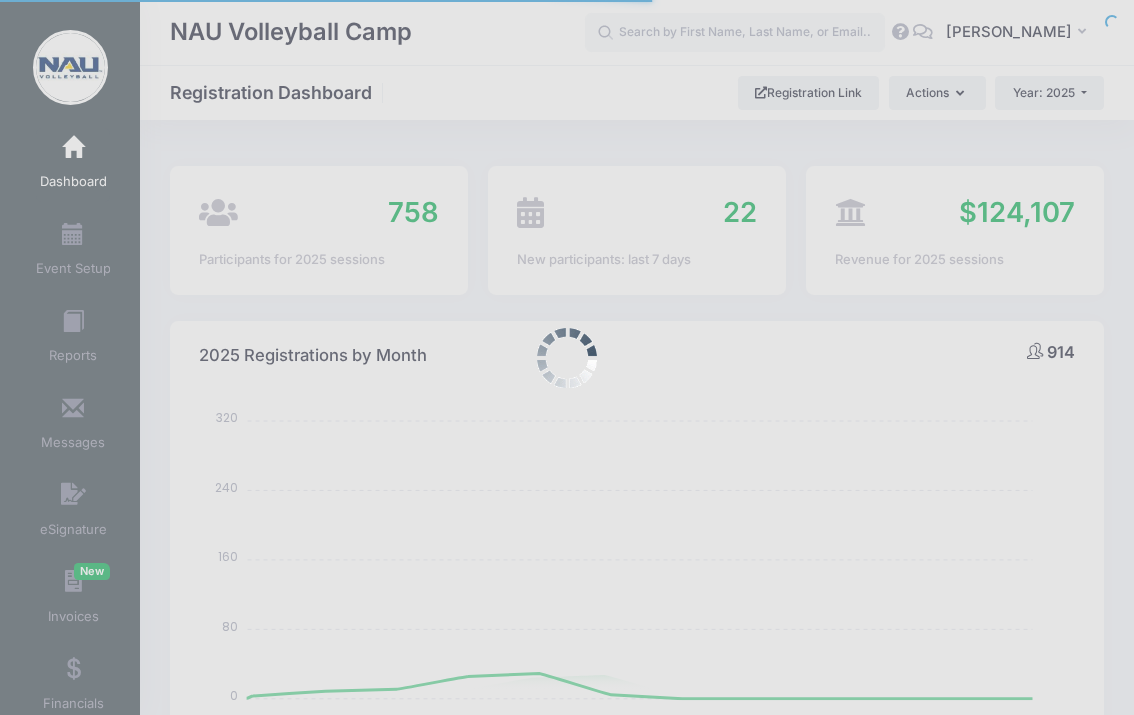 select 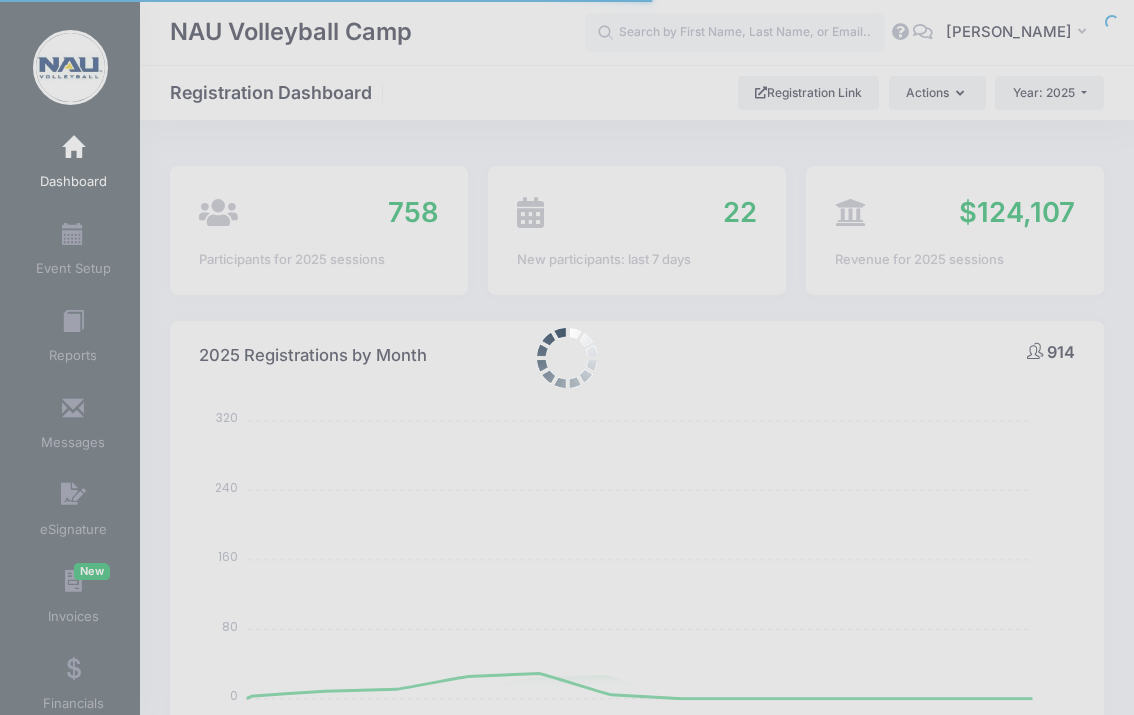 scroll, scrollTop: 0, scrollLeft: 0, axis: both 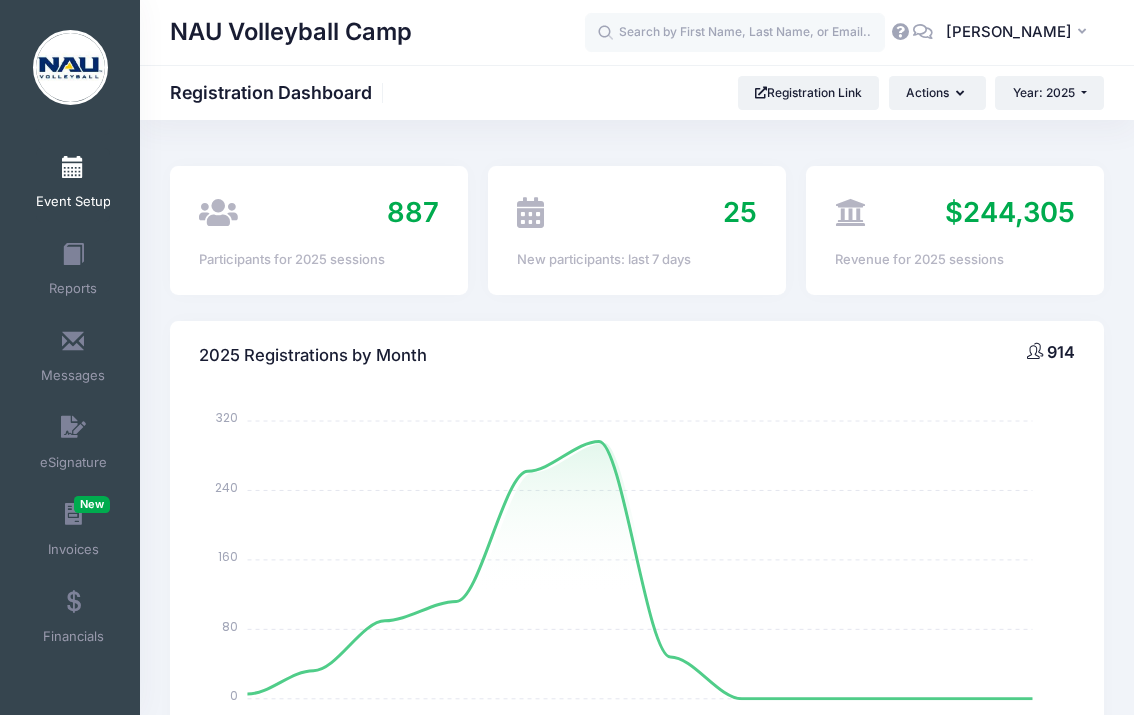 click at bounding box center [73, 168] 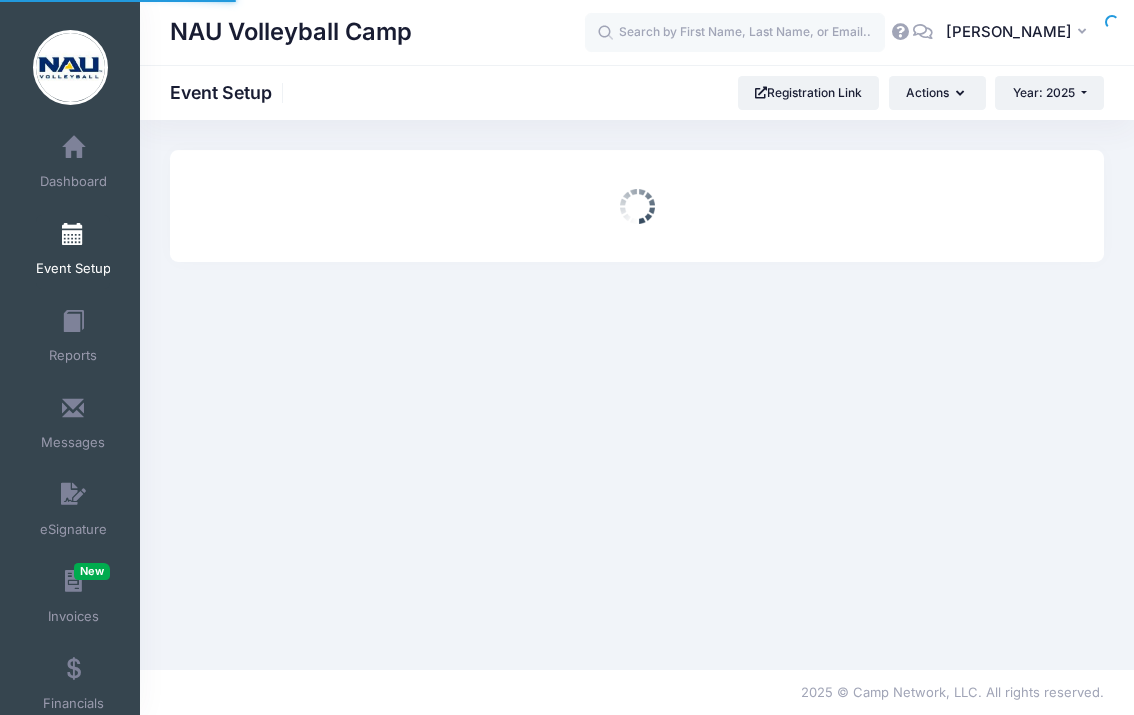 scroll, scrollTop: 0, scrollLeft: 0, axis: both 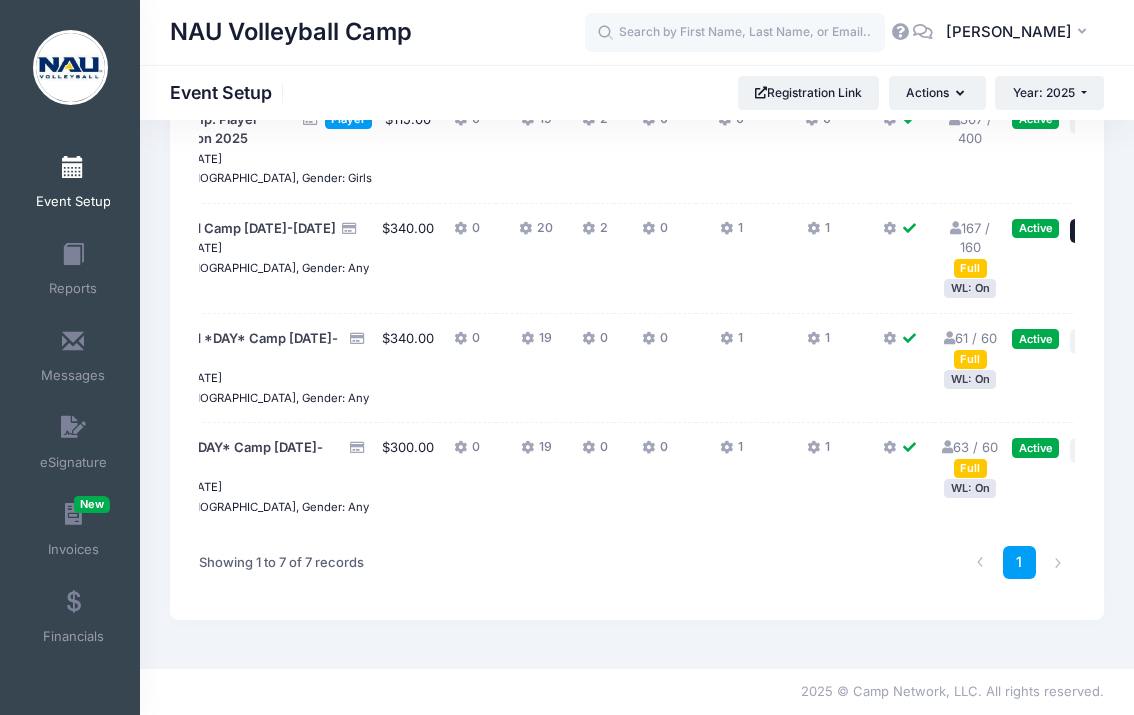 click on "Action" at bounding box center [1097, 230] 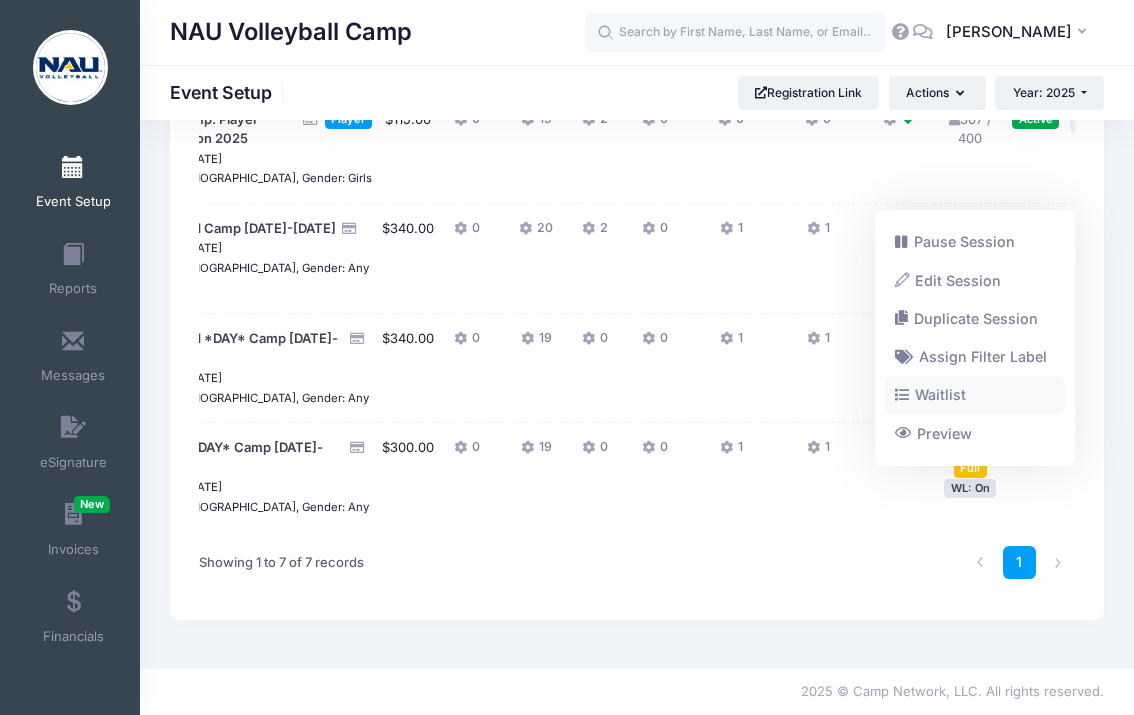 click on "Waitlist" at bounding box center [975, 395] 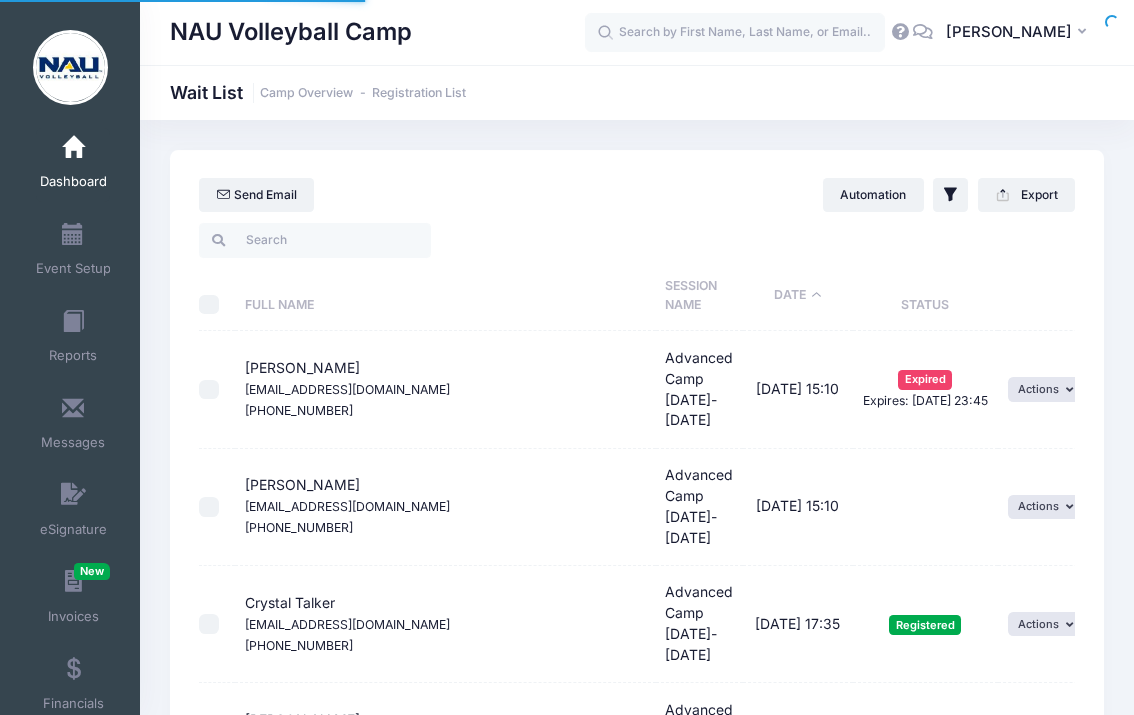 select on "50" 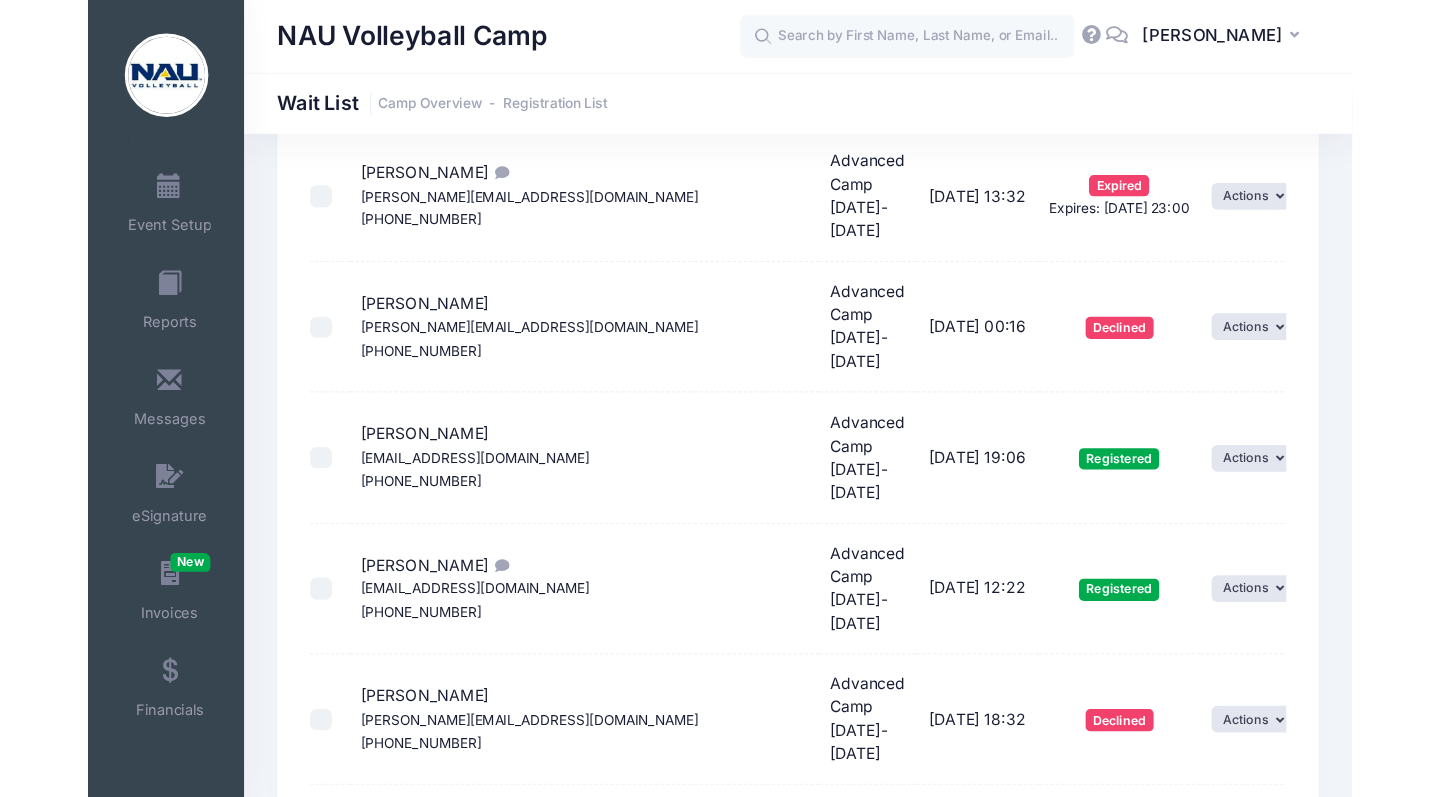 scroll, scrollTop: 1135, scrollLeft: 0, axis: vertical 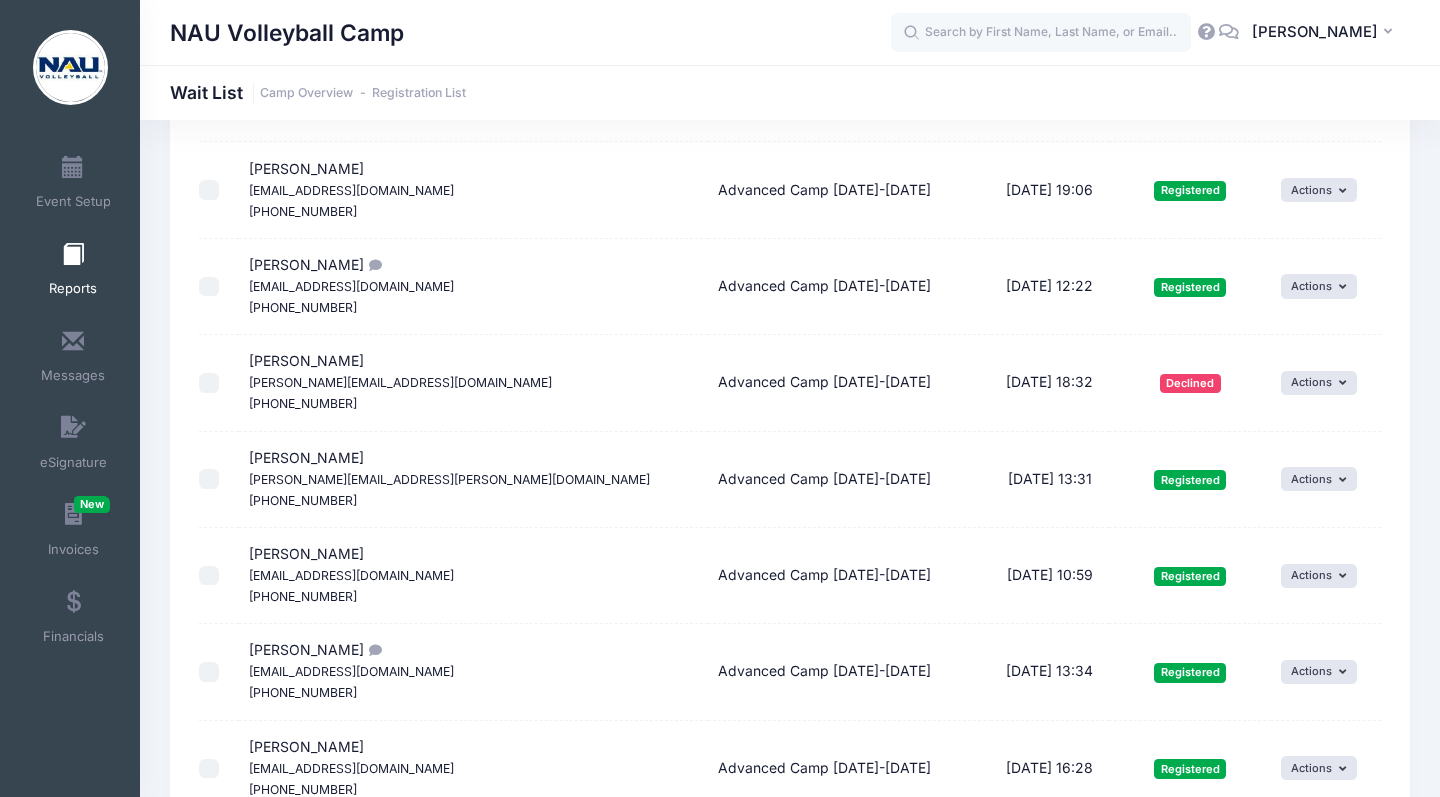 click on "Reports" at bounding box center [73, 272] 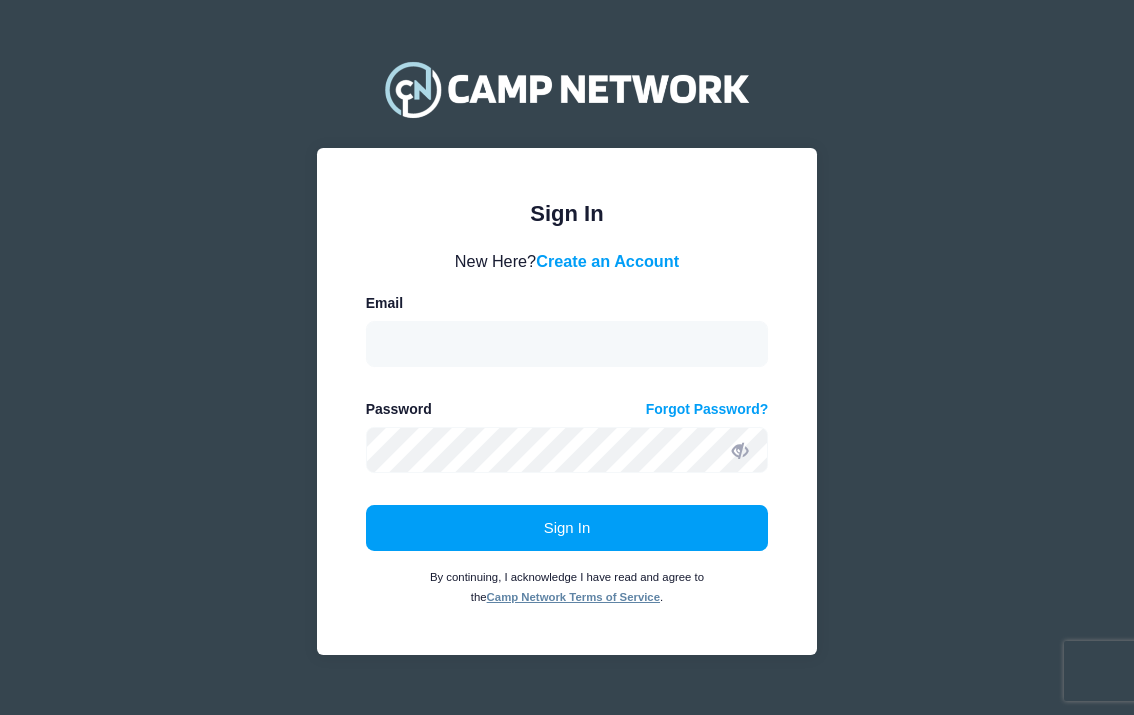 scroll, scrollTop: 0, scrollLeft: 0, axis: both 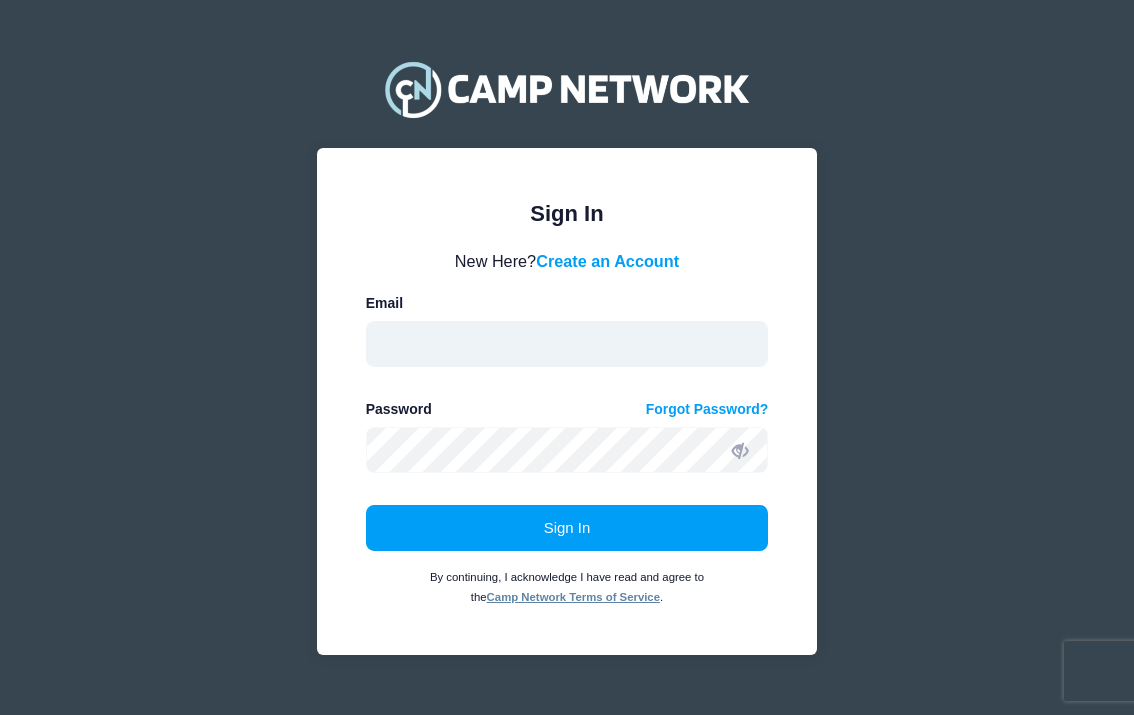 type on "northernarizonavb@gmail.com" 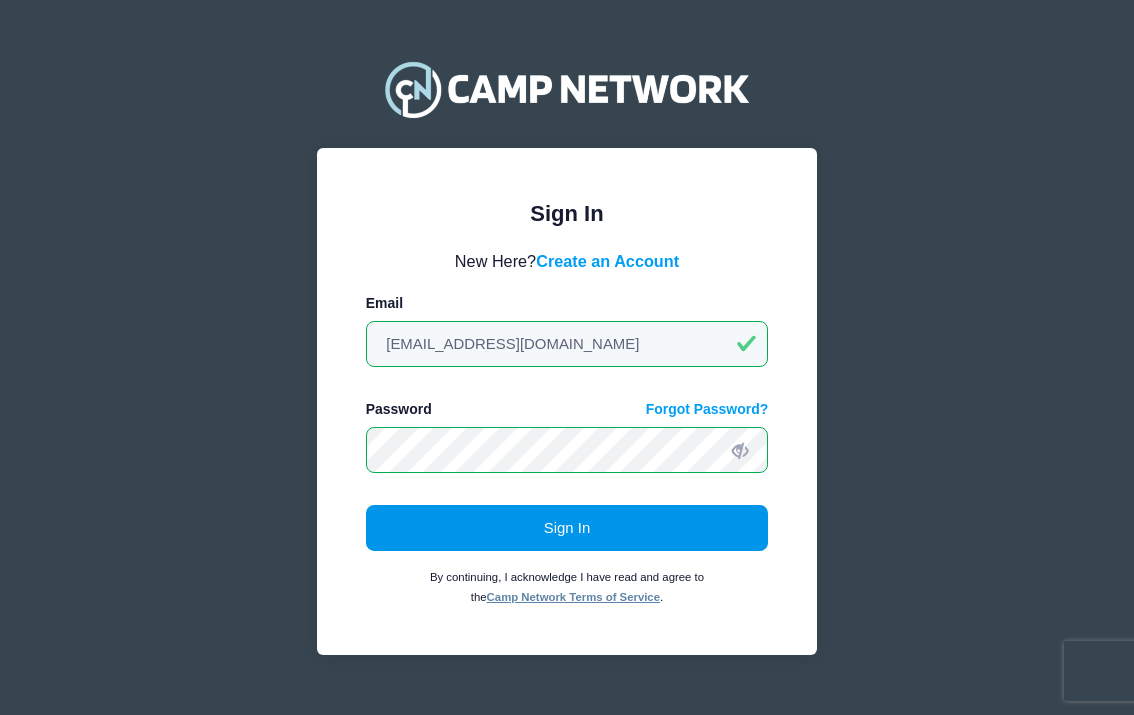 click on "Sign In" at bounding box center [567, 528] 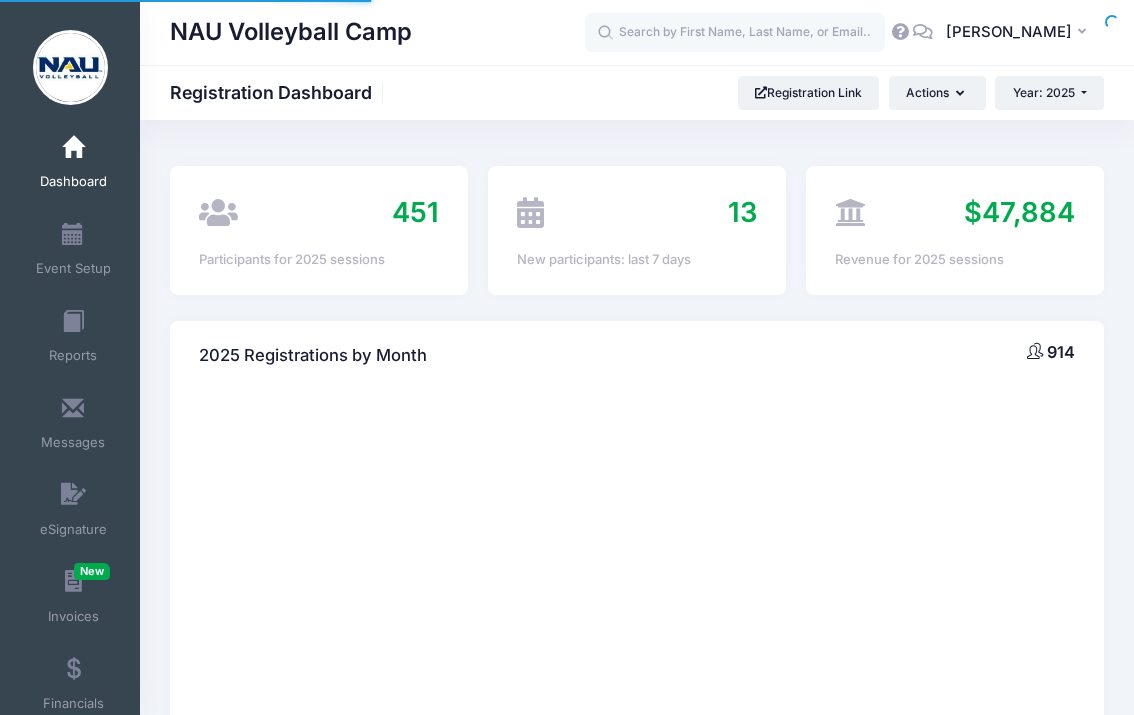 scroll, scrollTop: 0, scrollLeft: 0, axis: both 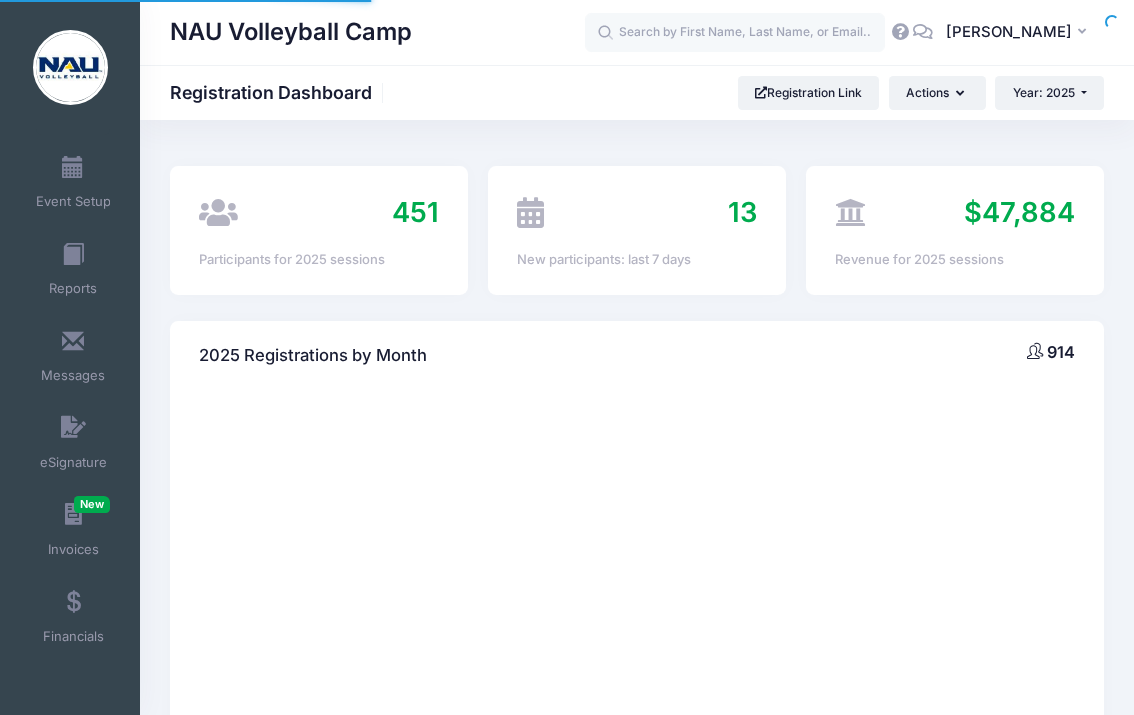 select 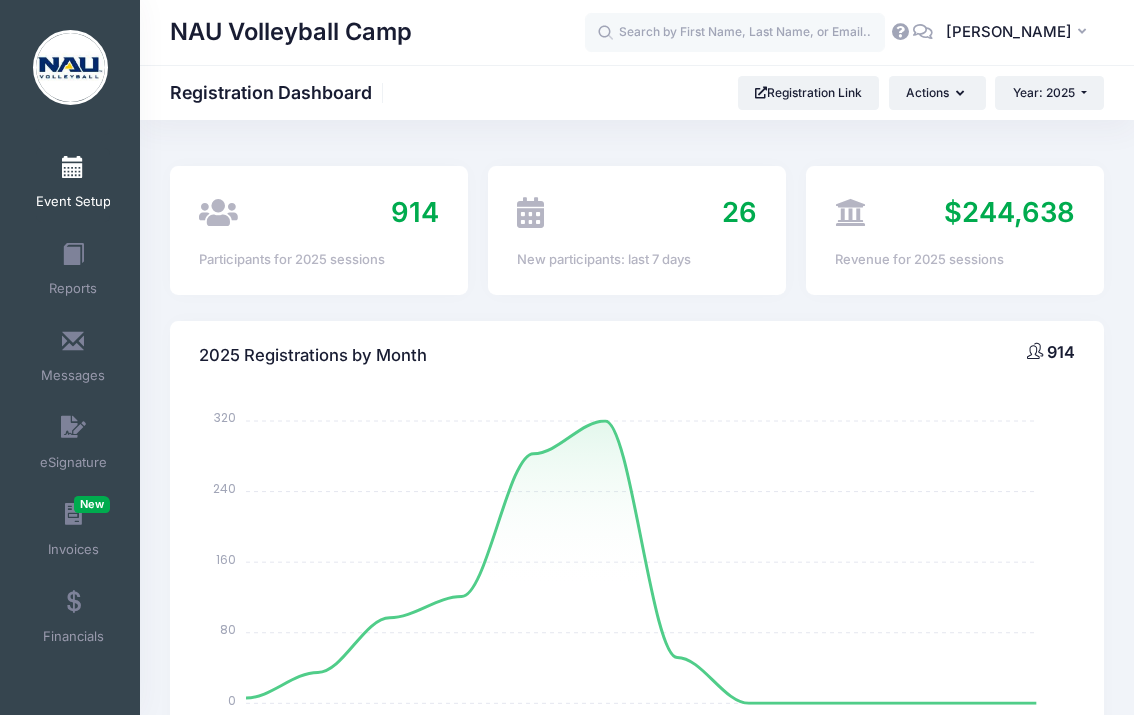click on "Event Setup" at bounding box center (73, 202) 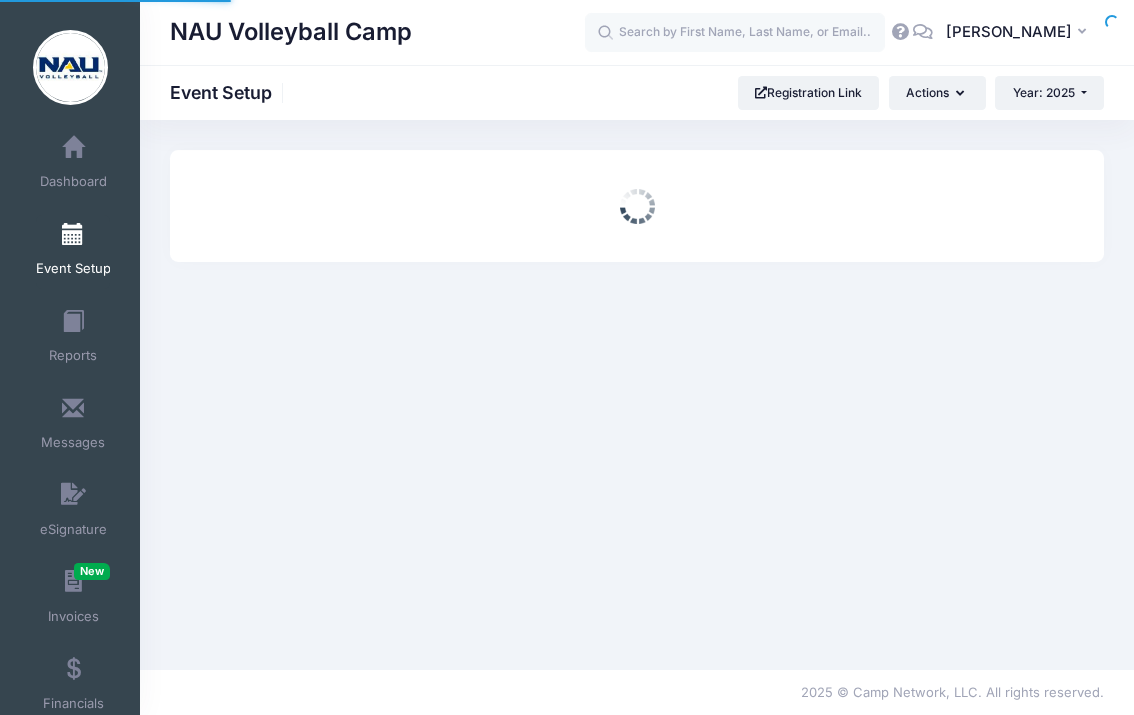 scroll, scrollTop: 0, scrollLeft: 0, axis: both 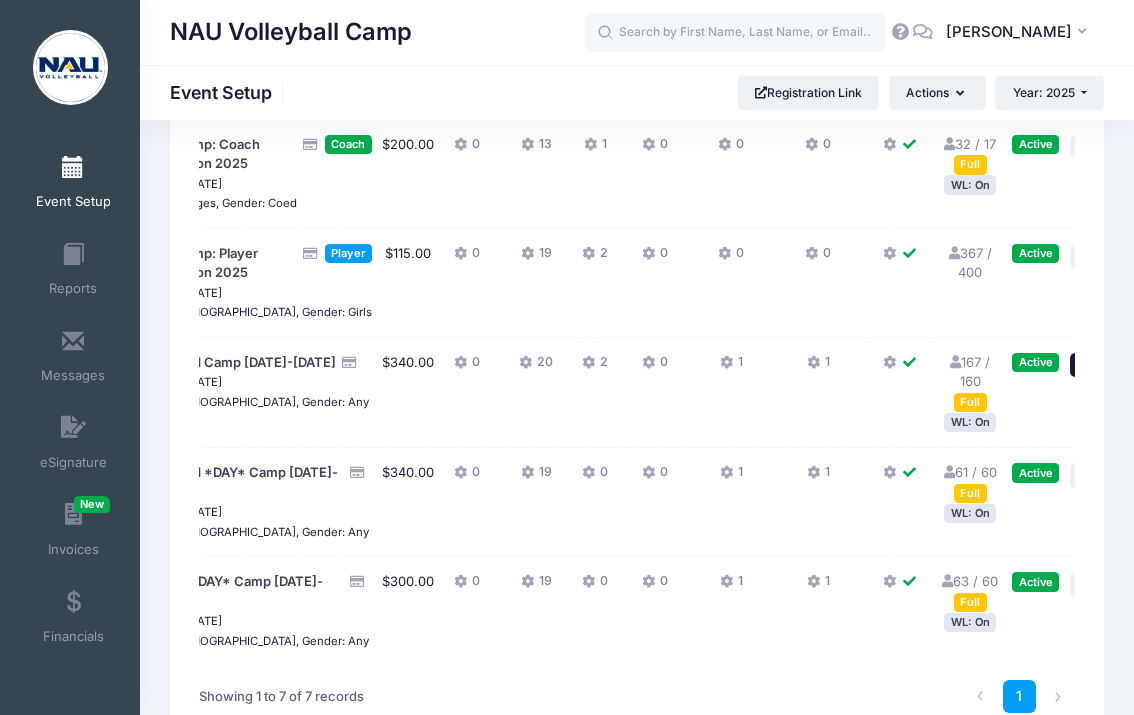 click on "Action" at bounding box center (1097, 364) 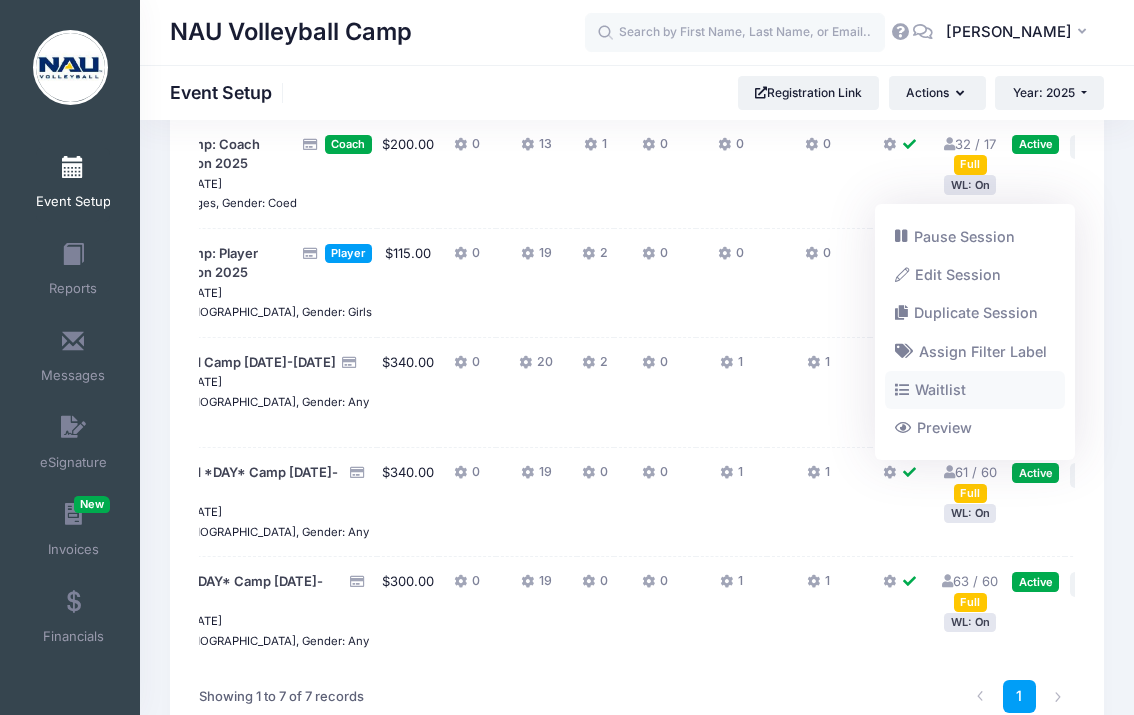 click on "Waitlist" at bounding box center [975, 389] 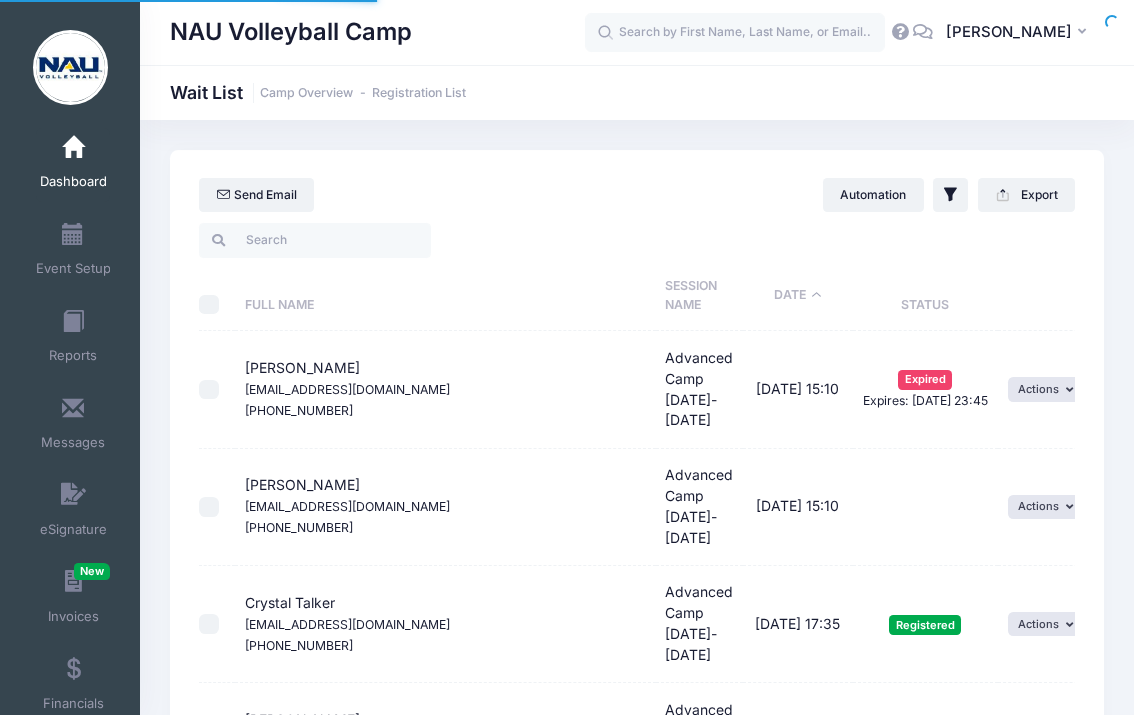 select on "50" 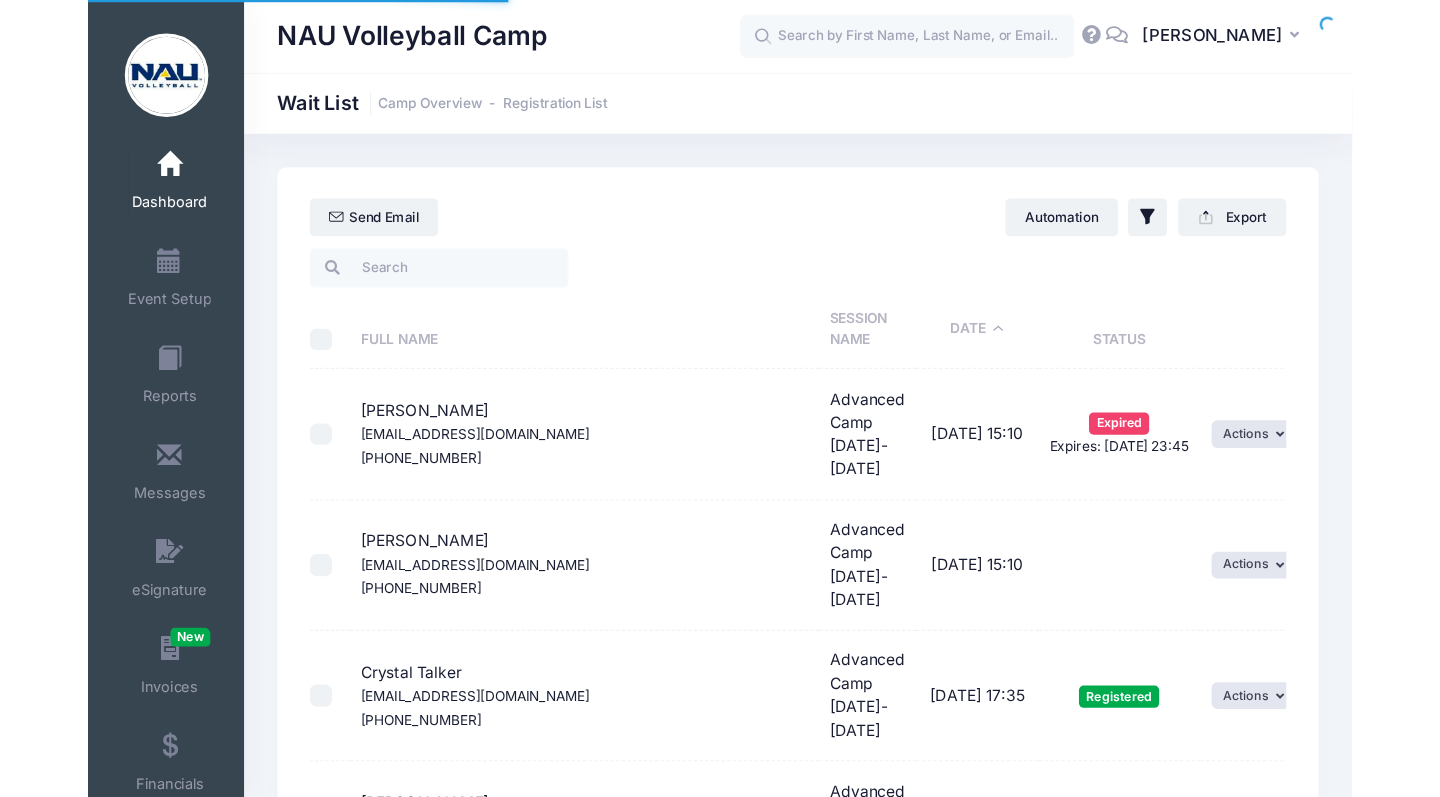 scroll, scrollTop: 0, scrollLeft: 0, axis: both 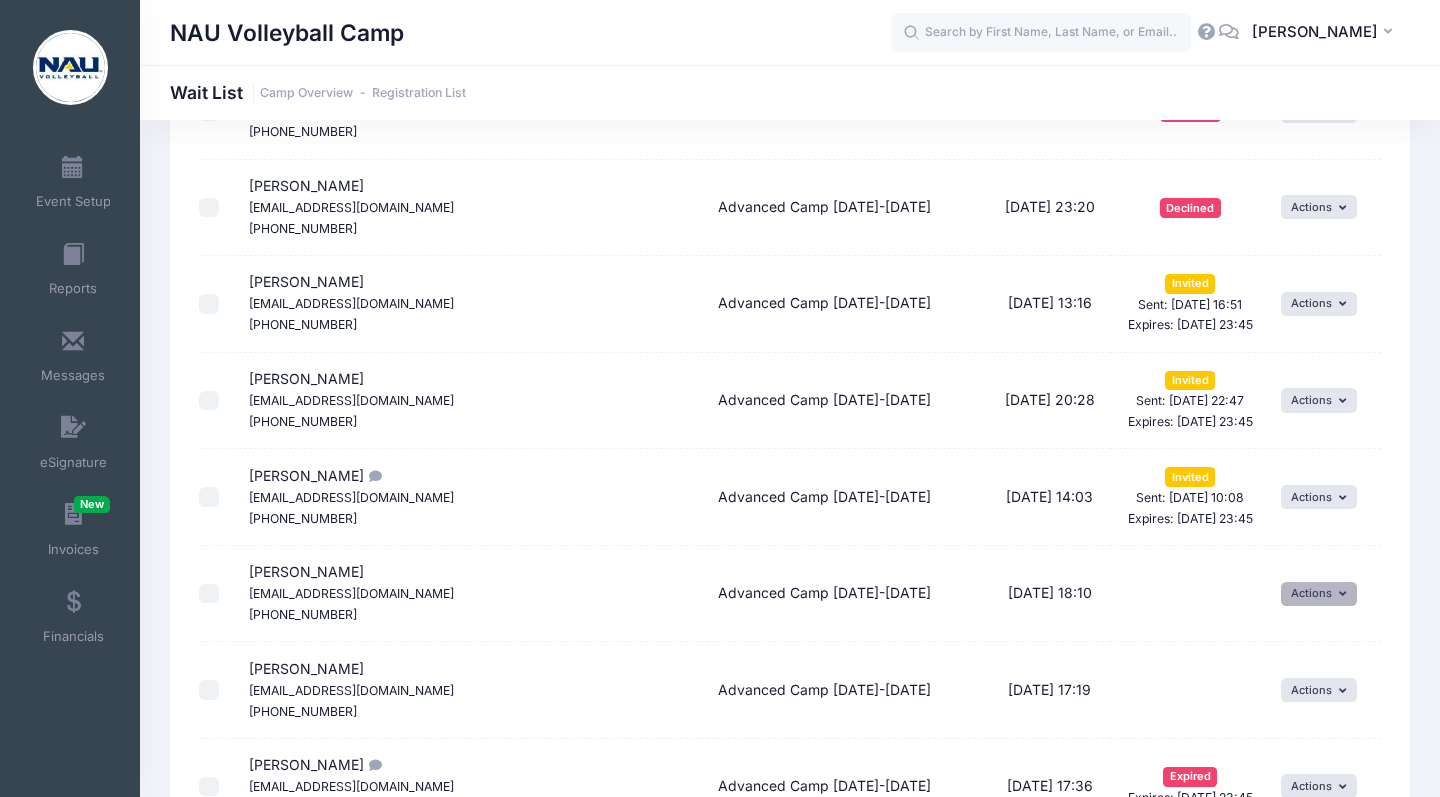 click on "Actions" at bounding box center [1319, 594] 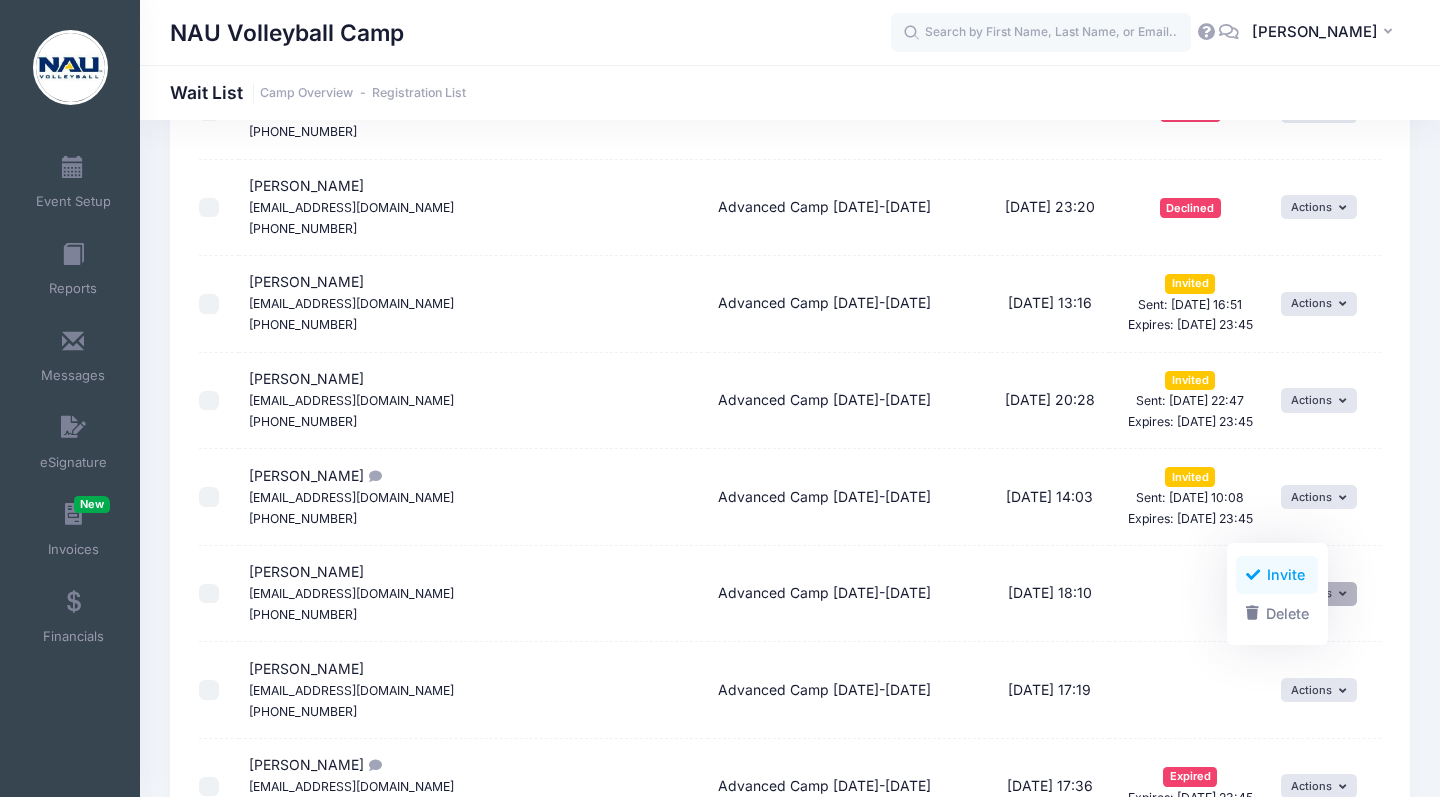 click at bounding box center [1253, 575] 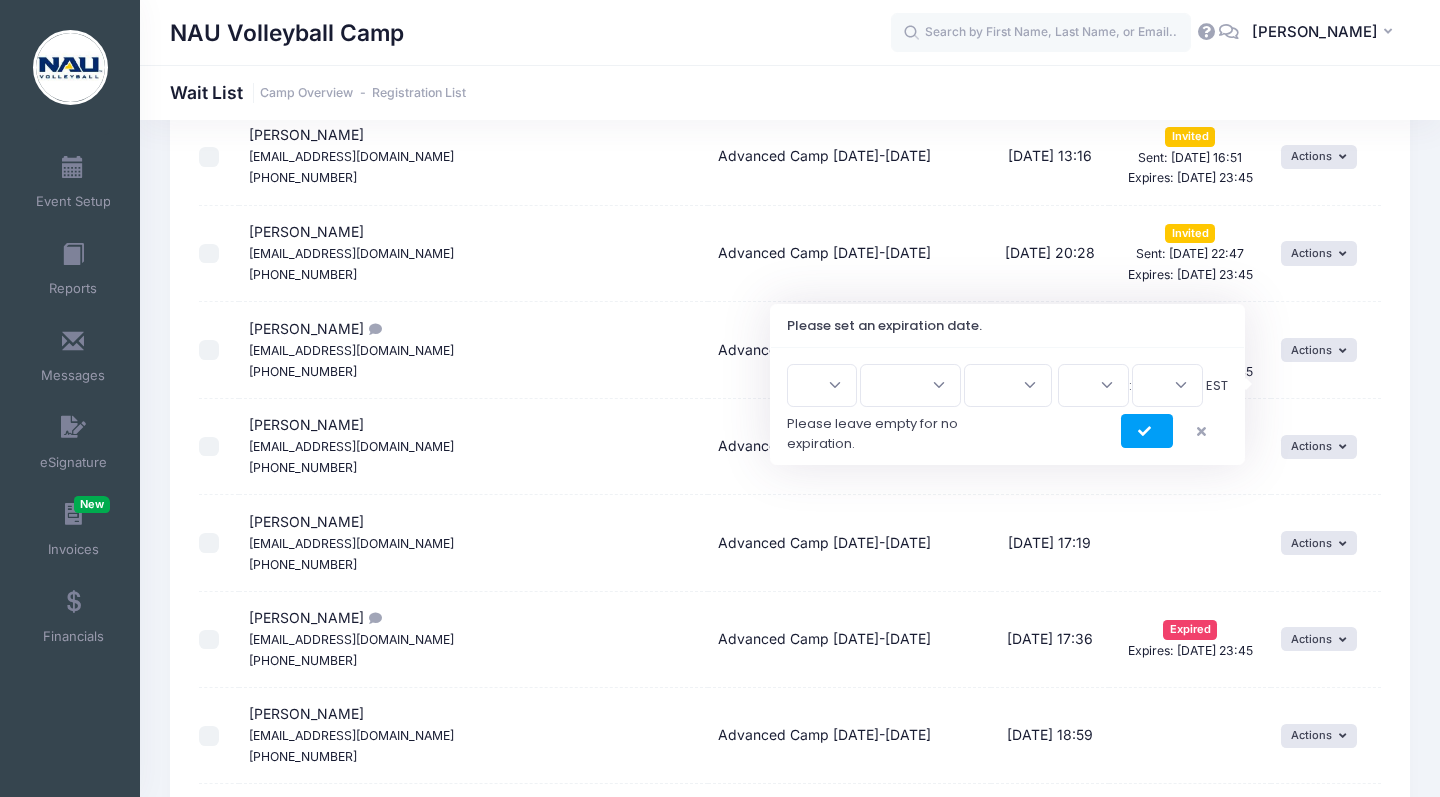 scroll, scrollTop: 2132, scrollLeft: 0, axis: vertical 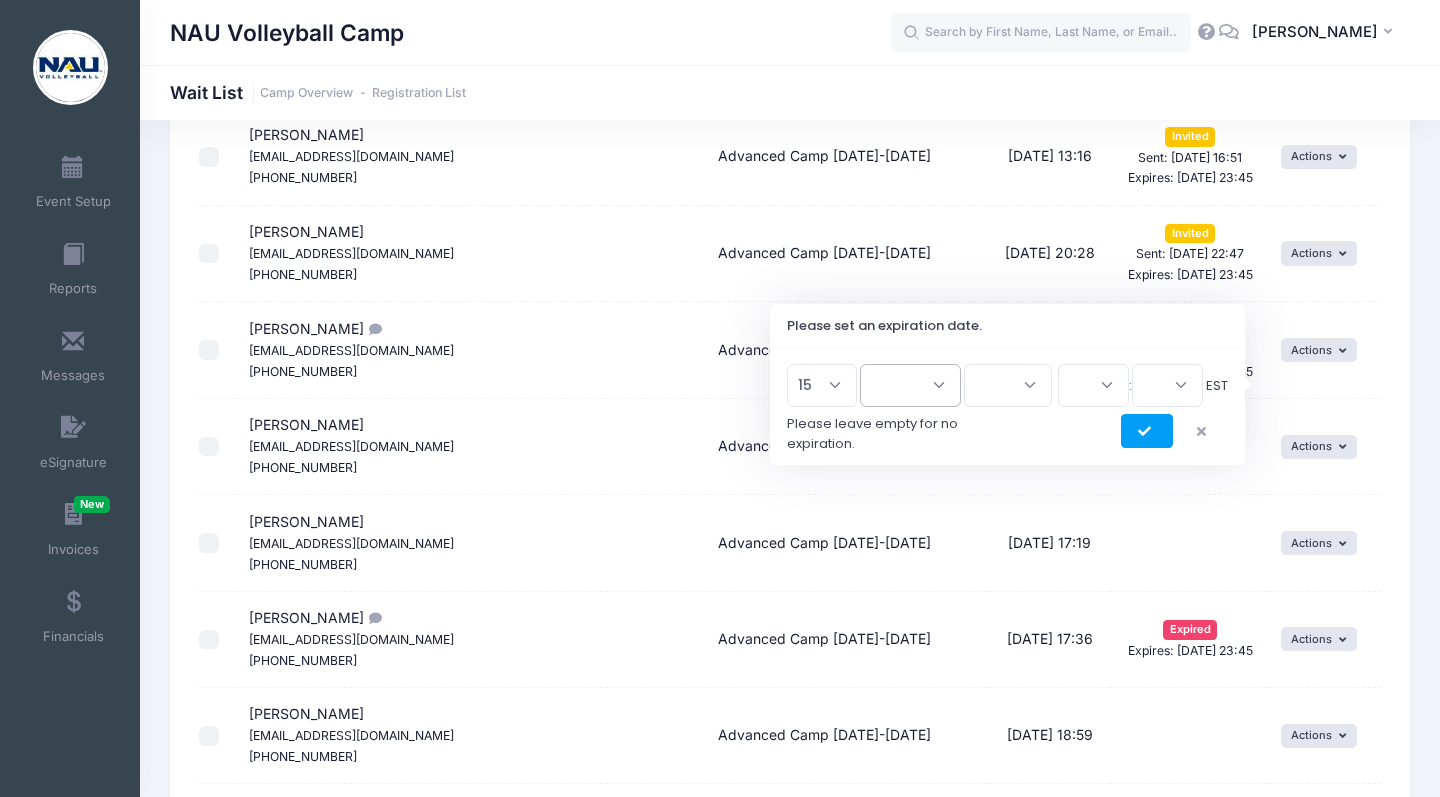 select on "6" 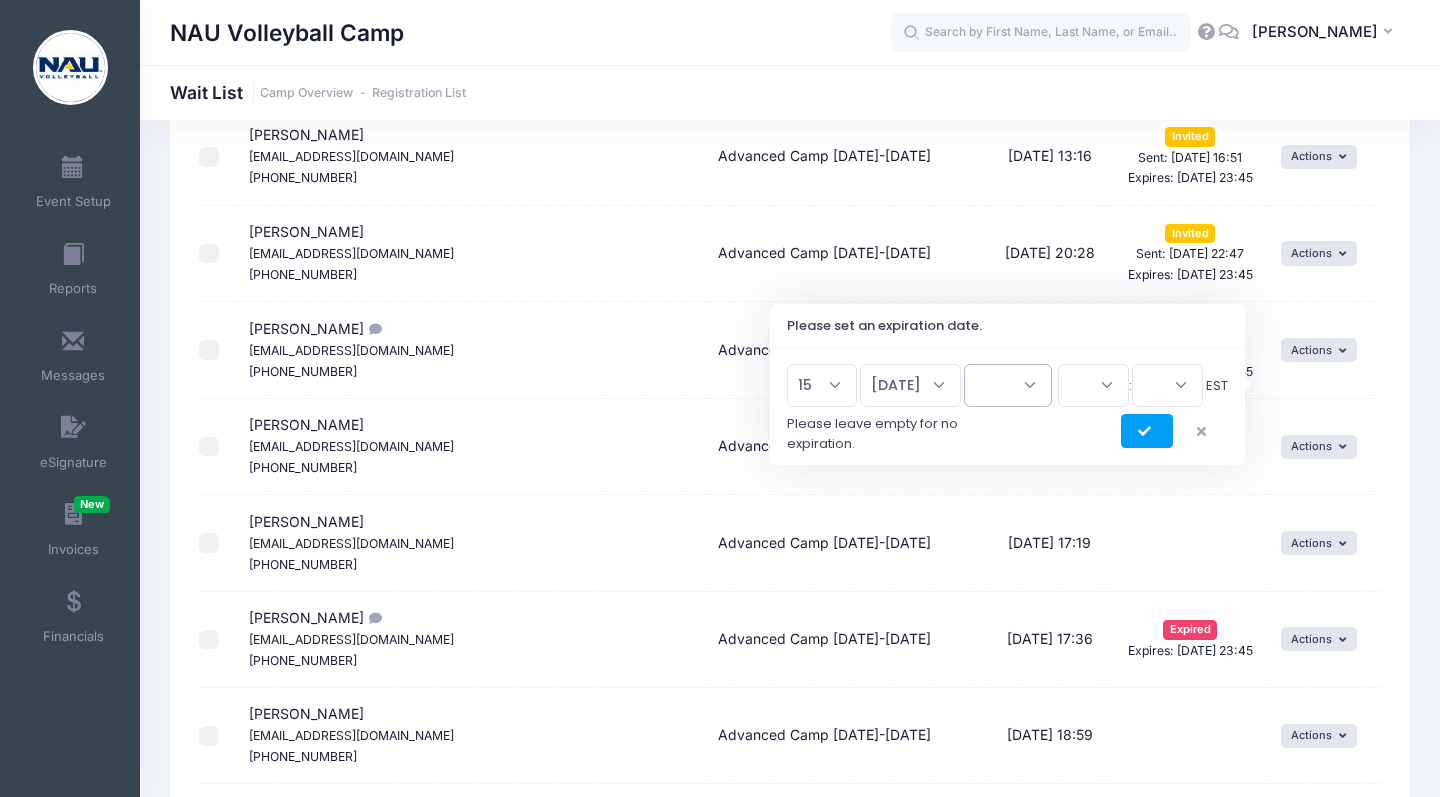 select on "2025" 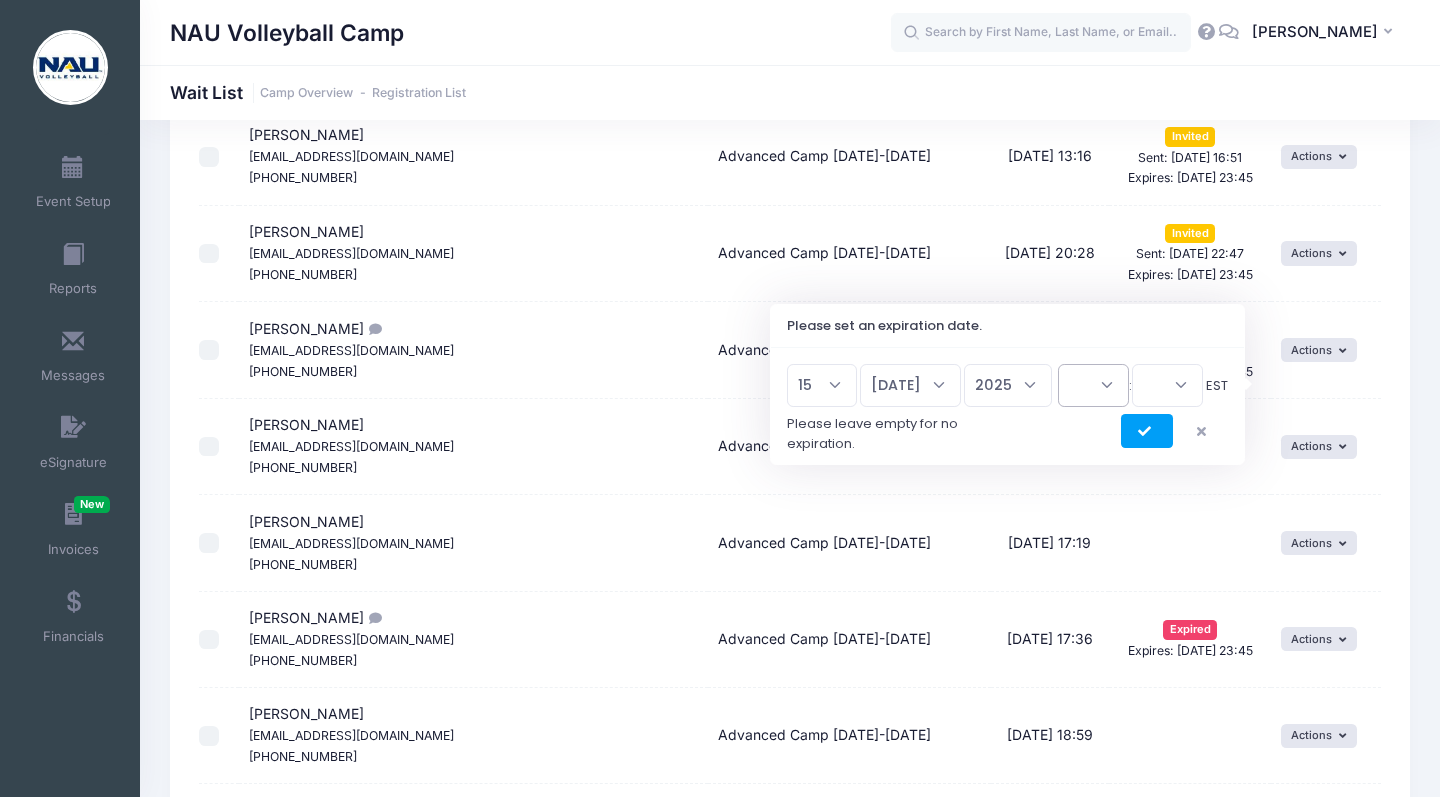 select on "23" 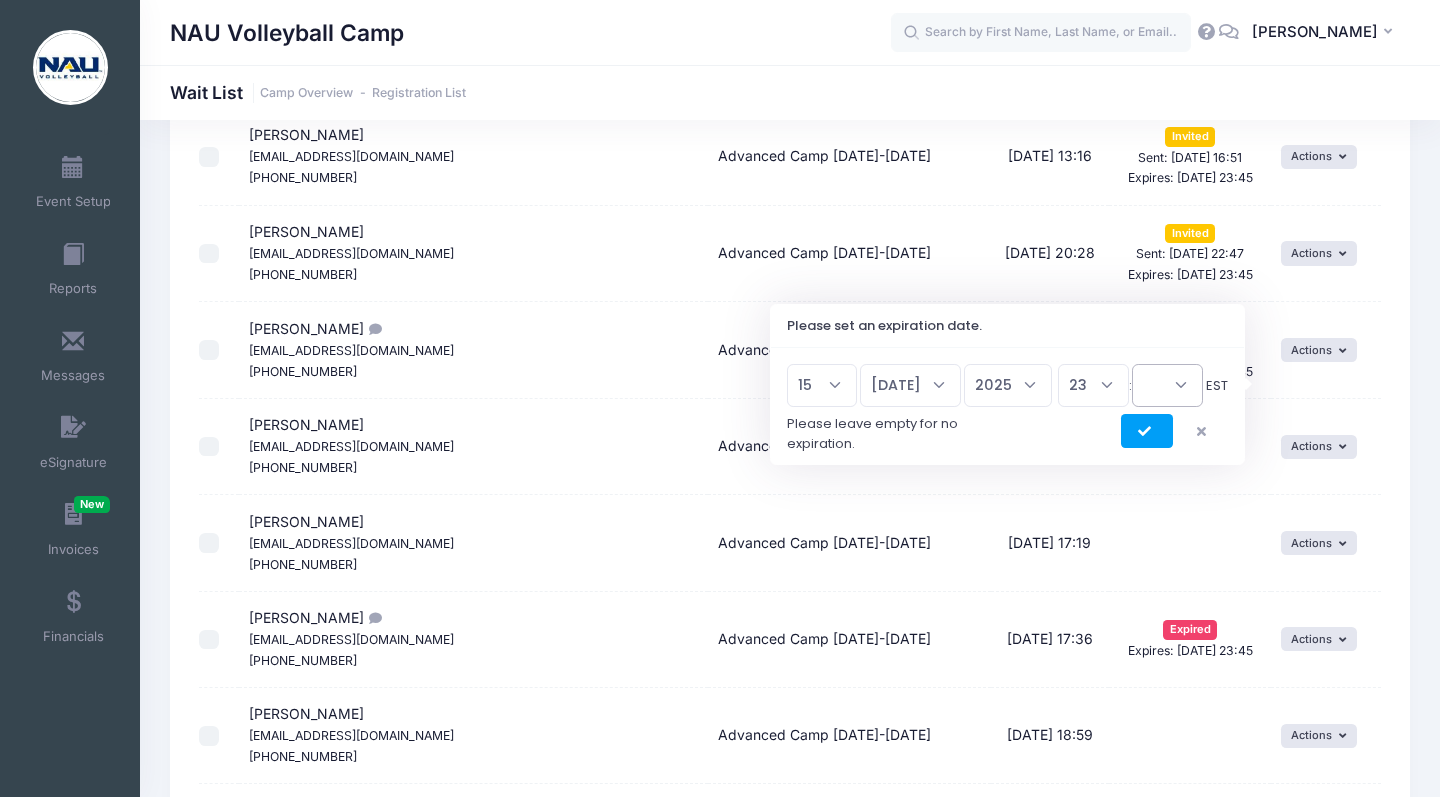 select on "45" 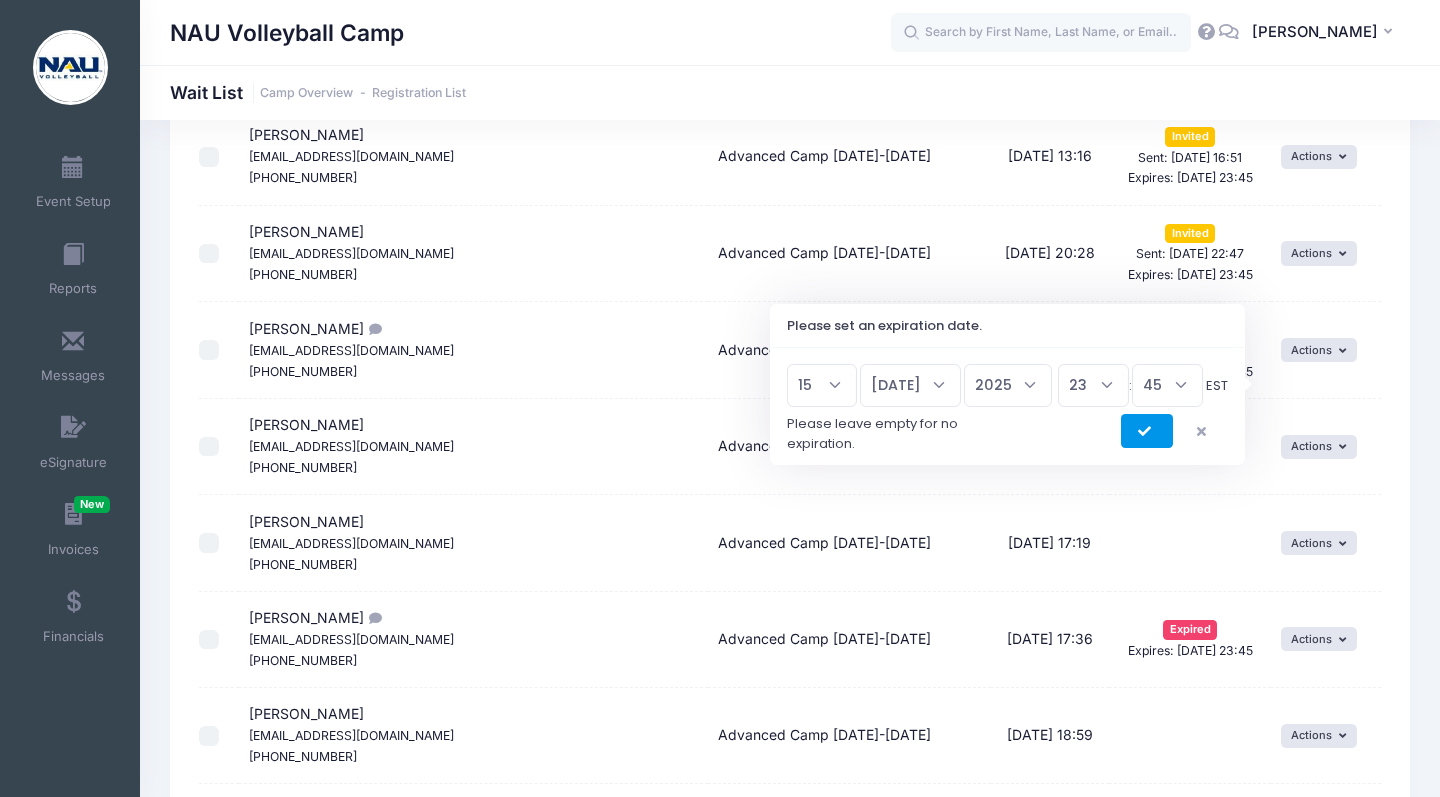 click at bounding box center (1147, 431) 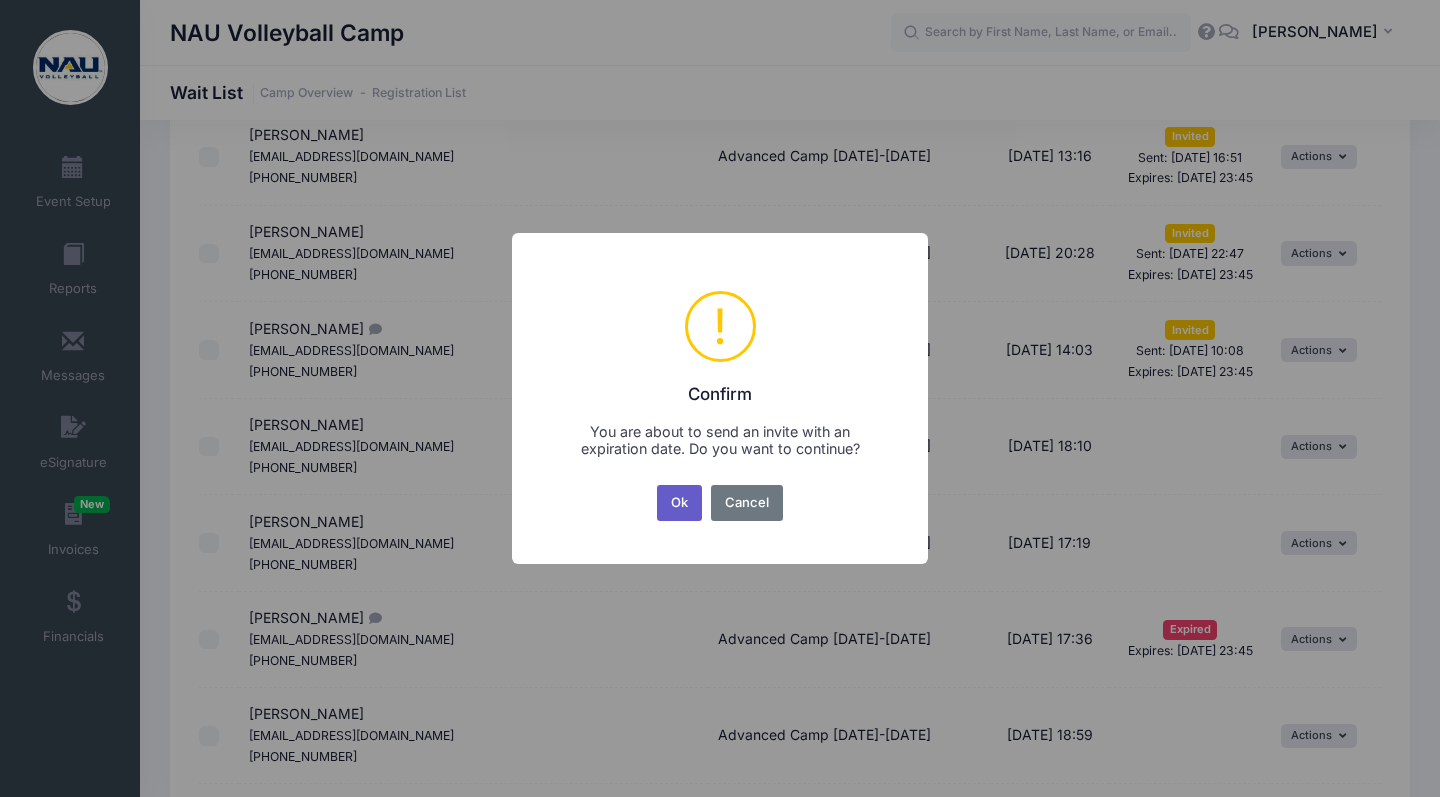 click on "Ok" at bounding box center [680, 503] 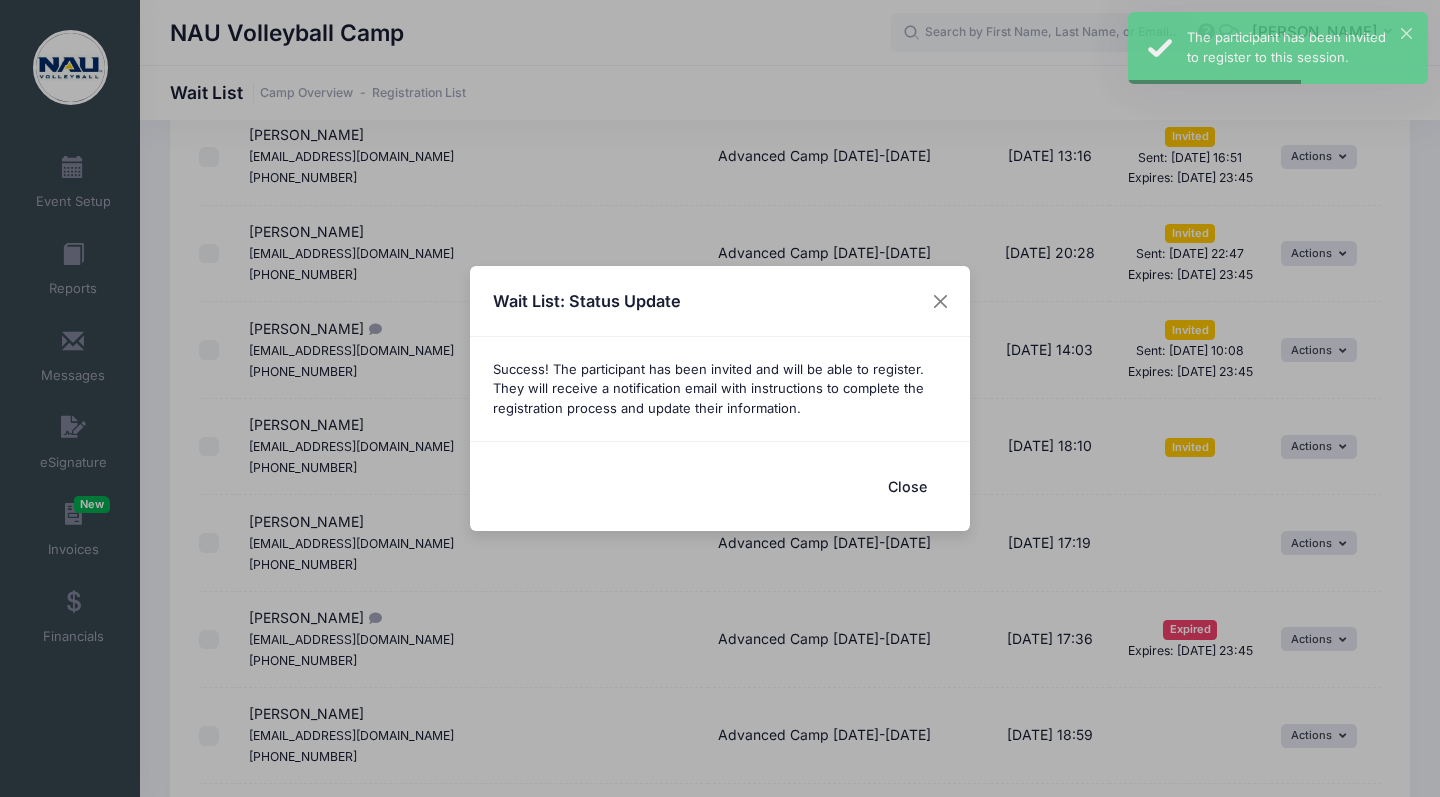 click on "Close" at bounding box center [907, 486] 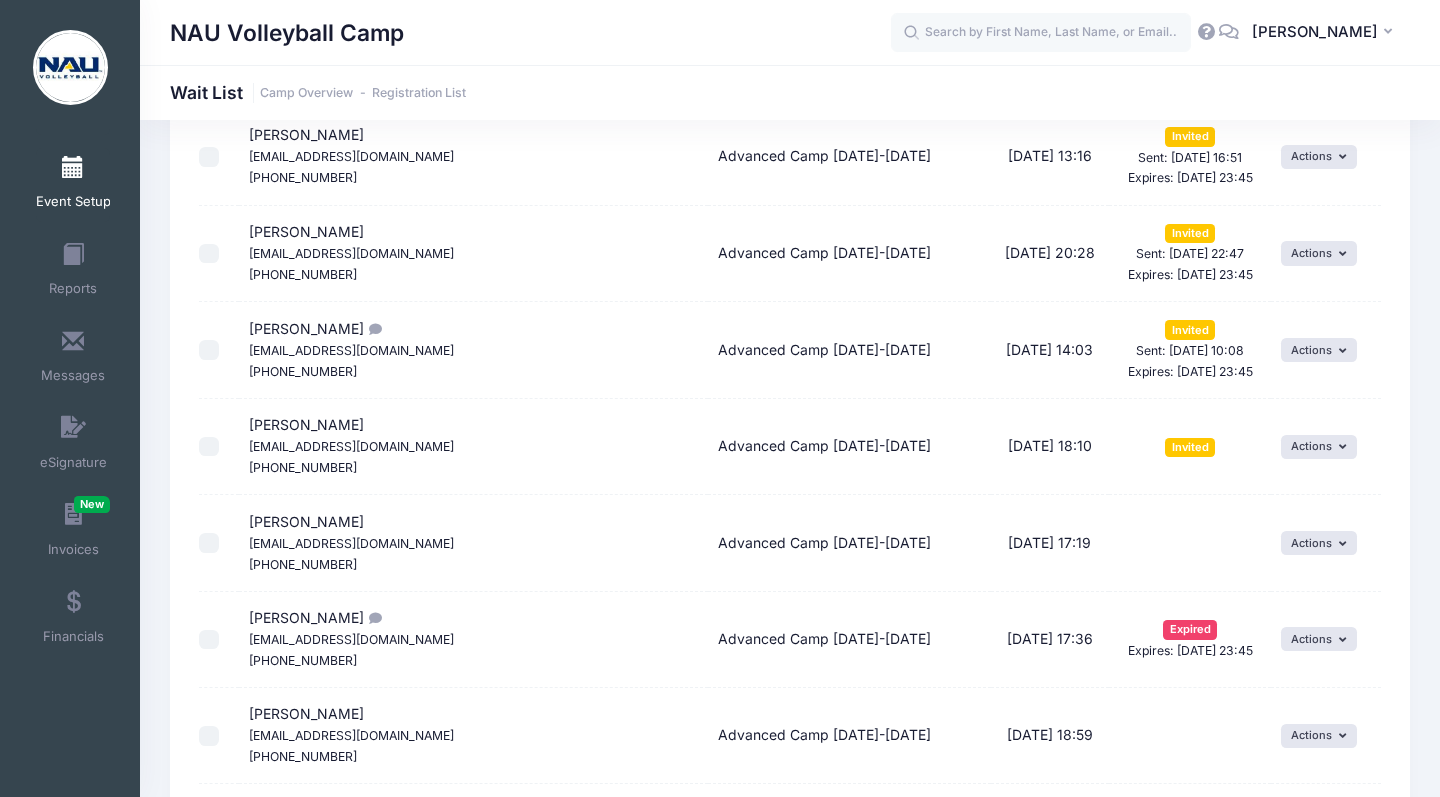 click at bounding box center [73, 168] 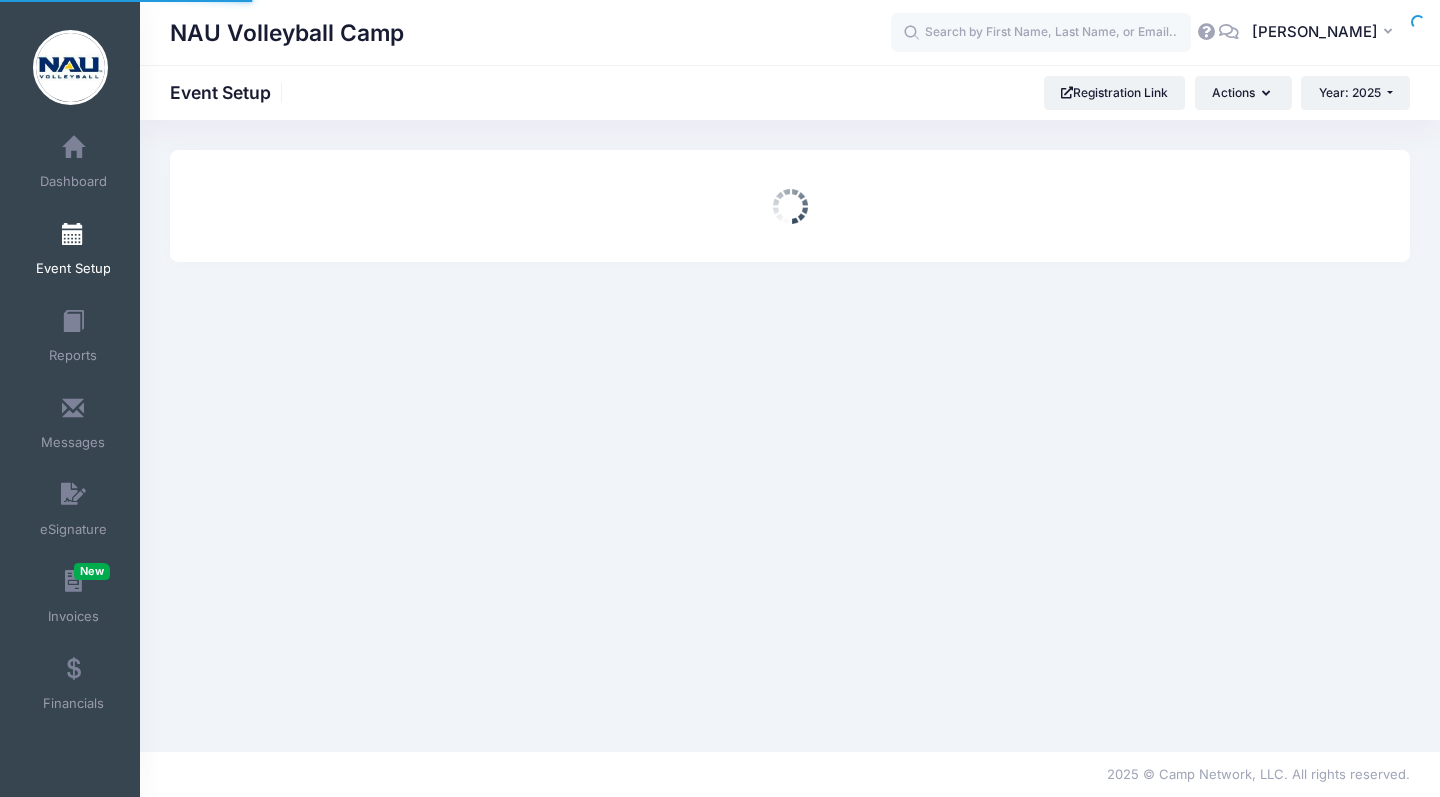 scroll, scrollTop: 0, scrollLeft: 0, axis: both 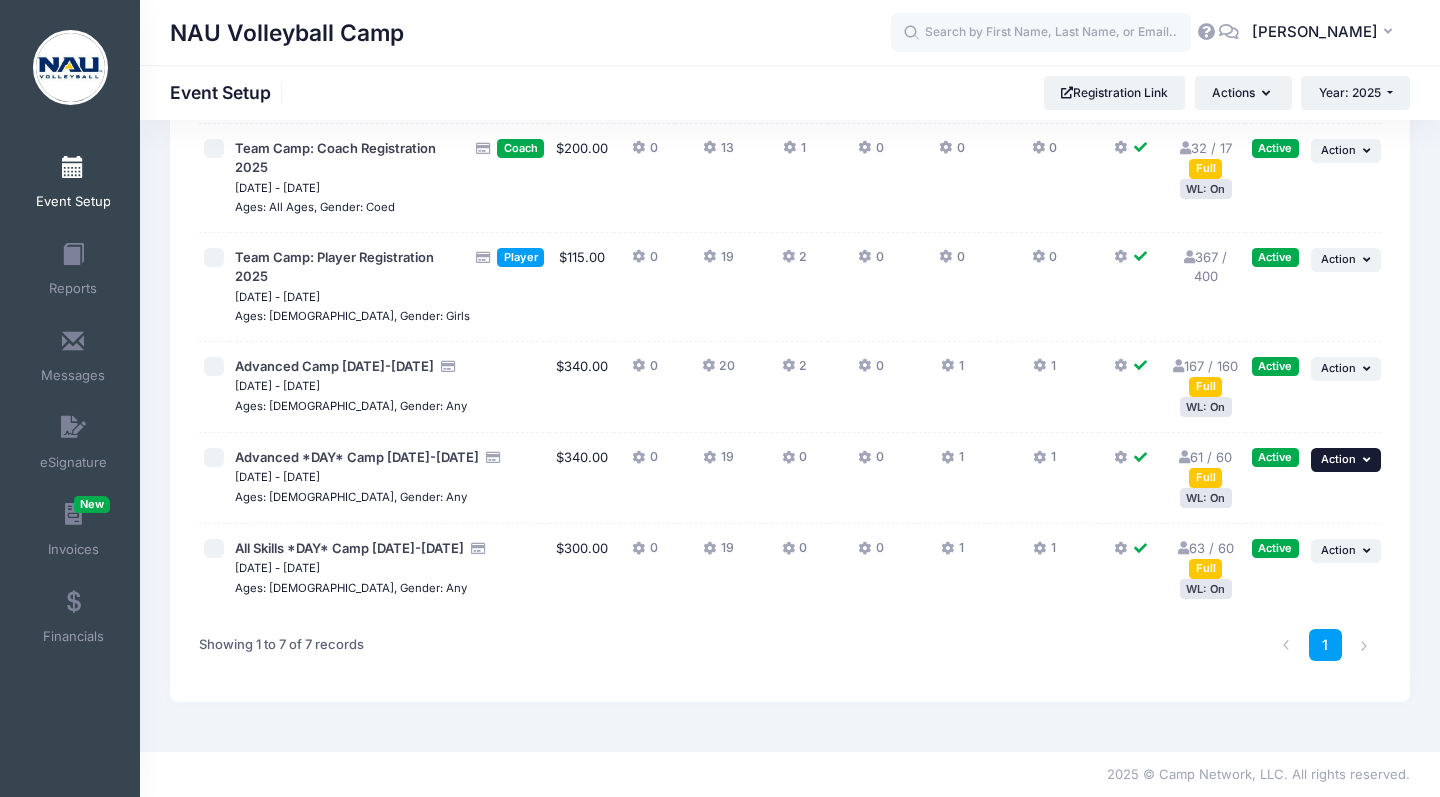 click on "Action" at bounding box center (1338, 459) 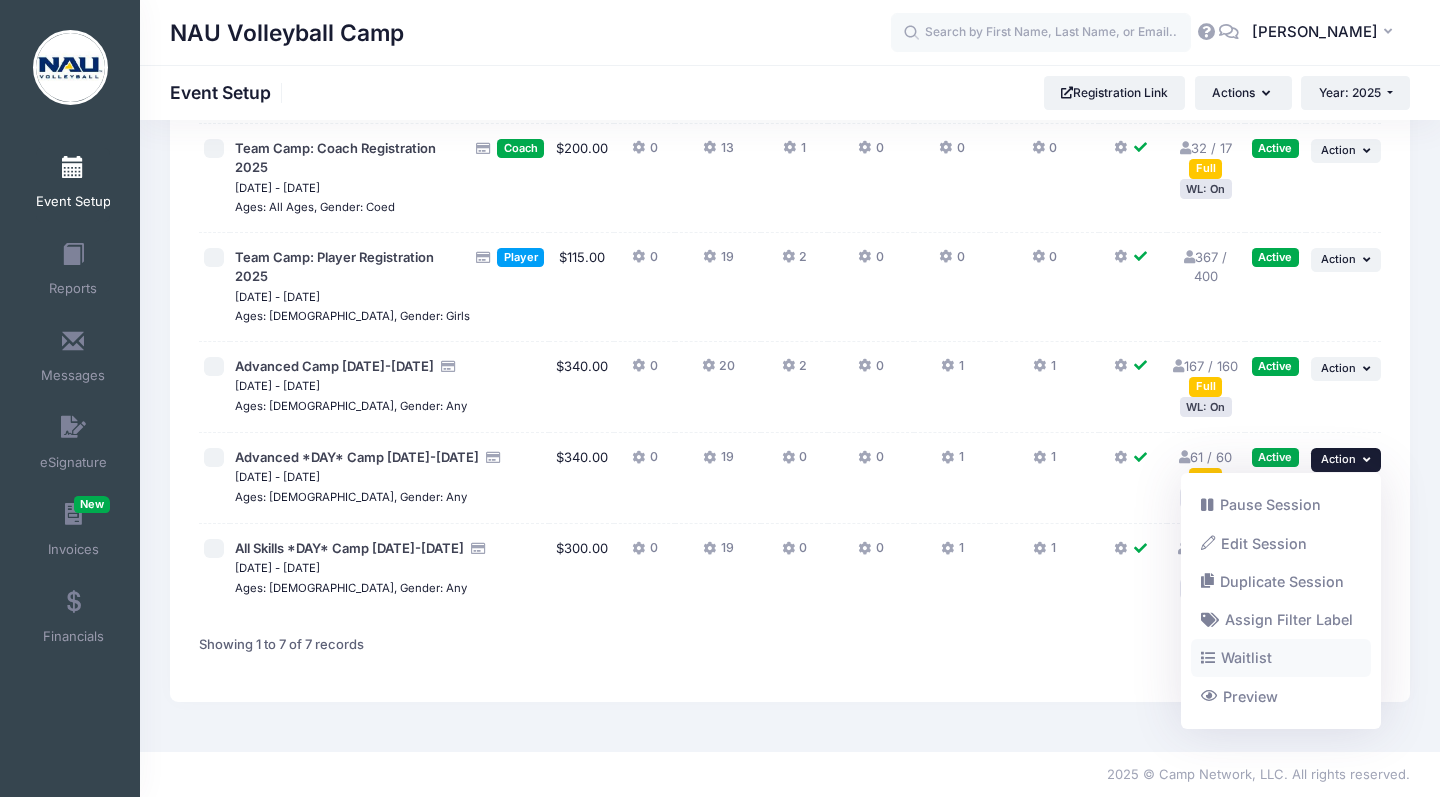 click on "Waitlist" at bounding box center (1281, 658) 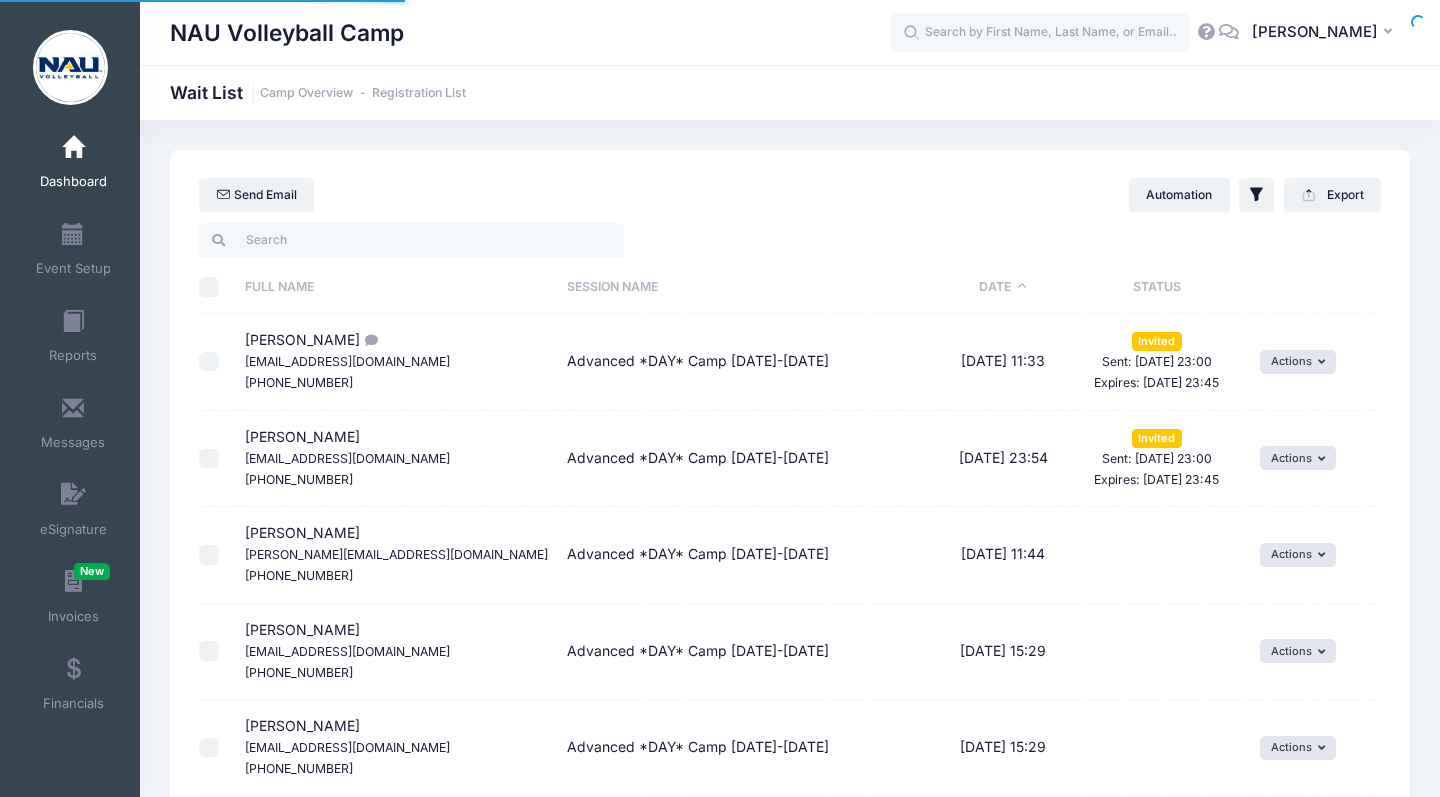 select on "50" 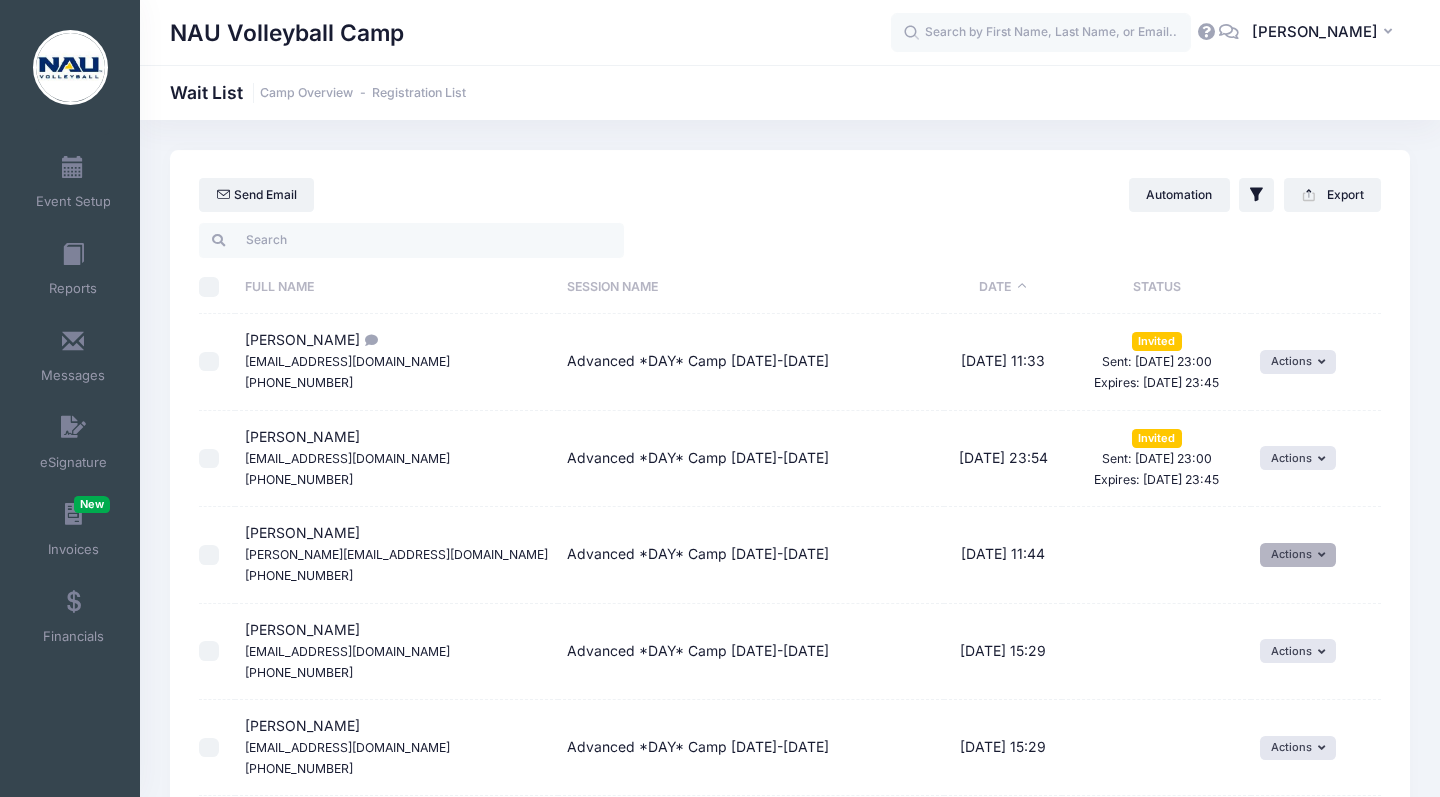 click on "Actions" at bounding box center [1298, 555] 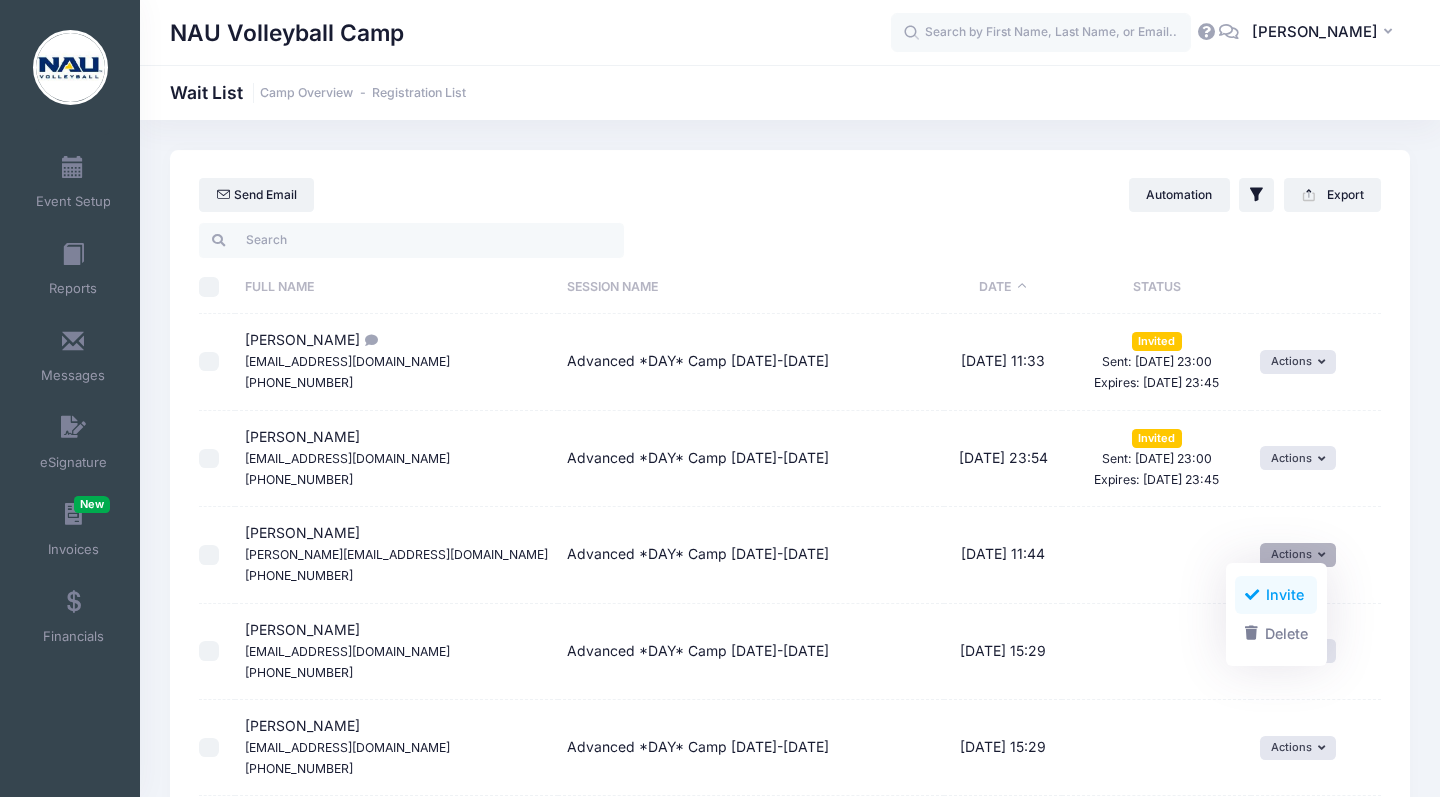 click on "Invite" at bounding box center (1276, 595) 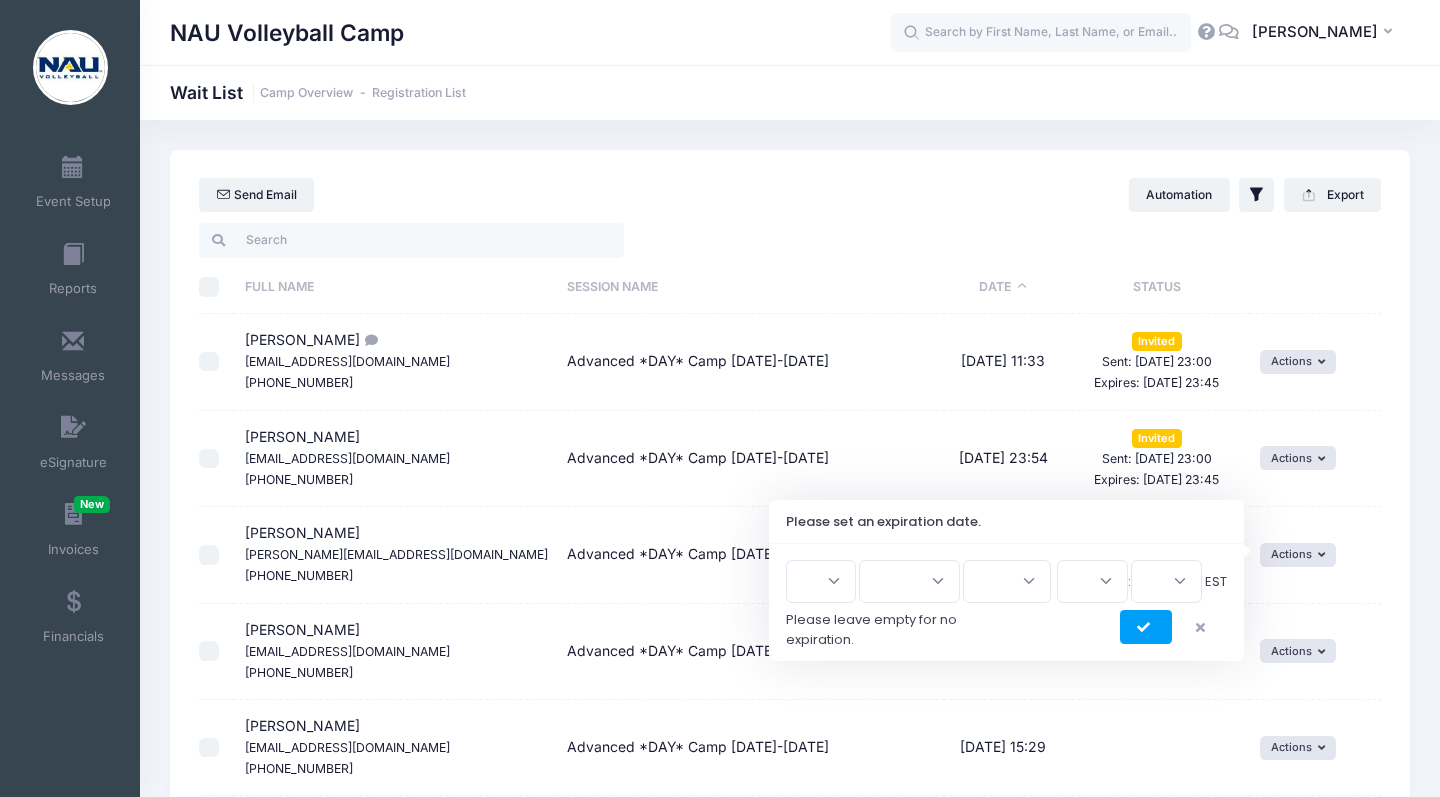 select on "16" 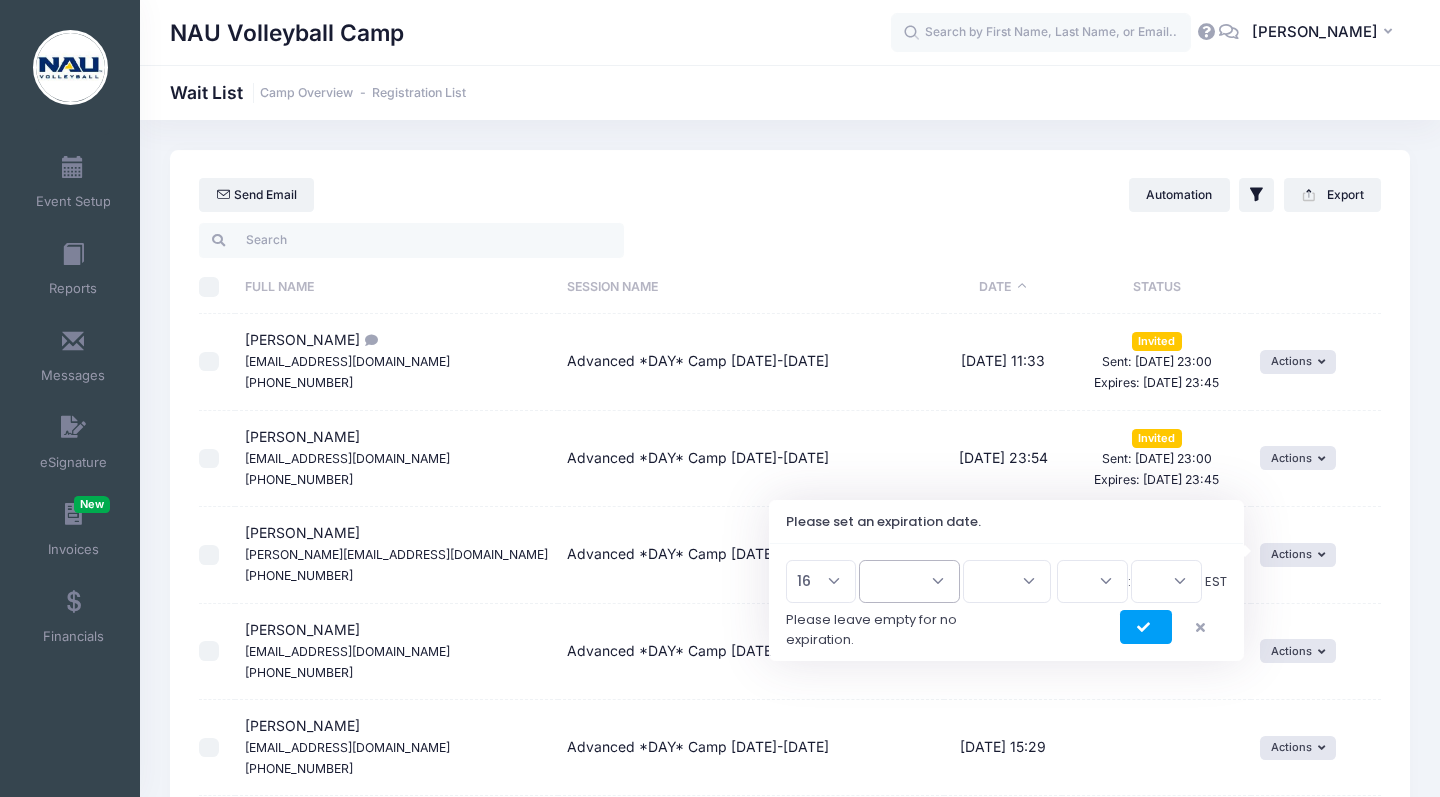select on "6" 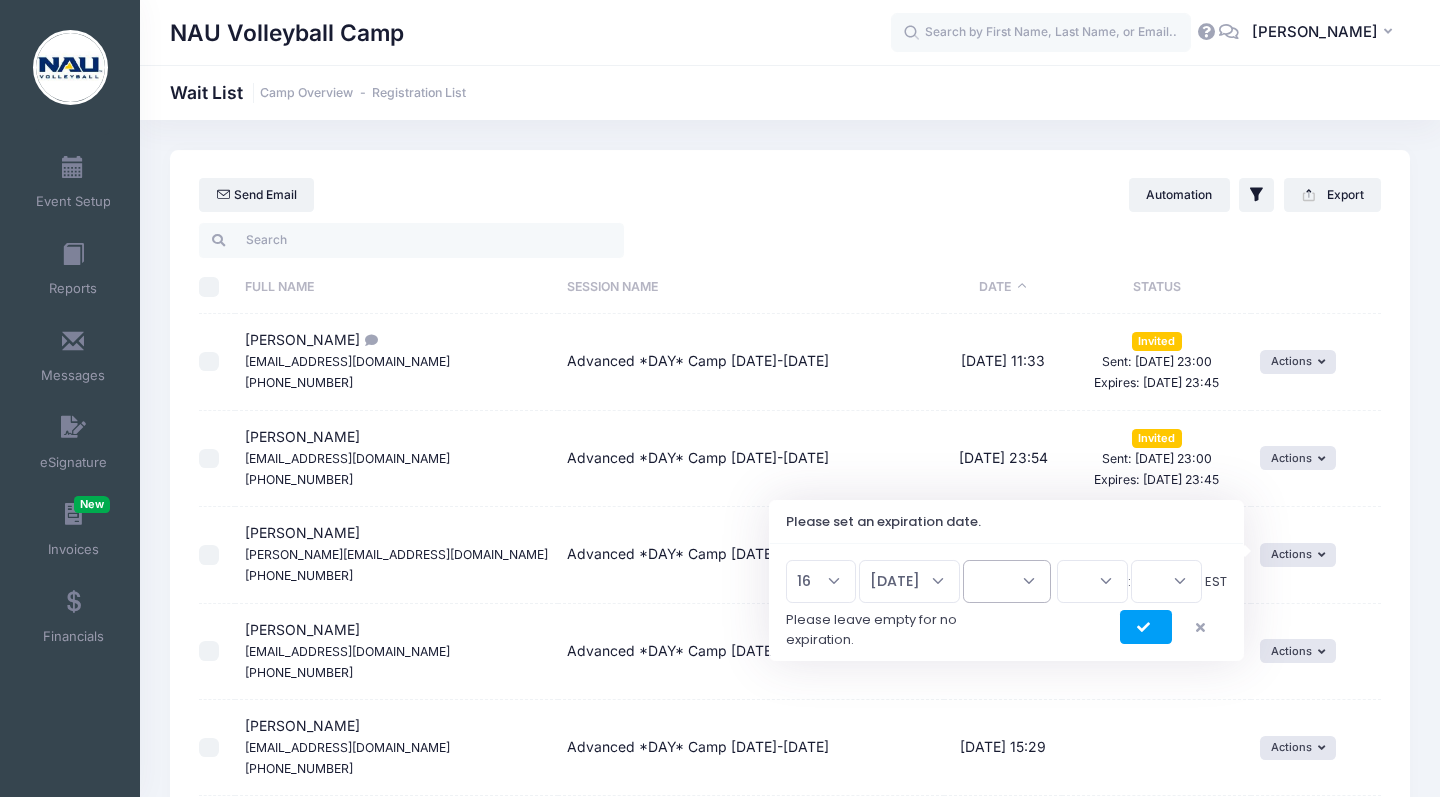 select on "2025" 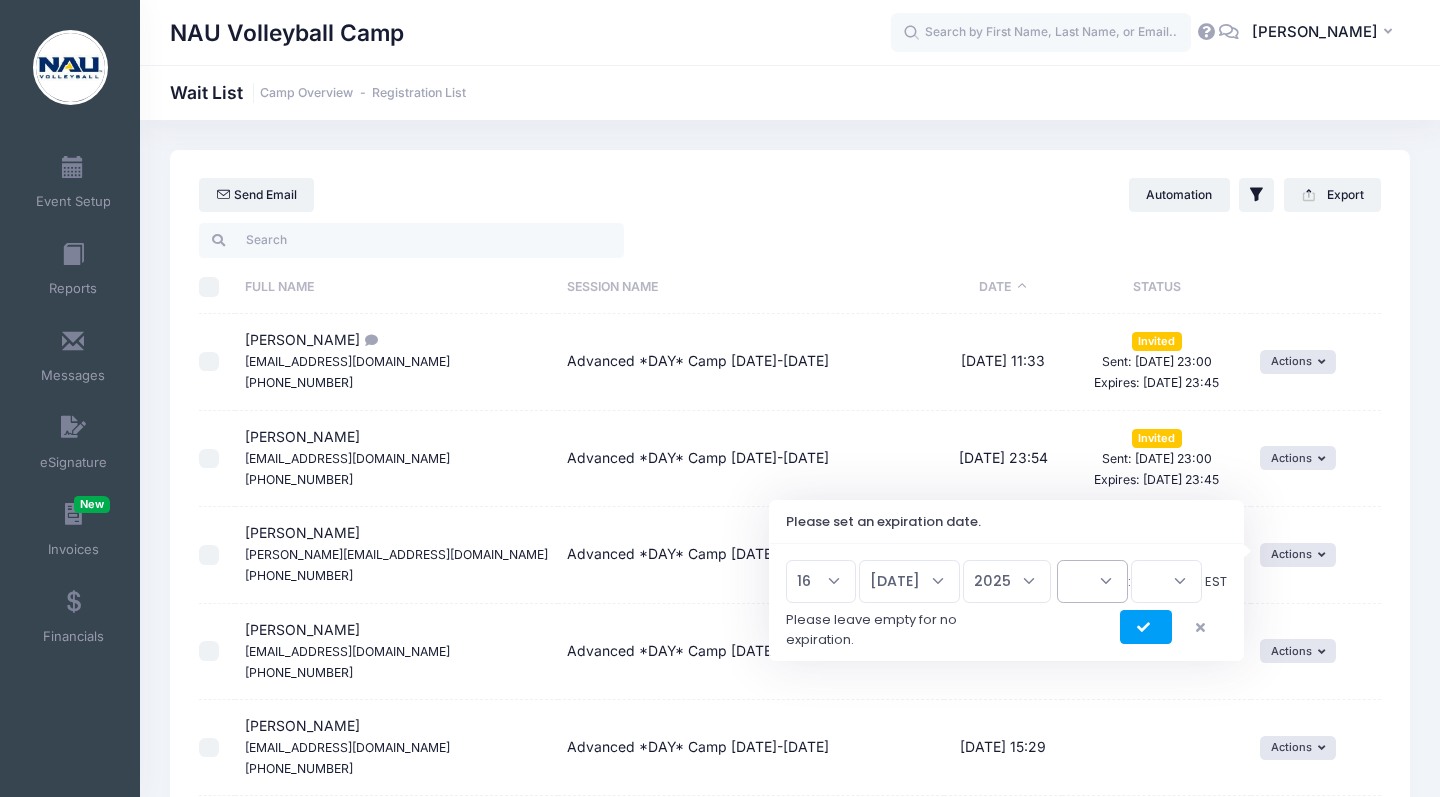 select on "23" 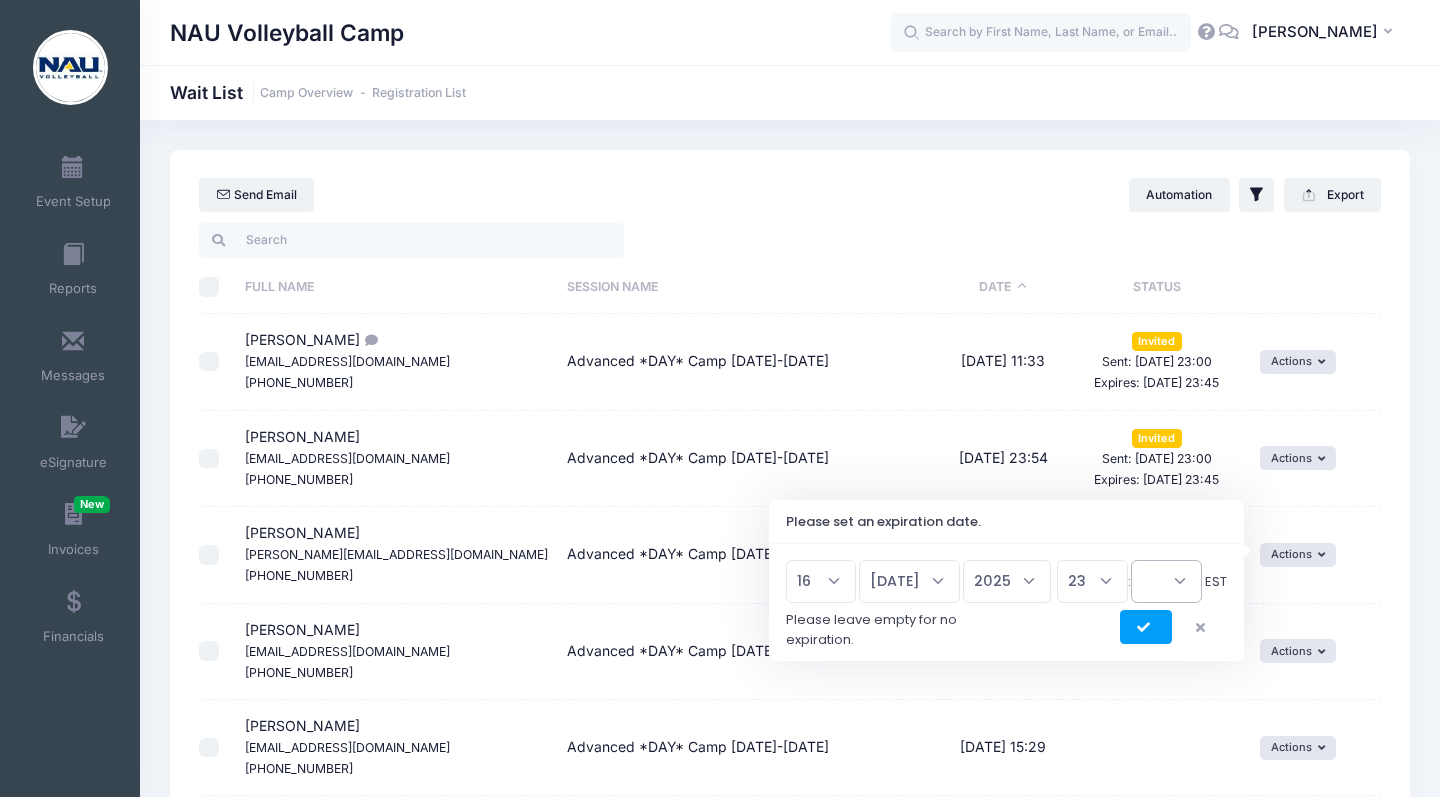 select on "45" 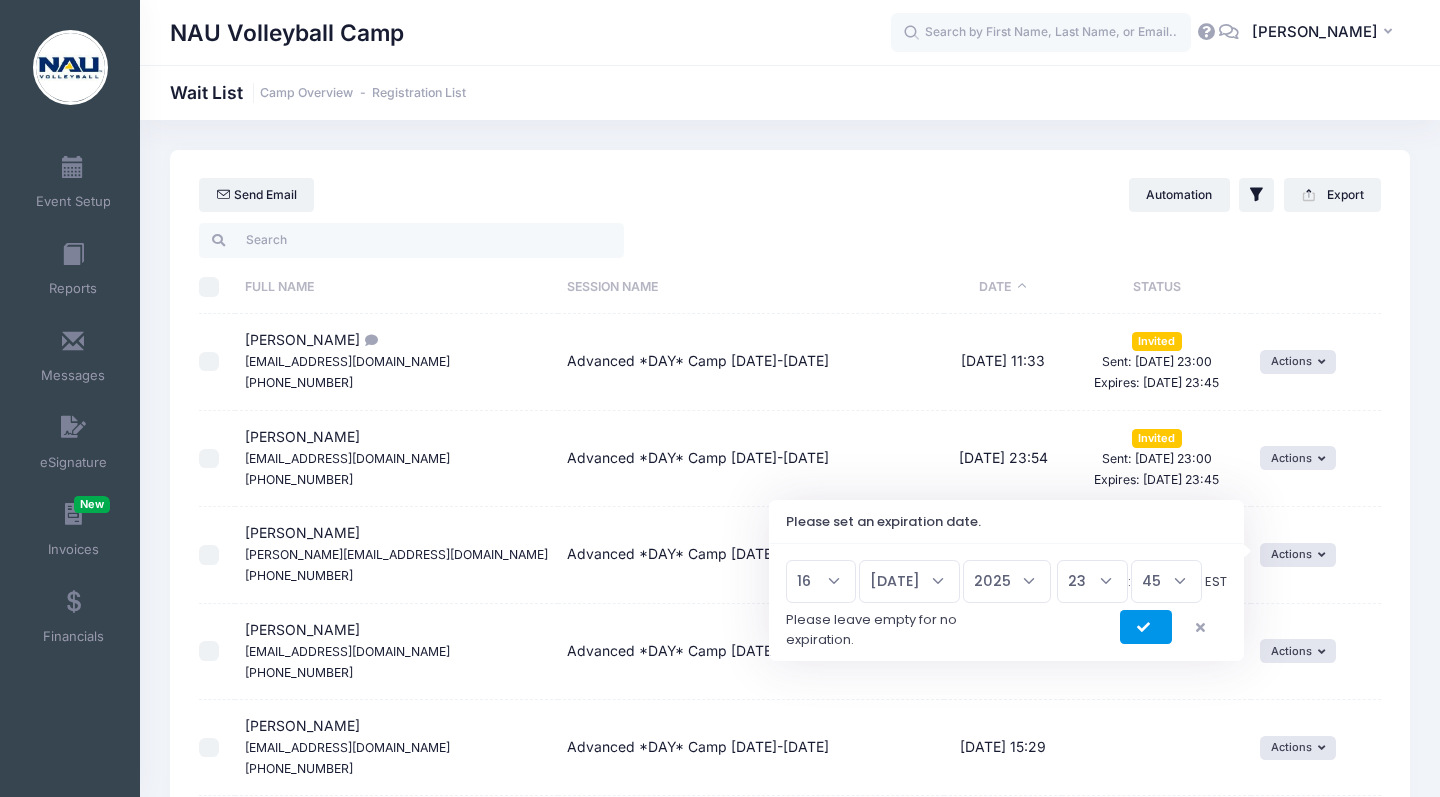 click at bounding box center [1146, 627] 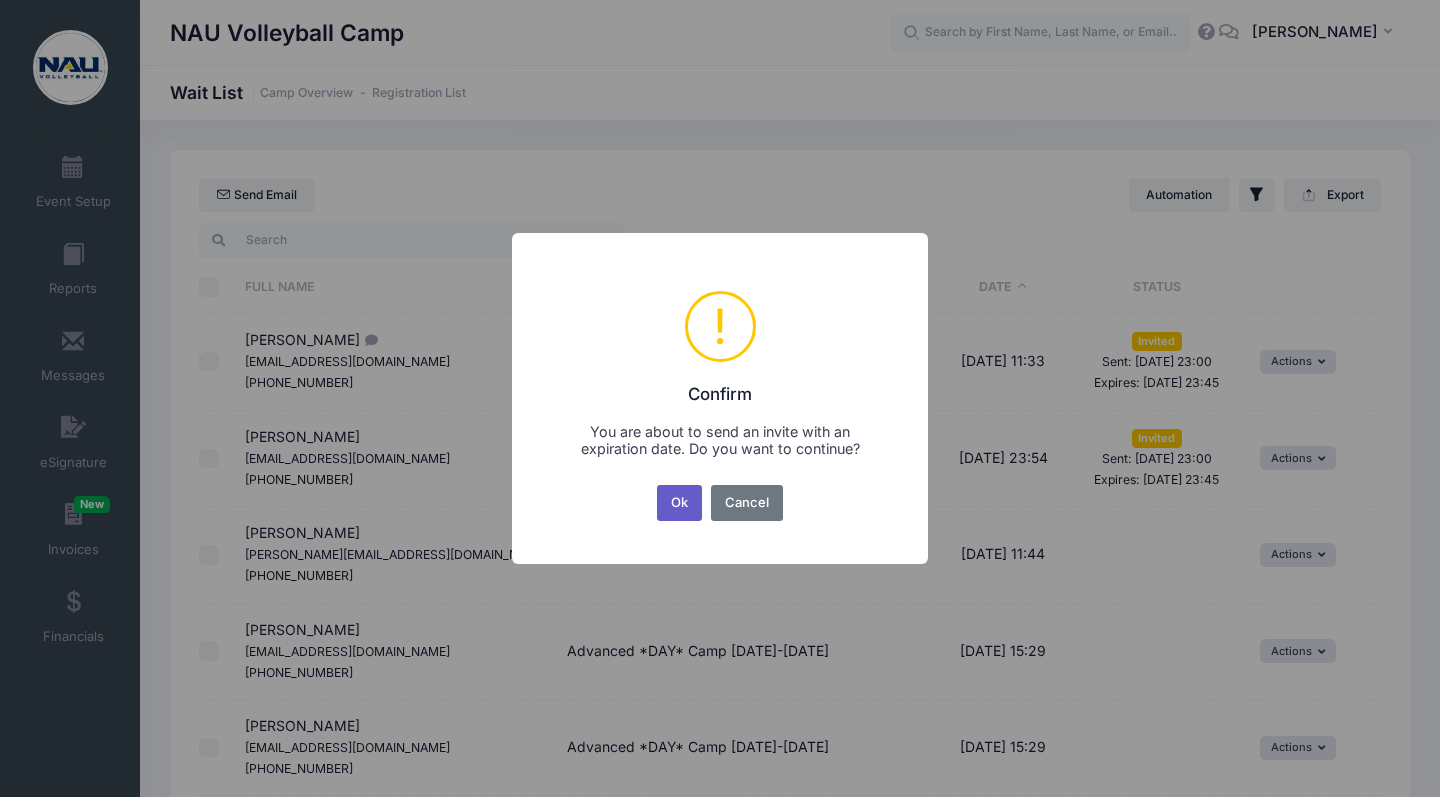 click on "Ok" at bounding box center [680, 503] 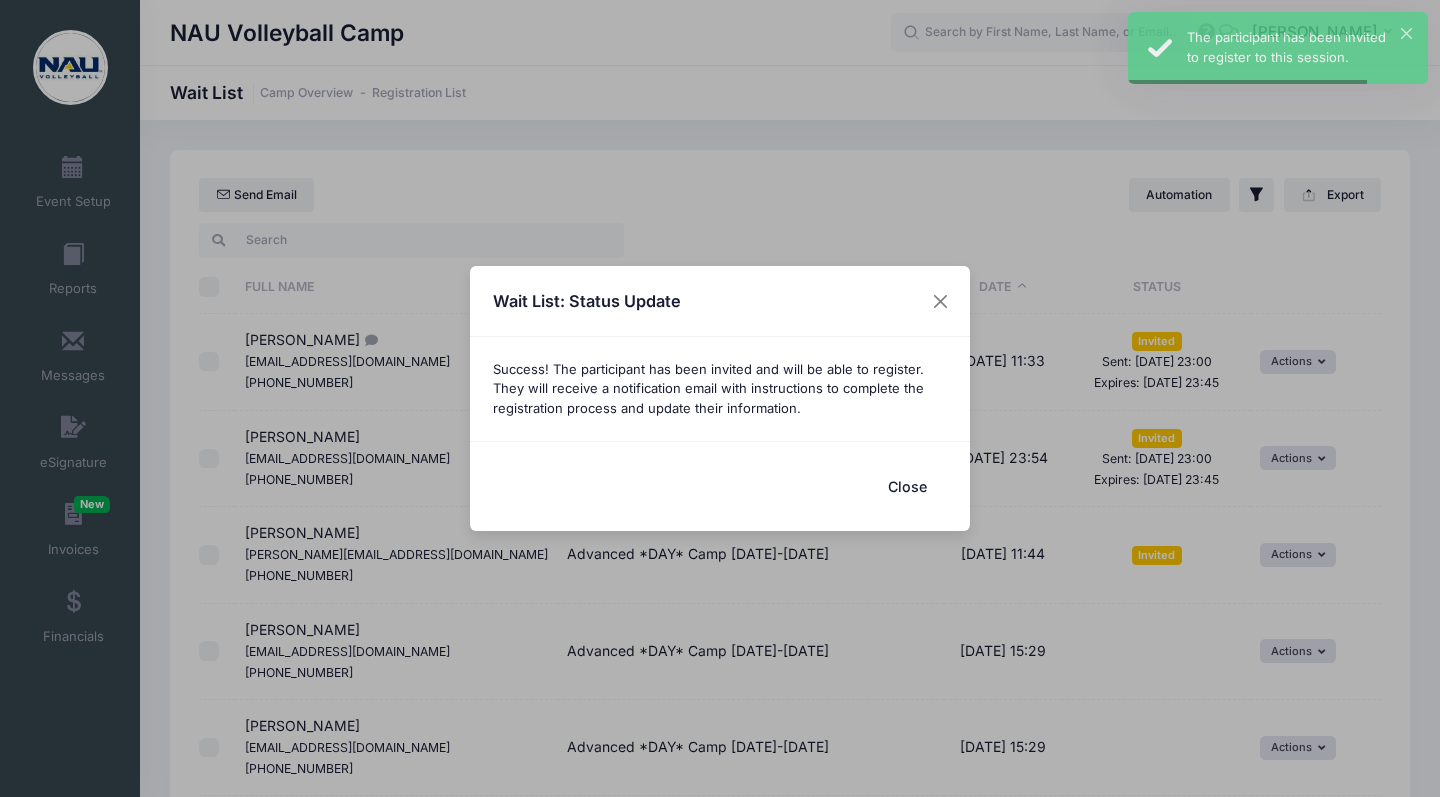 click on "Close" at bounding box center (907, 486) 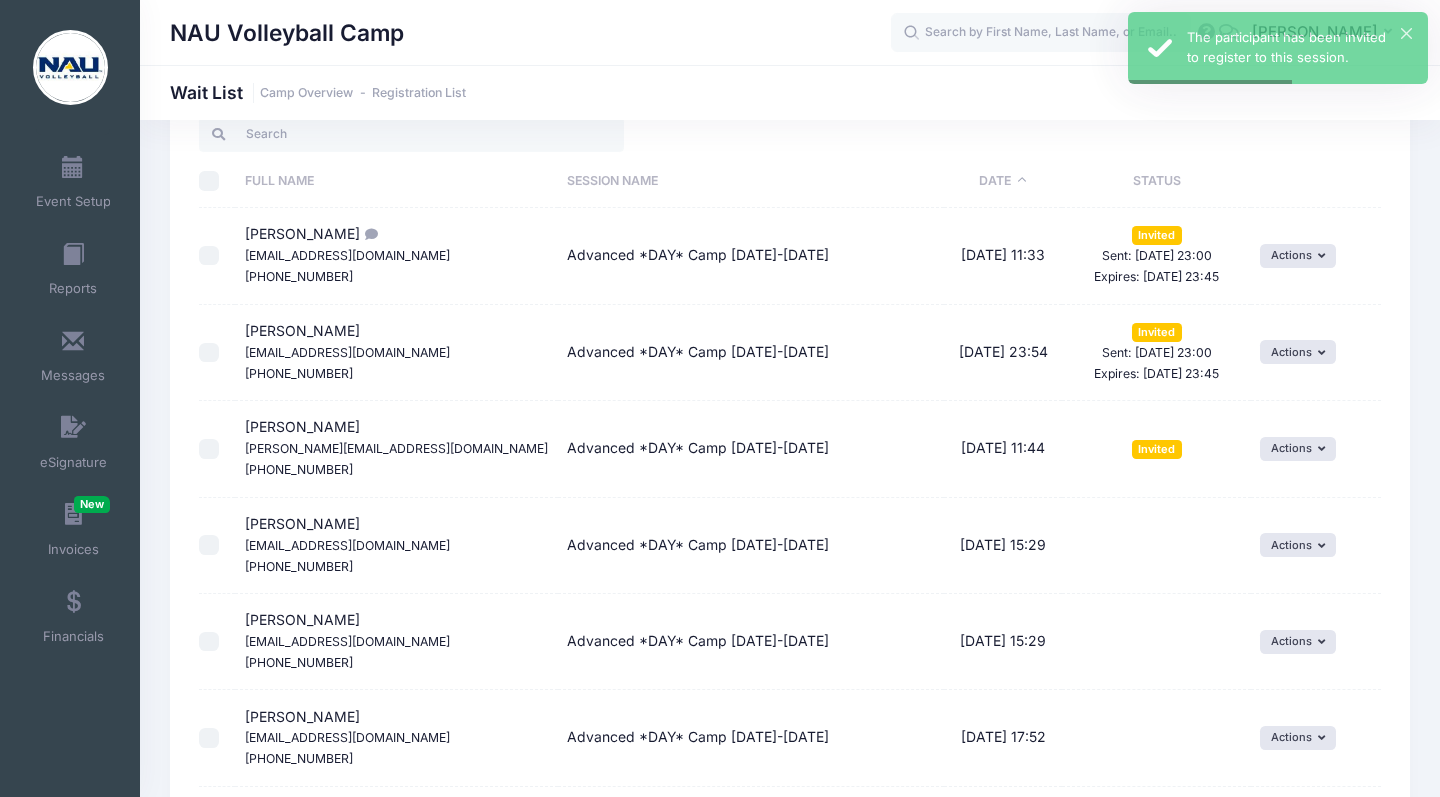 scroll, scrollTop: 147, scrollLeft: 0, axis: vertical 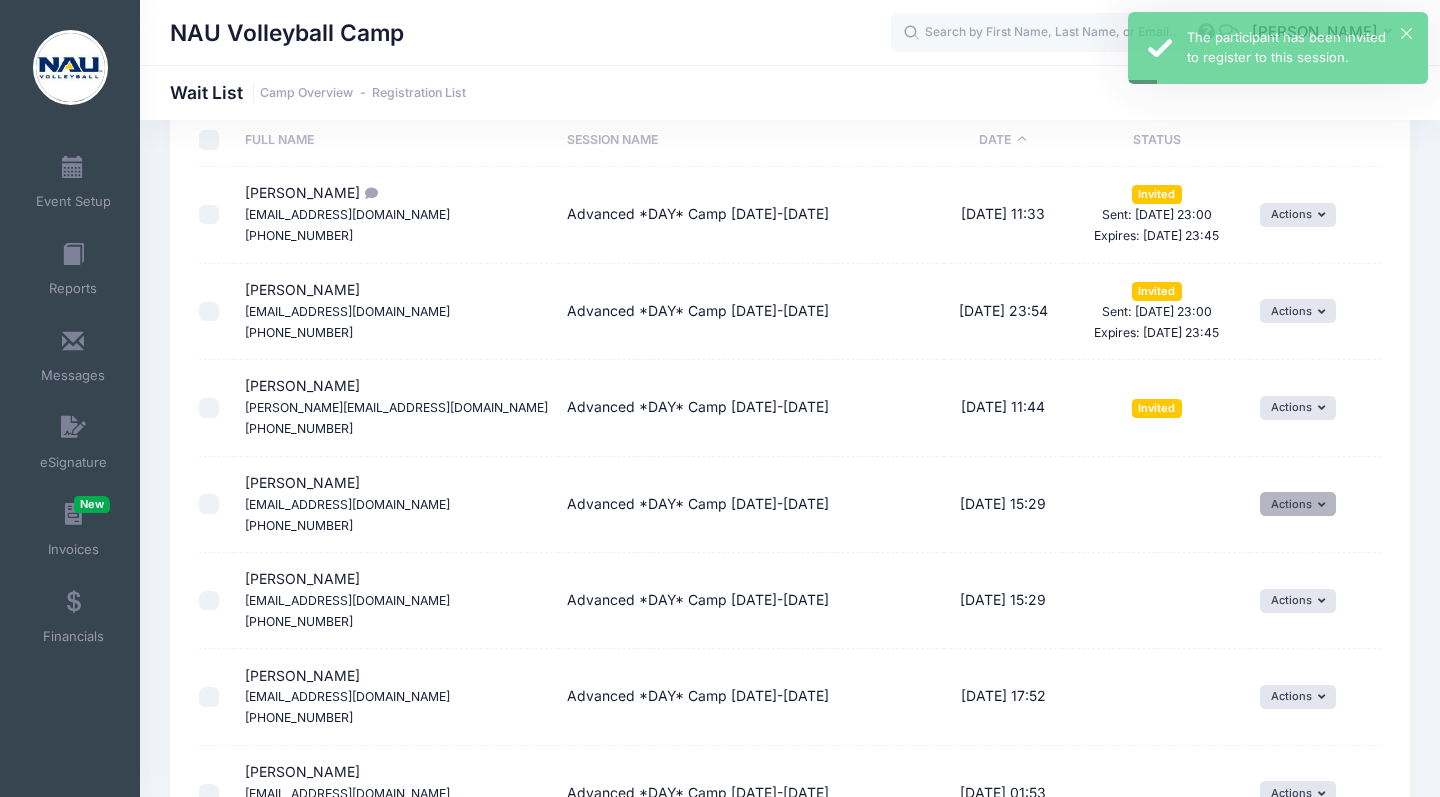 click on "Actions" at bounding box center (1298, 504) 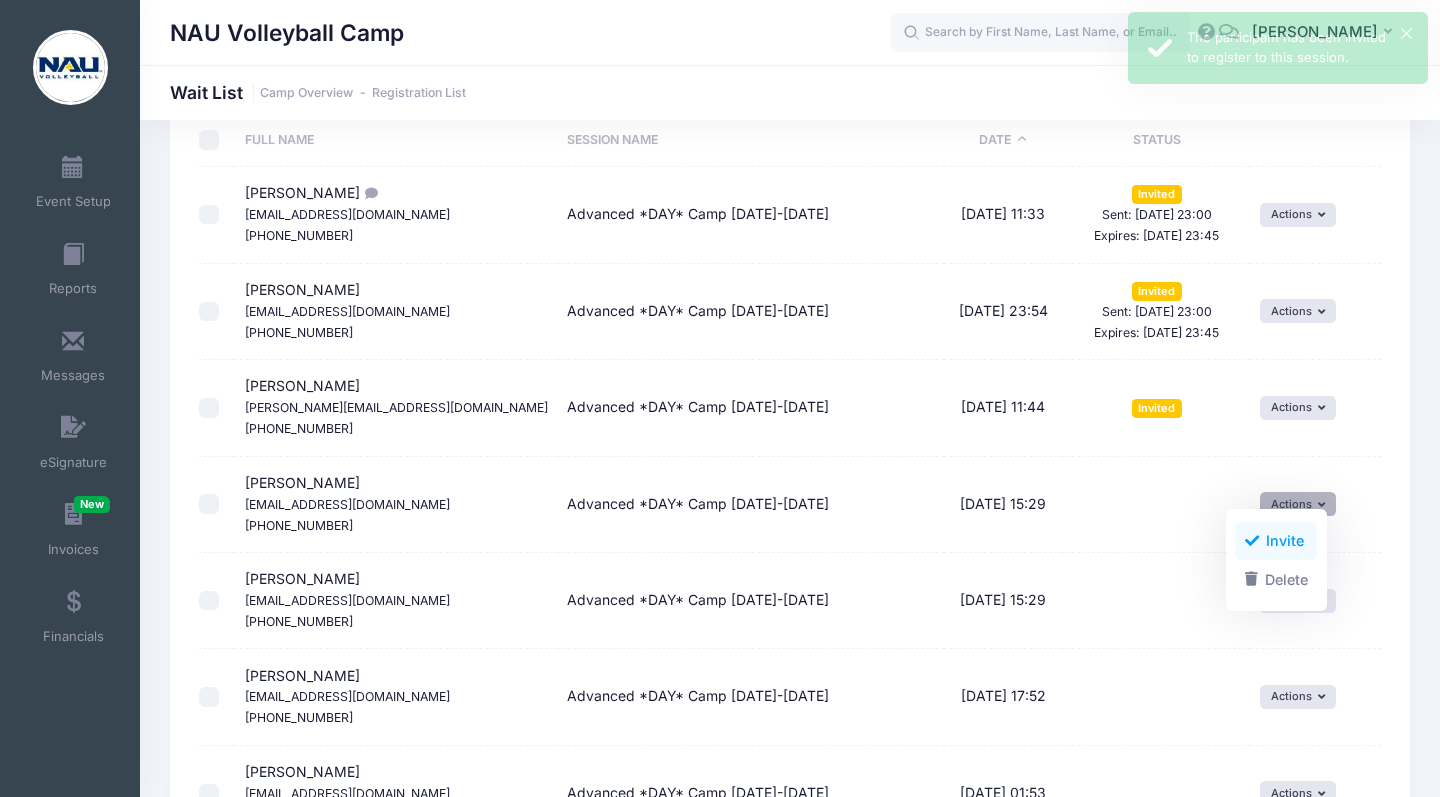 click on "Invite" at bounding box center [1276, 541] 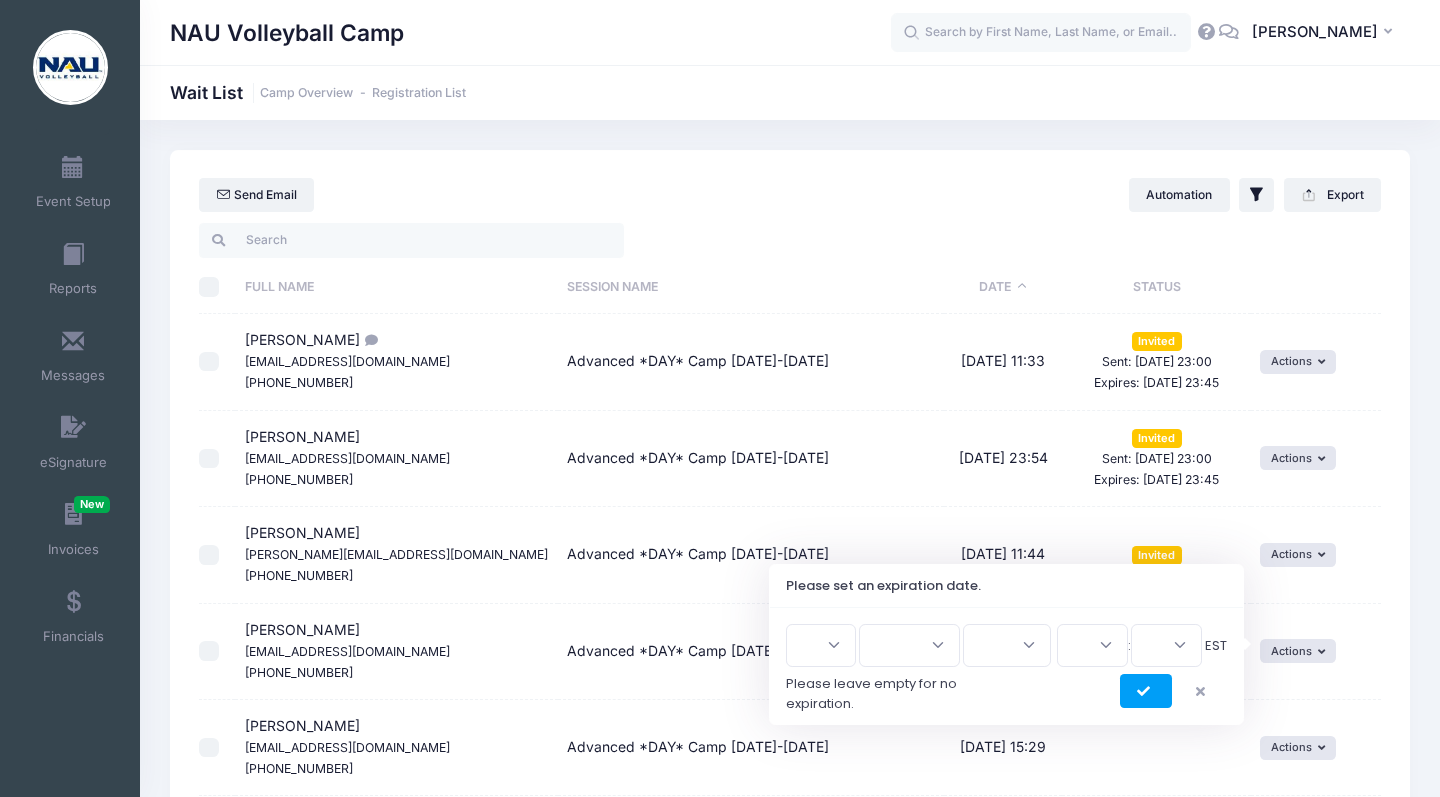 select on "16" 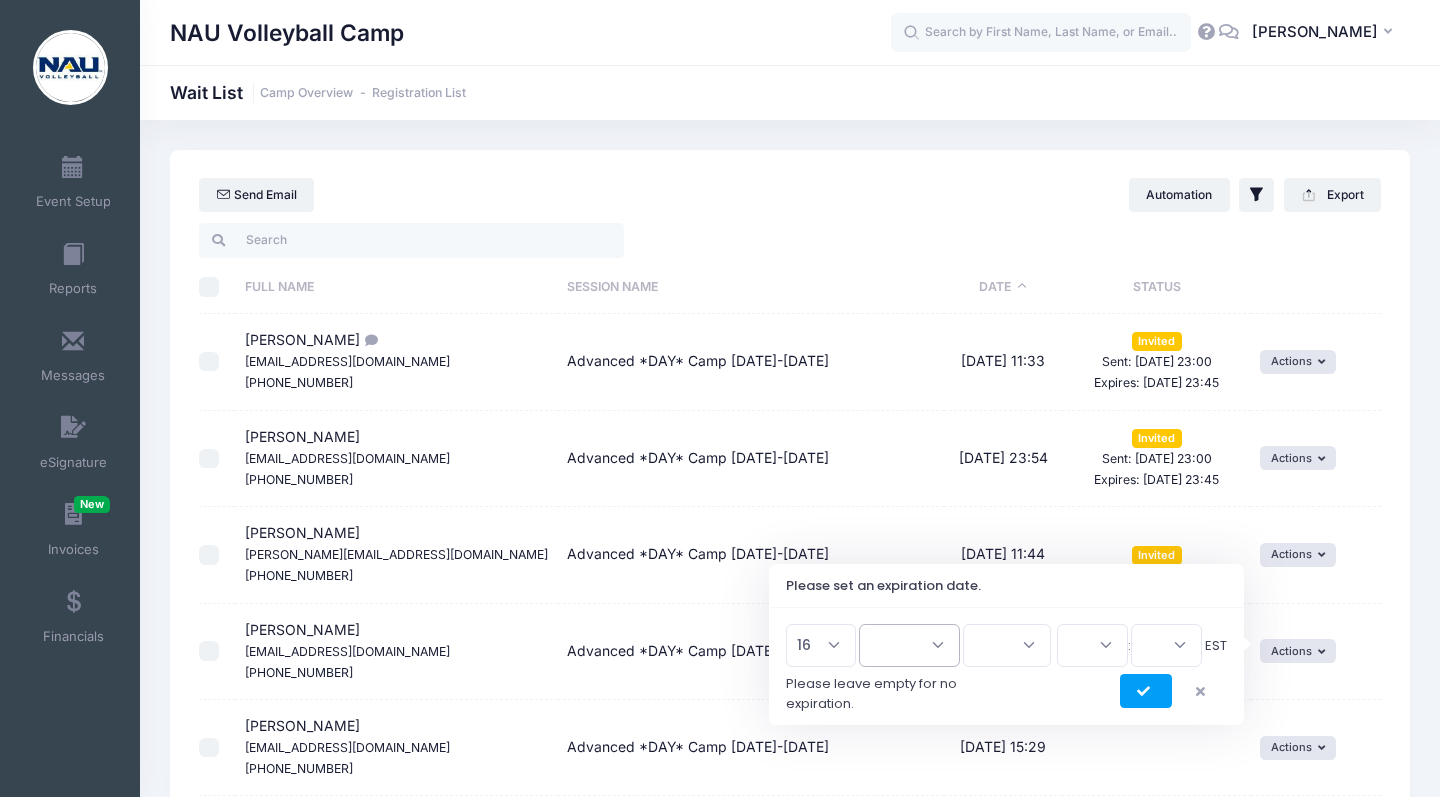 select on "6" 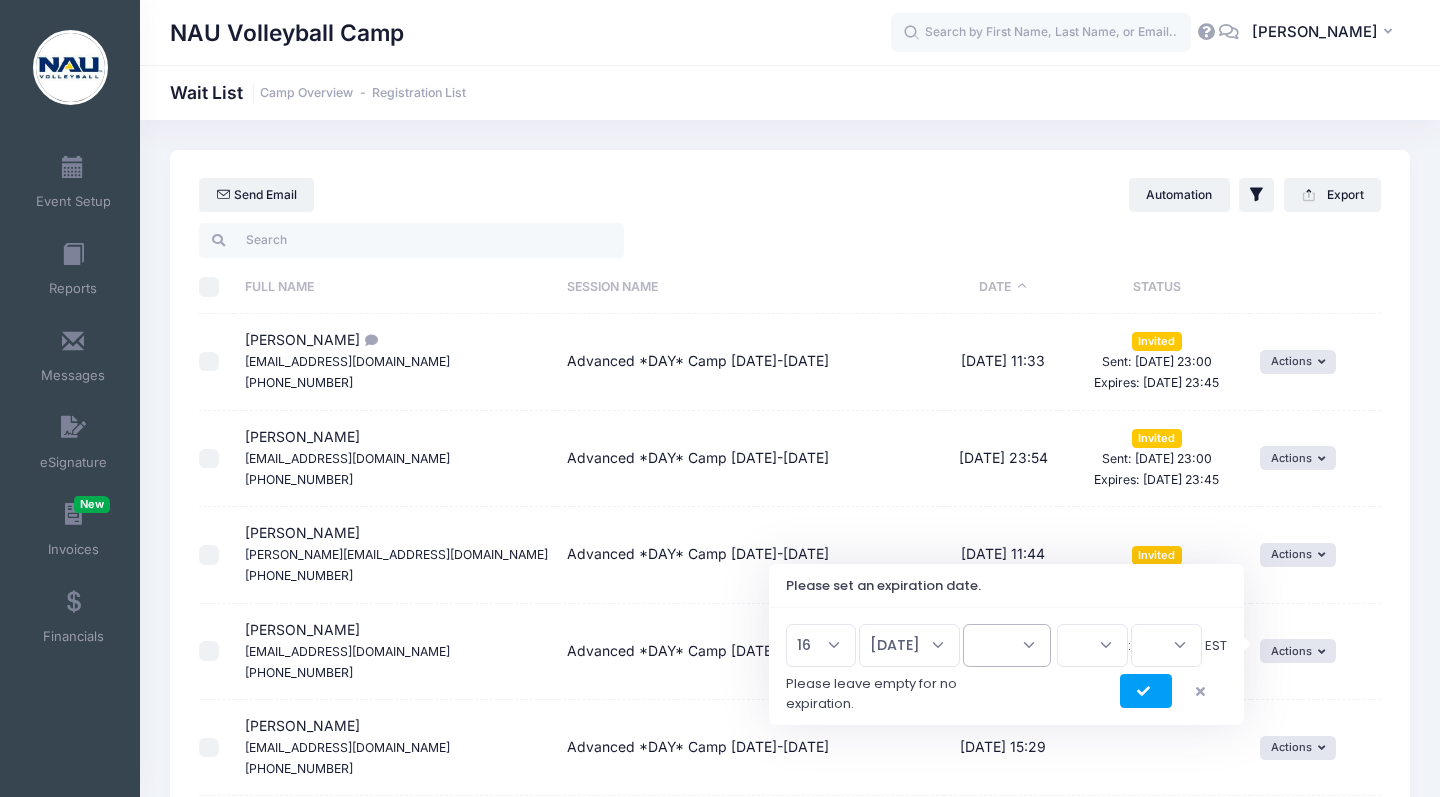 select on "2025" 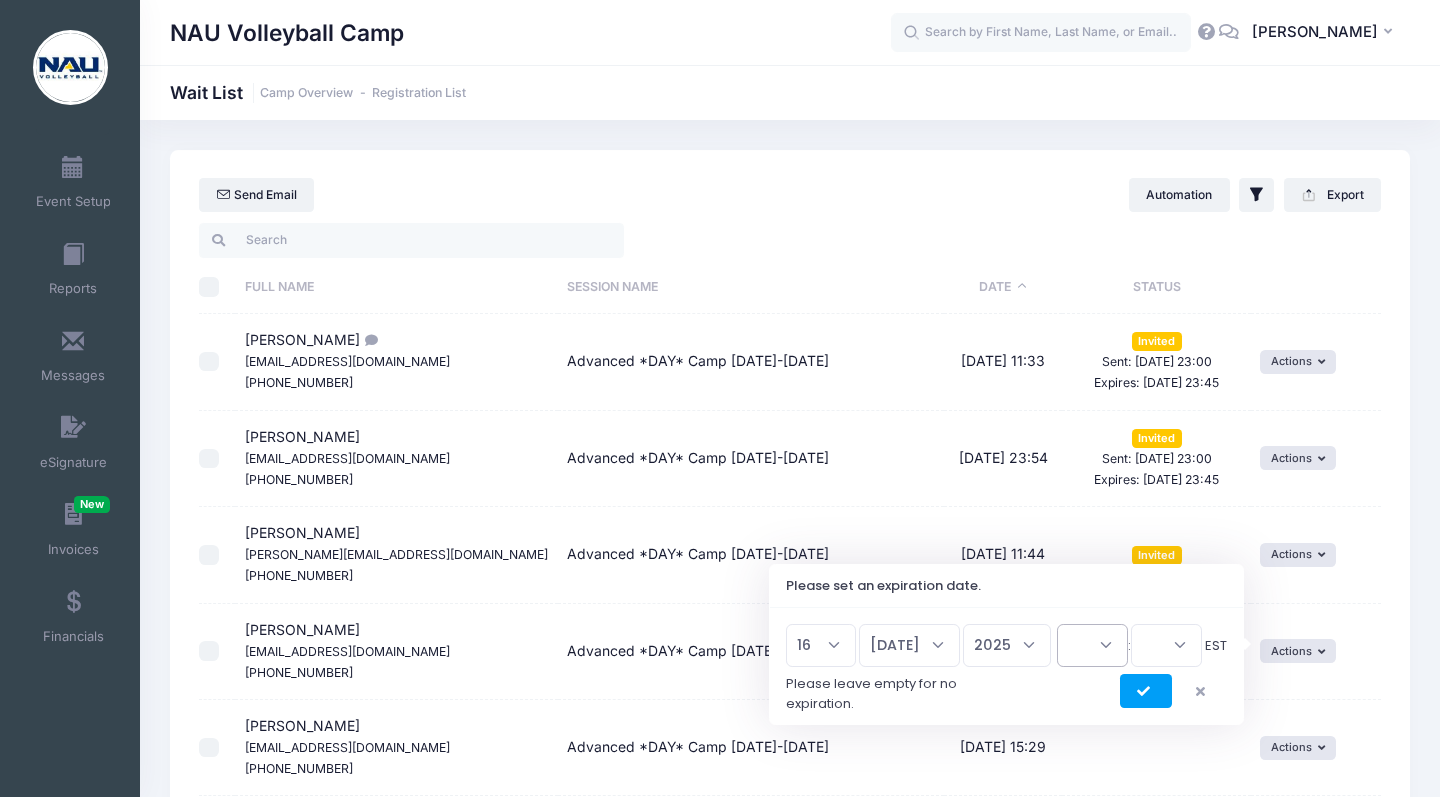 select on "23" 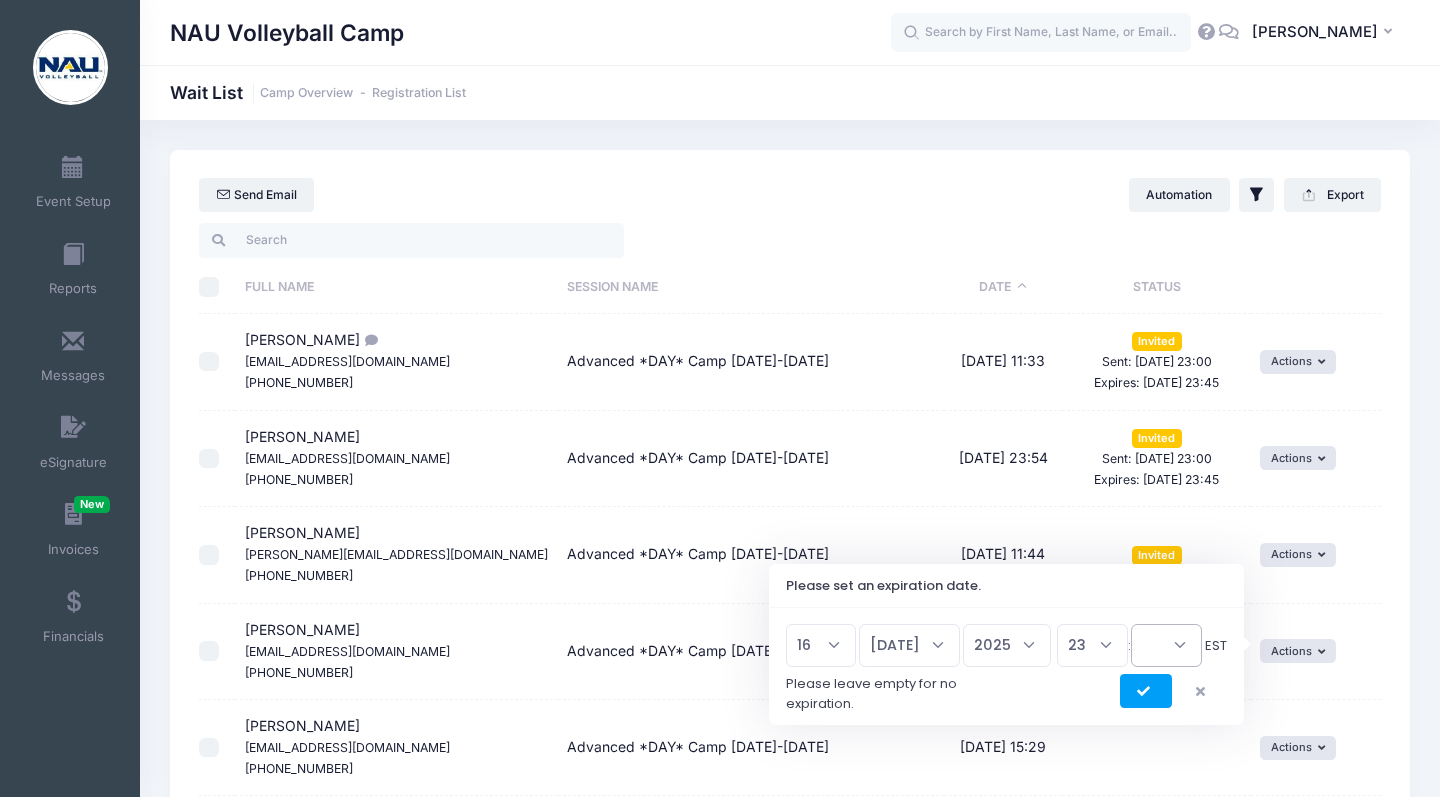 select on "45" 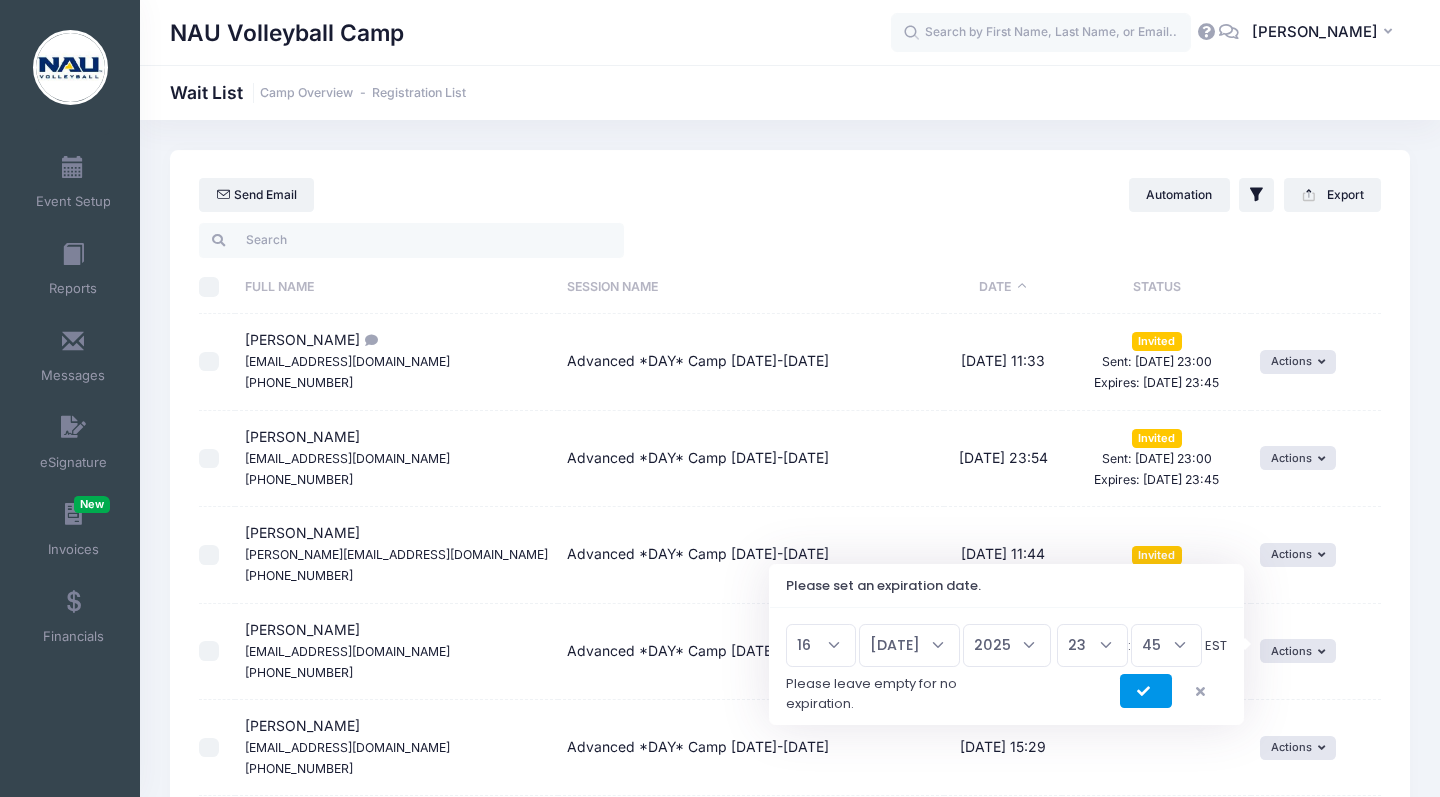 click at bounding box center (1146, 692) 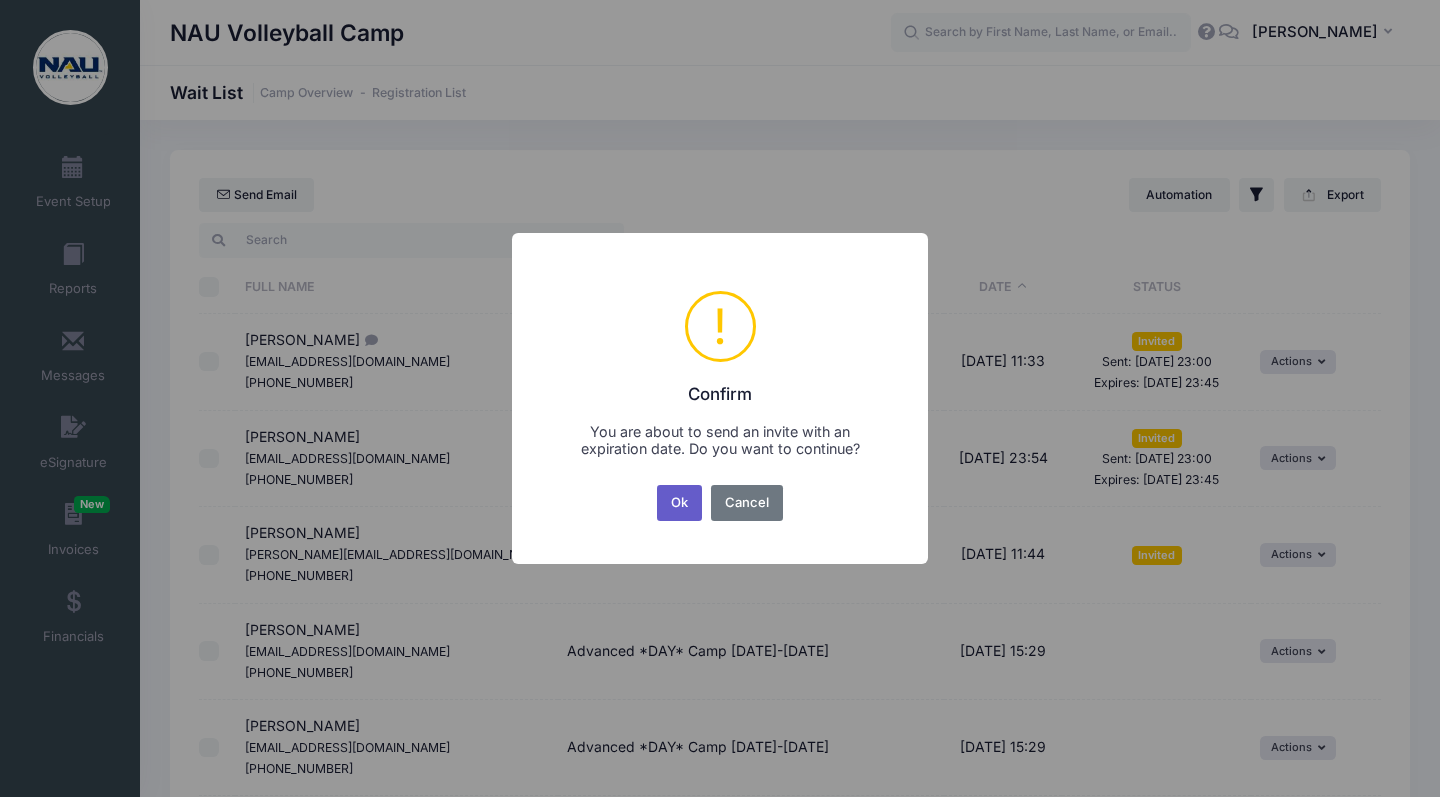 click on "Ok" at bounding box center [680, 503] 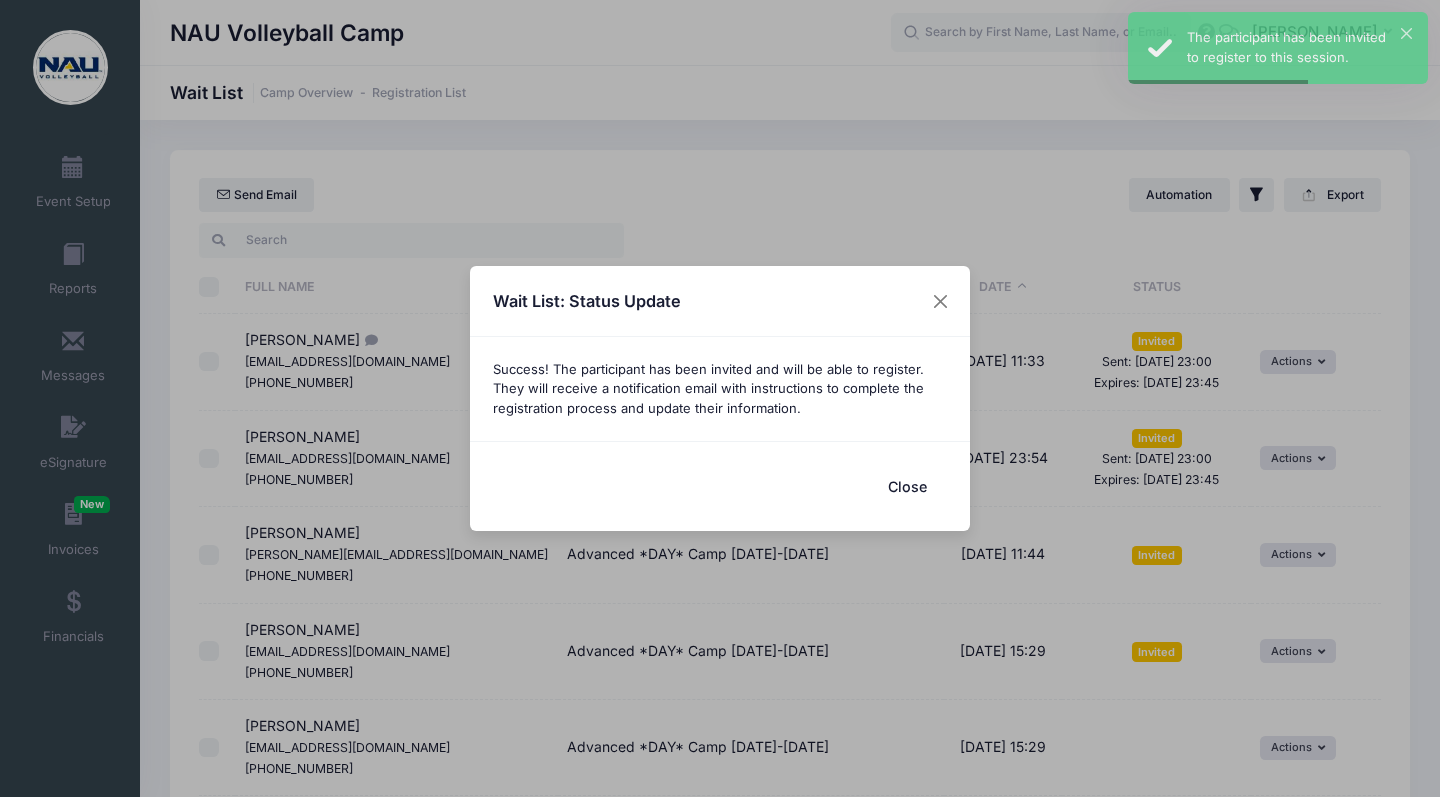 click on "Close" at bounding box center (907, 486) 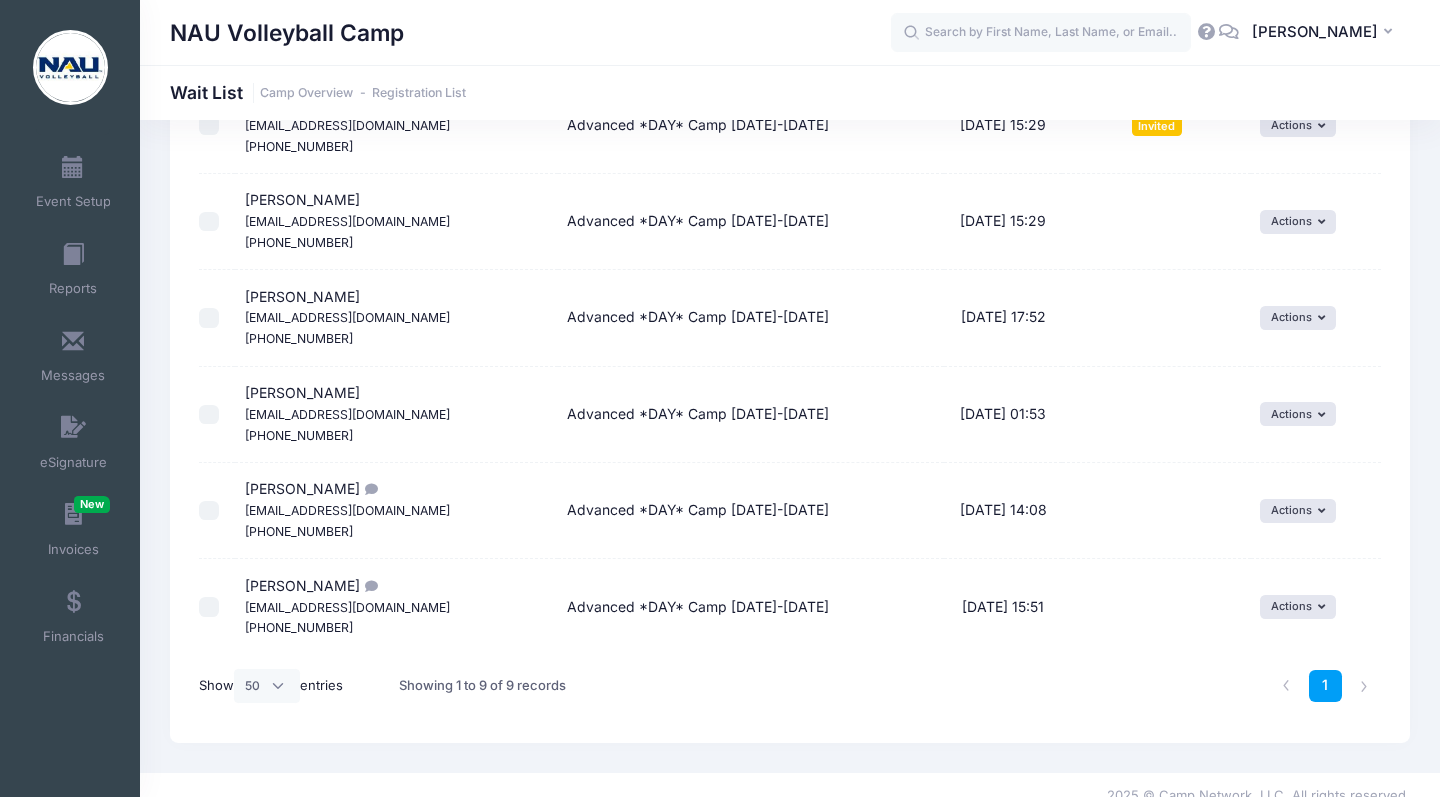 scroll, scrollTop: 525, scrollLeft: 0, axis: vertical 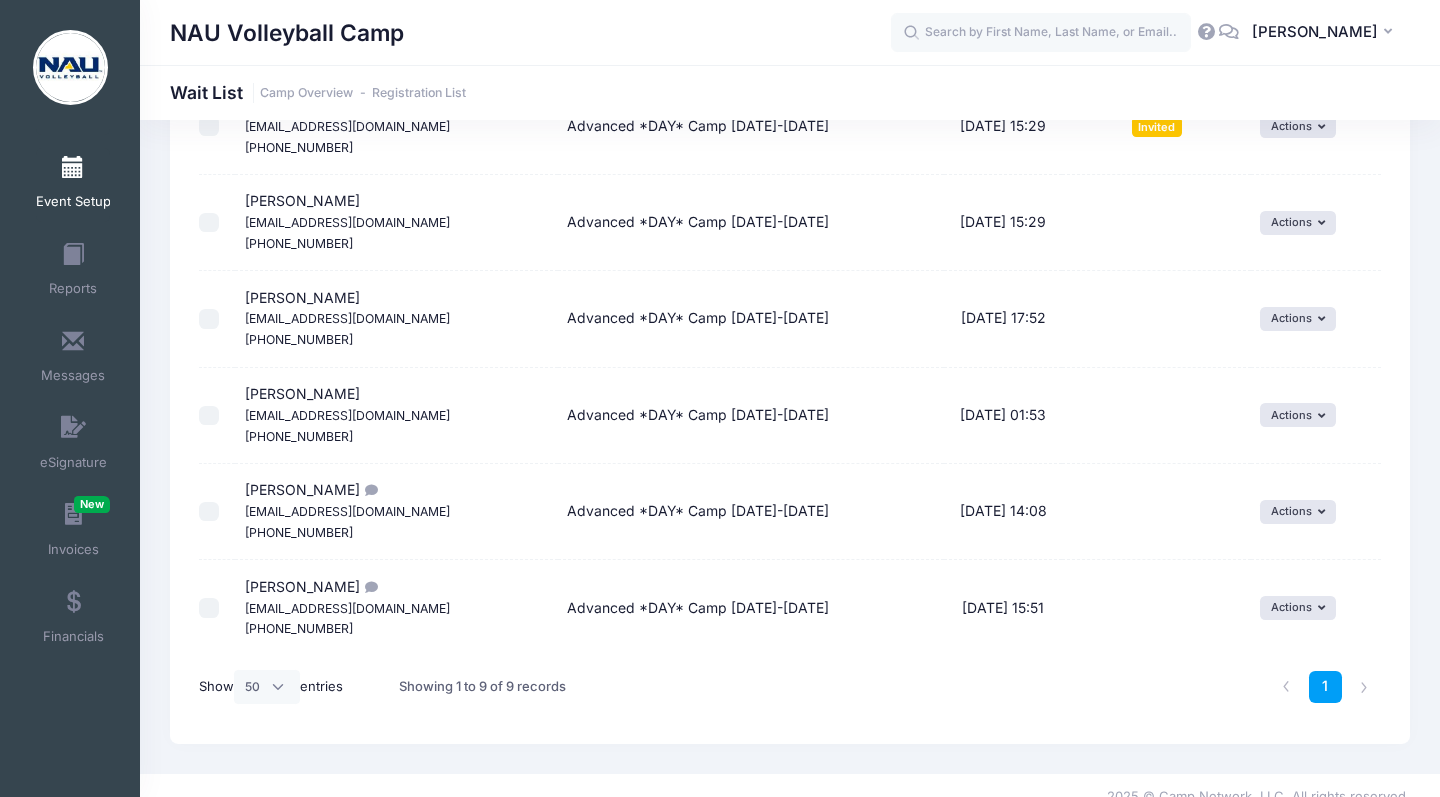 click at bounding box center (73, 168) 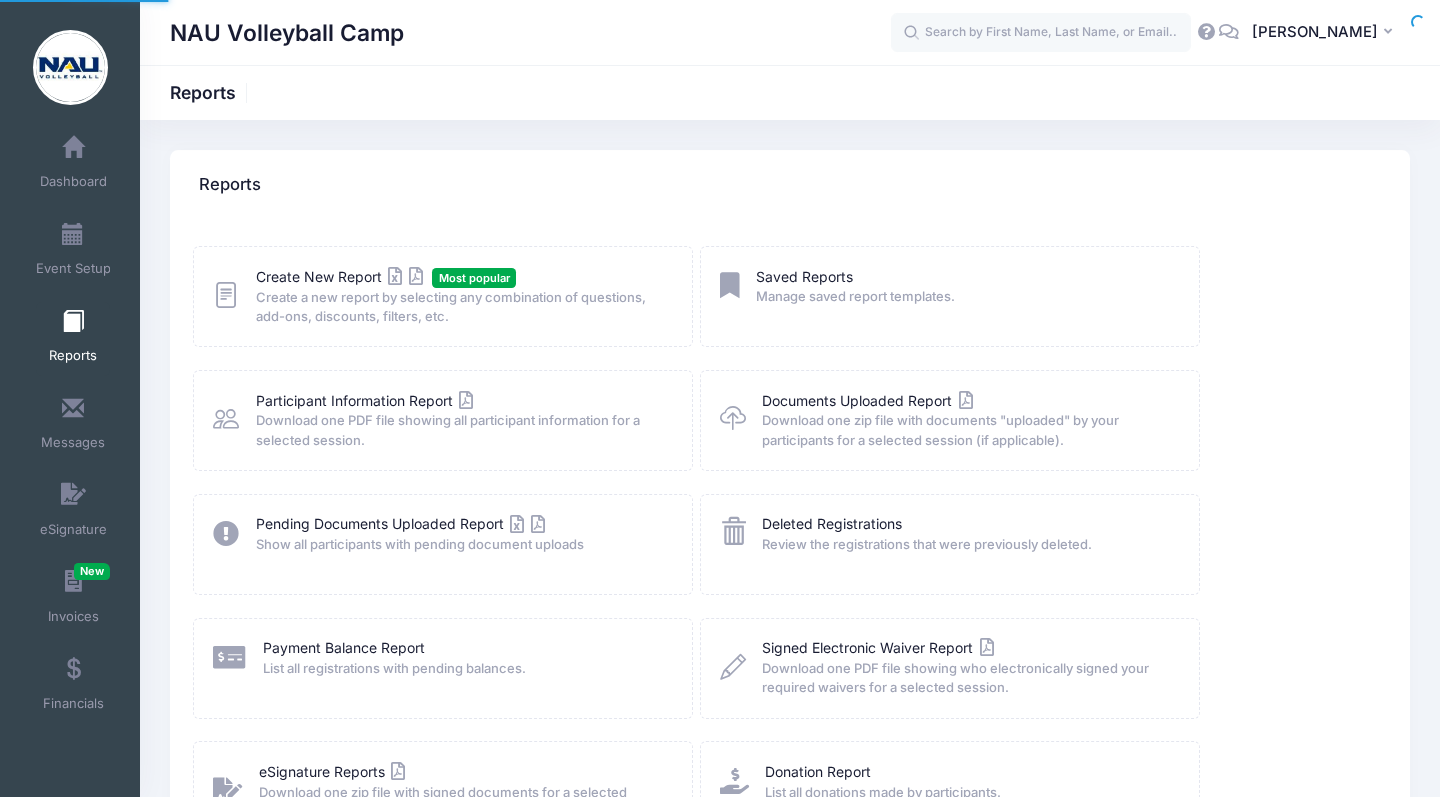 scroll, scrollTop: 0, scrollLeft: 0, axis: both 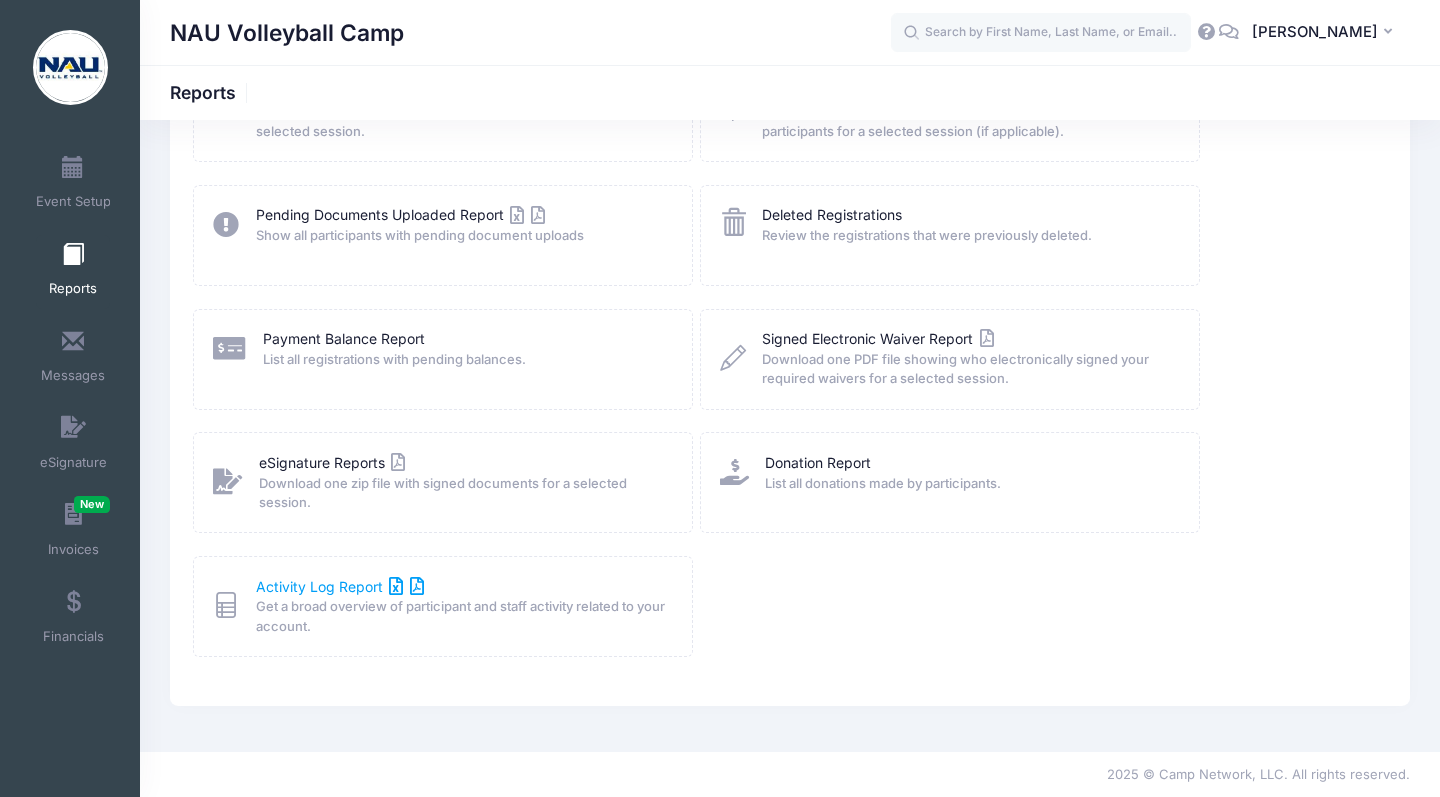 click on "Activity Log Report" at bounding box center (340, 586) 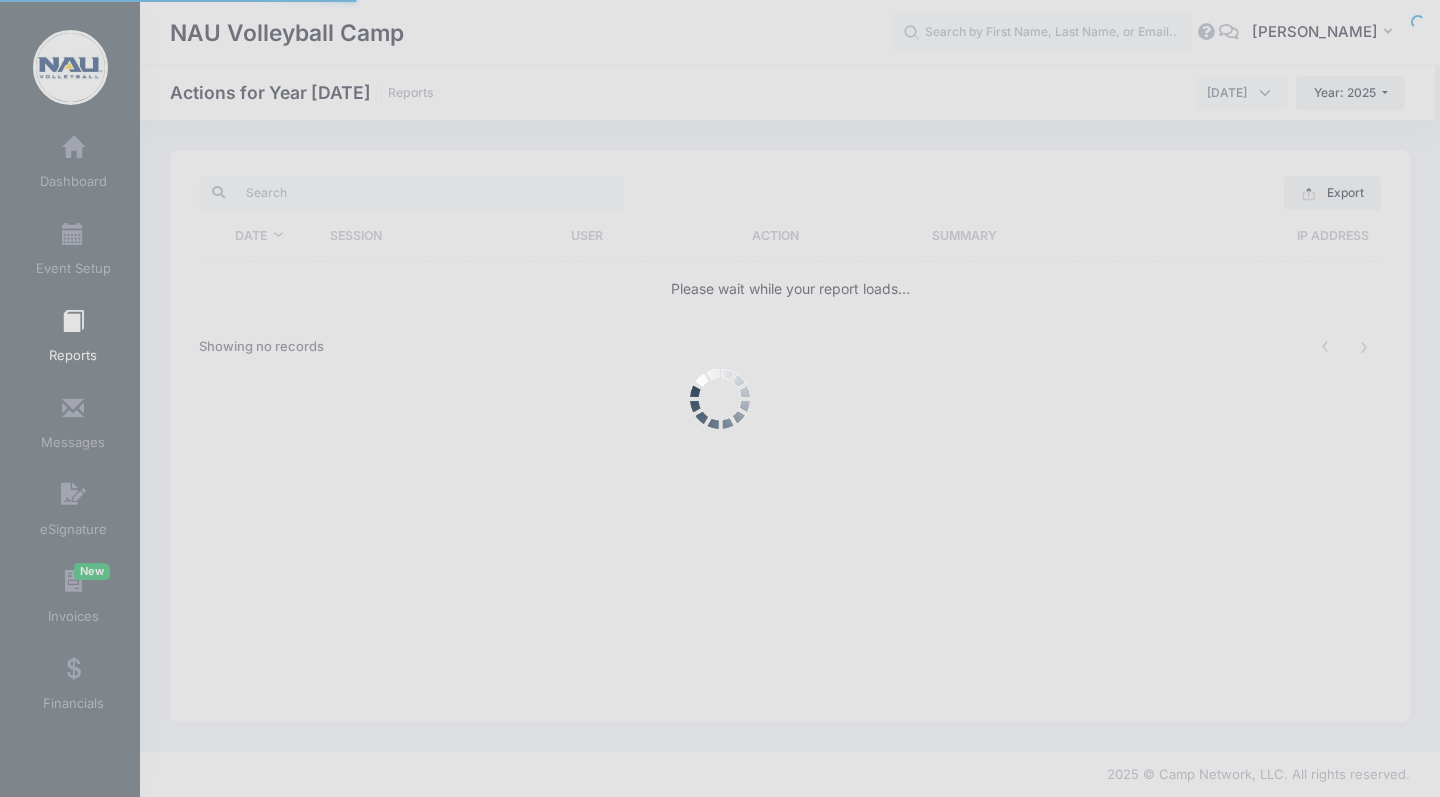 scroll, scrollTop: 0, scrollLeft: 0, axis: both 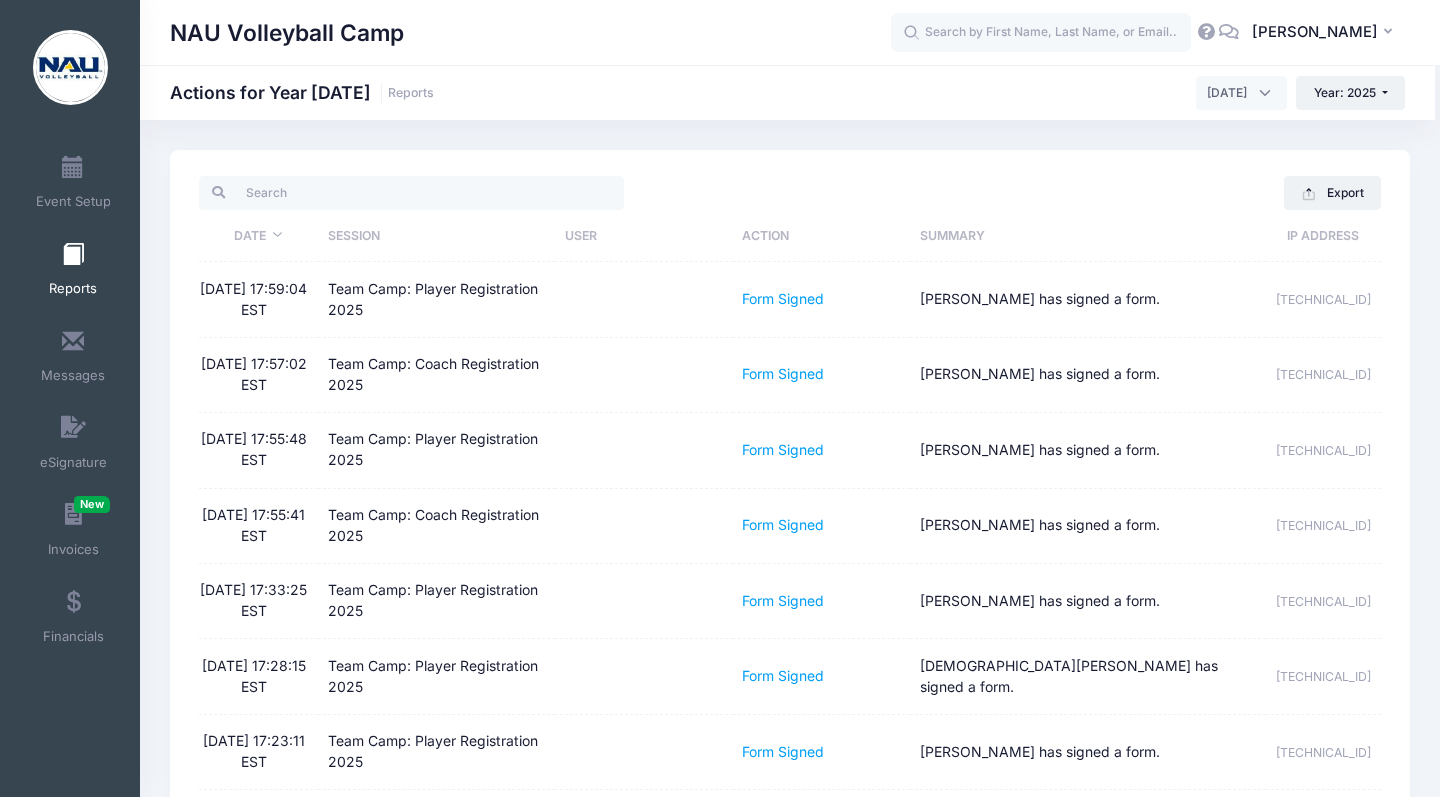 click on "Reports" at bounding box center [73, 272] 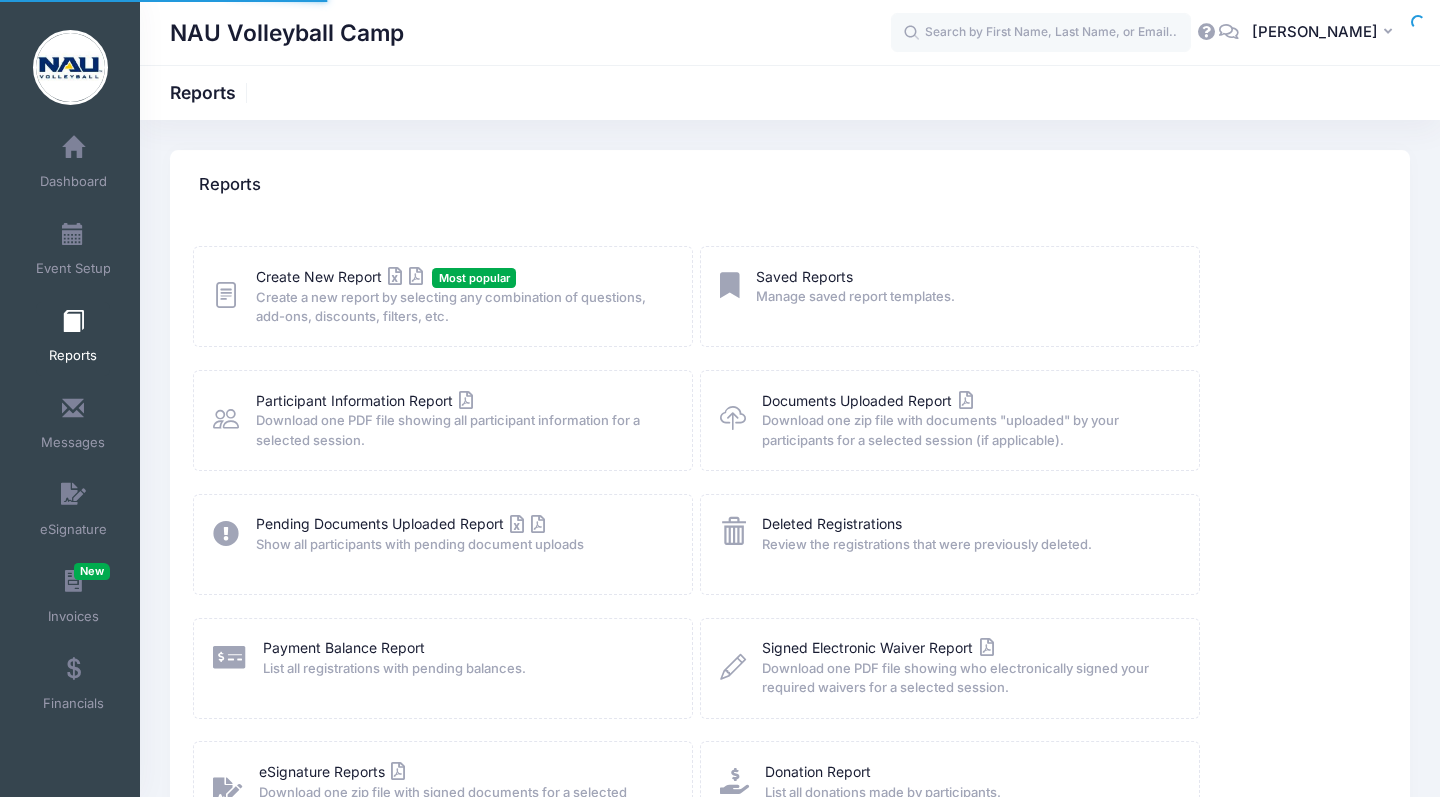 scroll, scrollTop: 0, scrollLeft: 0, axis: both 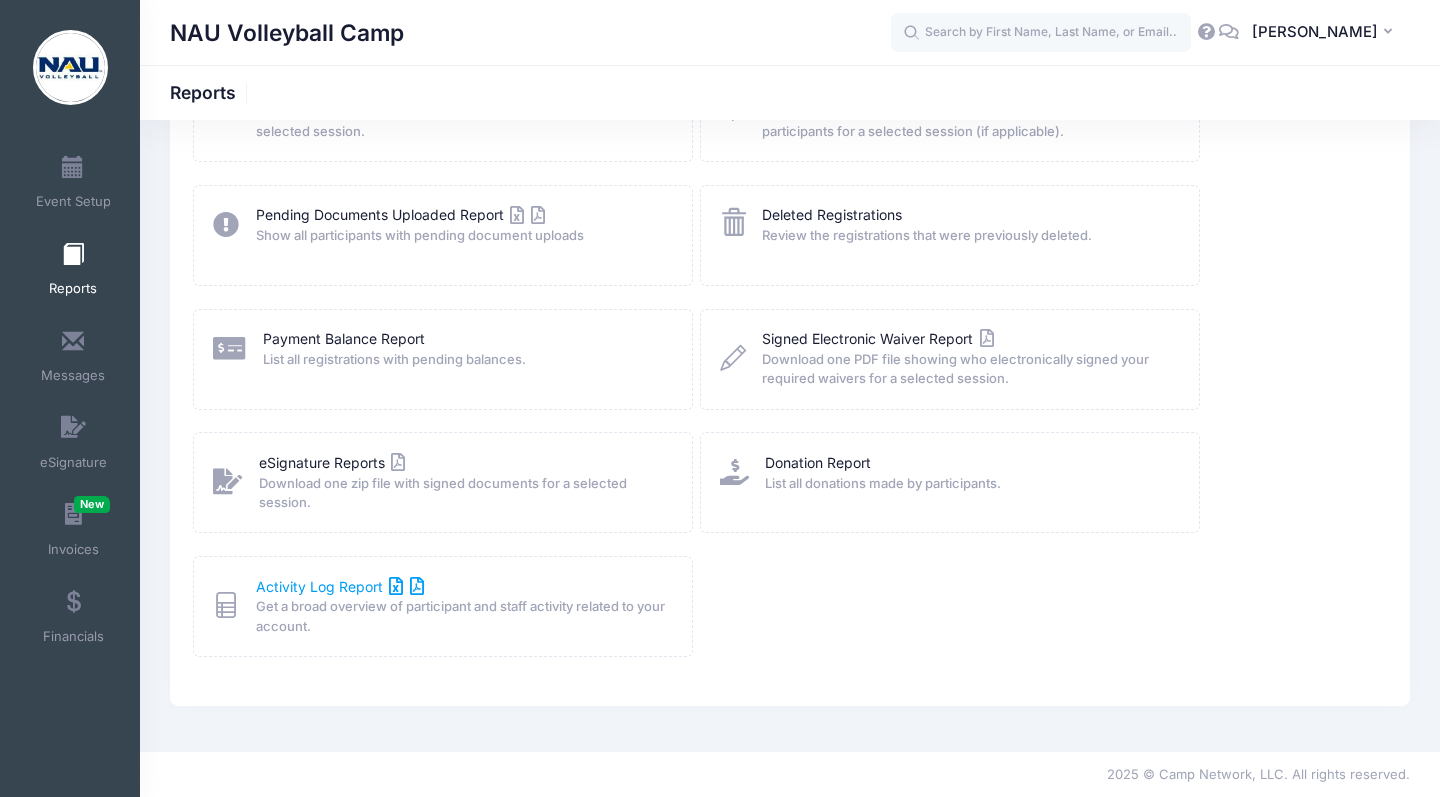 click on "Activity Log Report" at bounding box center (340, 586) 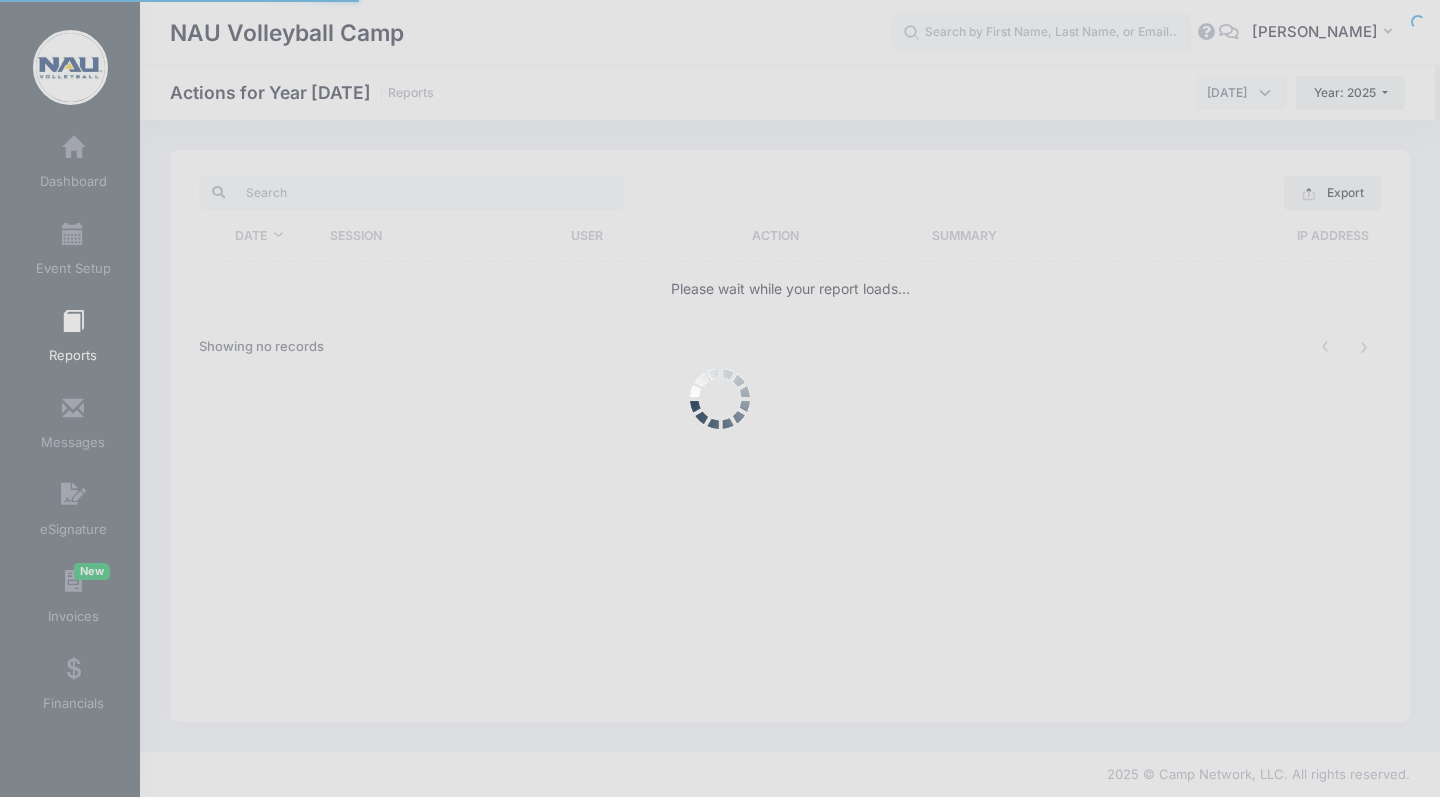 scroll, scrollTop: 0, scrollLeft: 0, axis: both 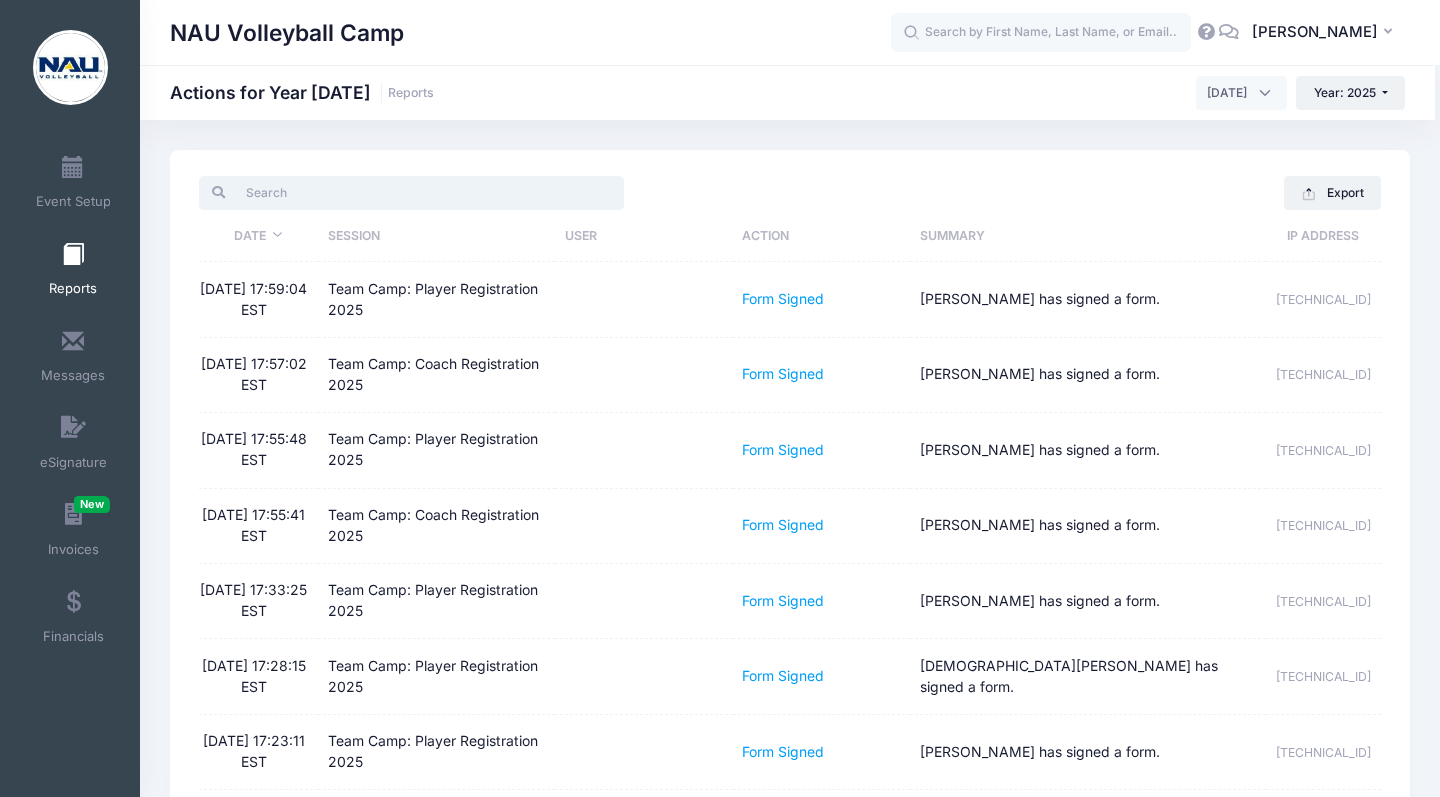 click at bounding box center (411, 193) 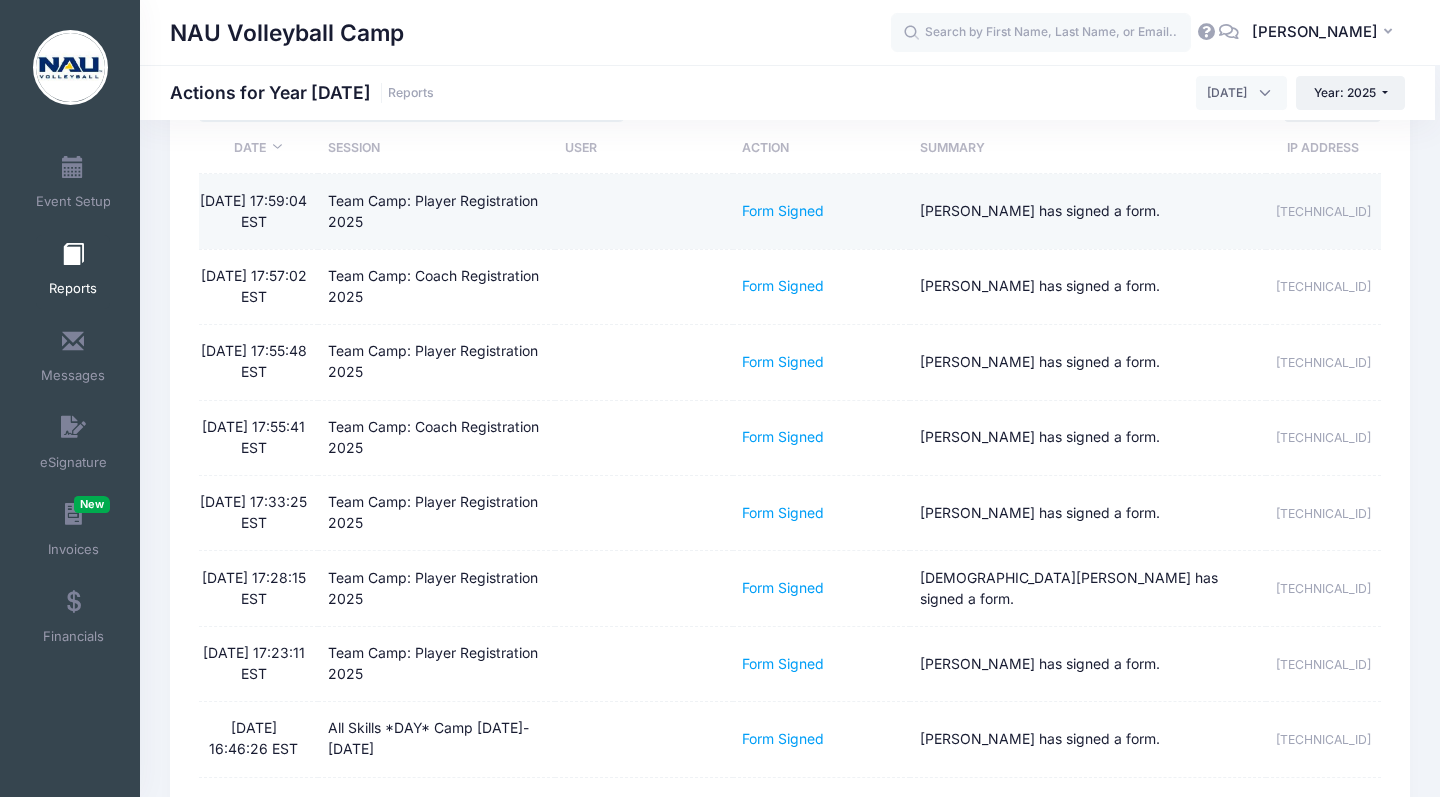 scroll, scrollTop: 94, scrollLeft: 0, axis: vertical 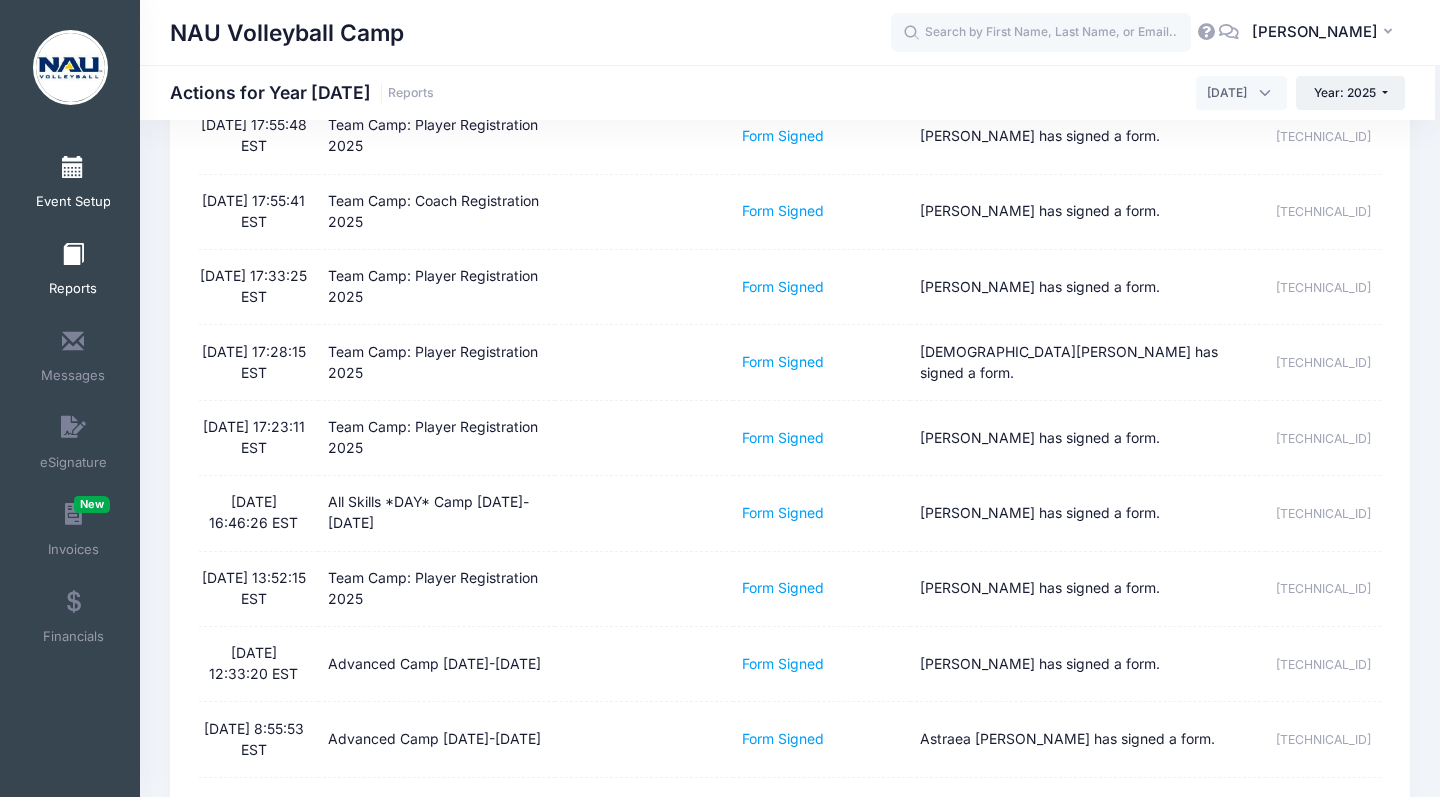 type on "form signed" 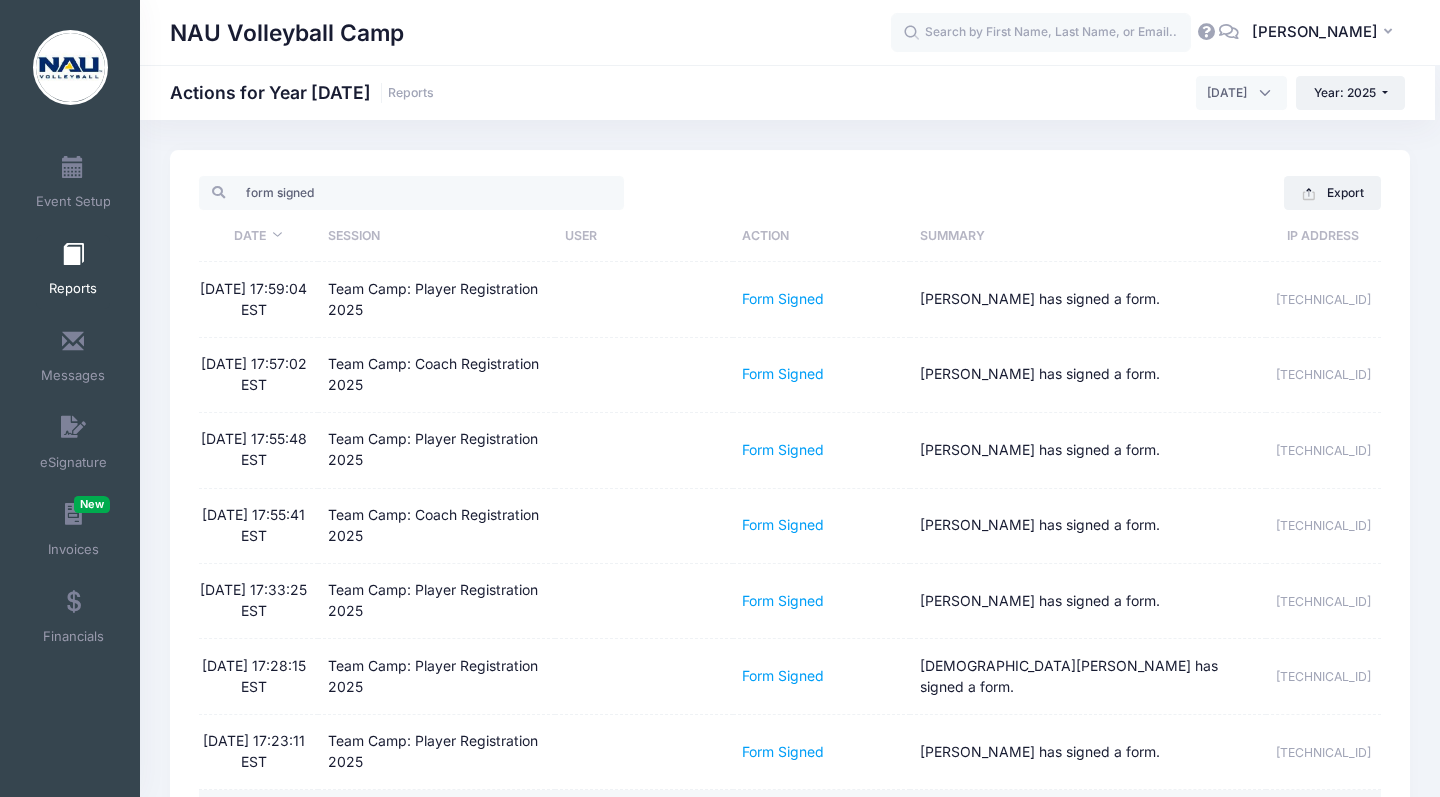 scroll, scrollTop: 0, scrollLeft: 0, axis: both 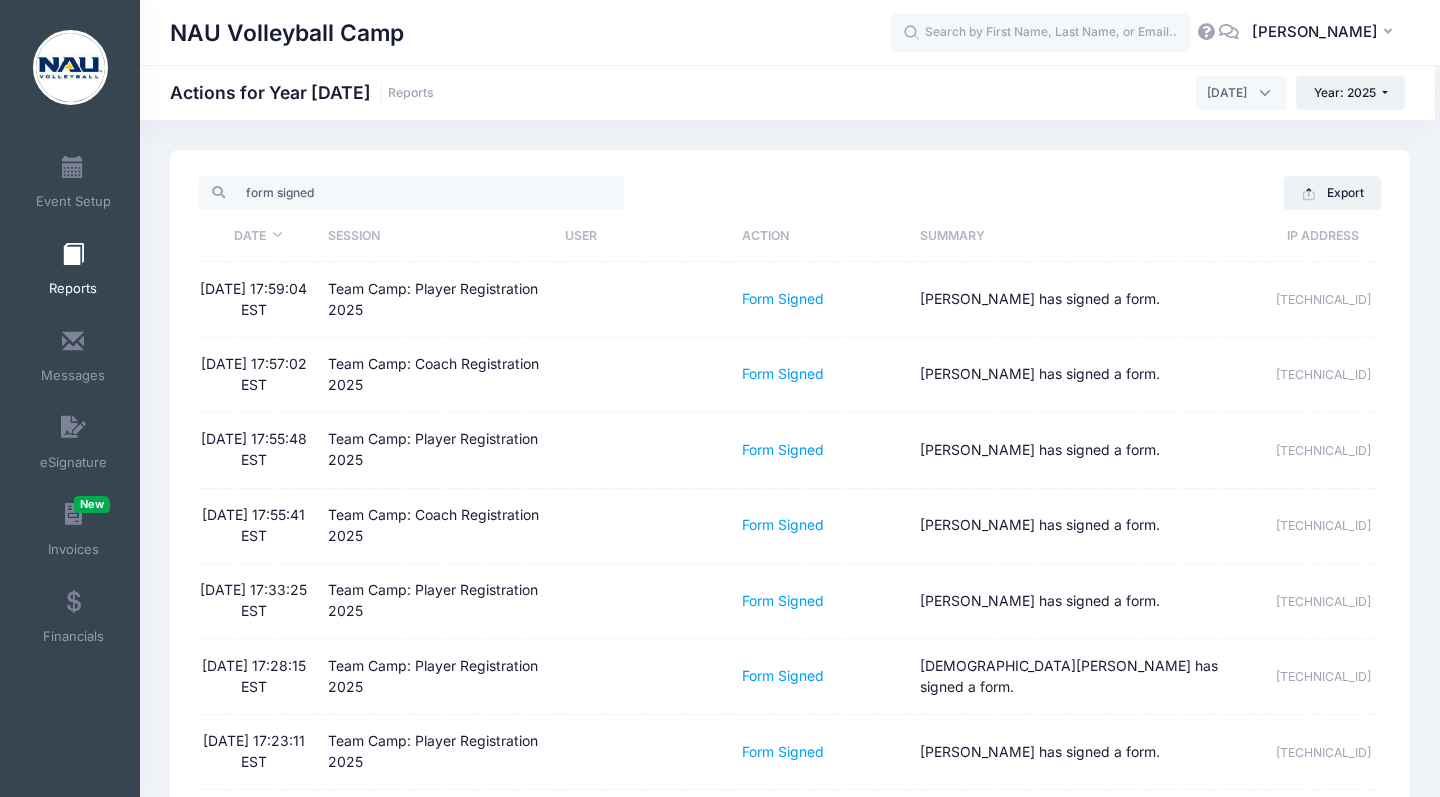 click on "Reports" at bounding box center (73, 289) 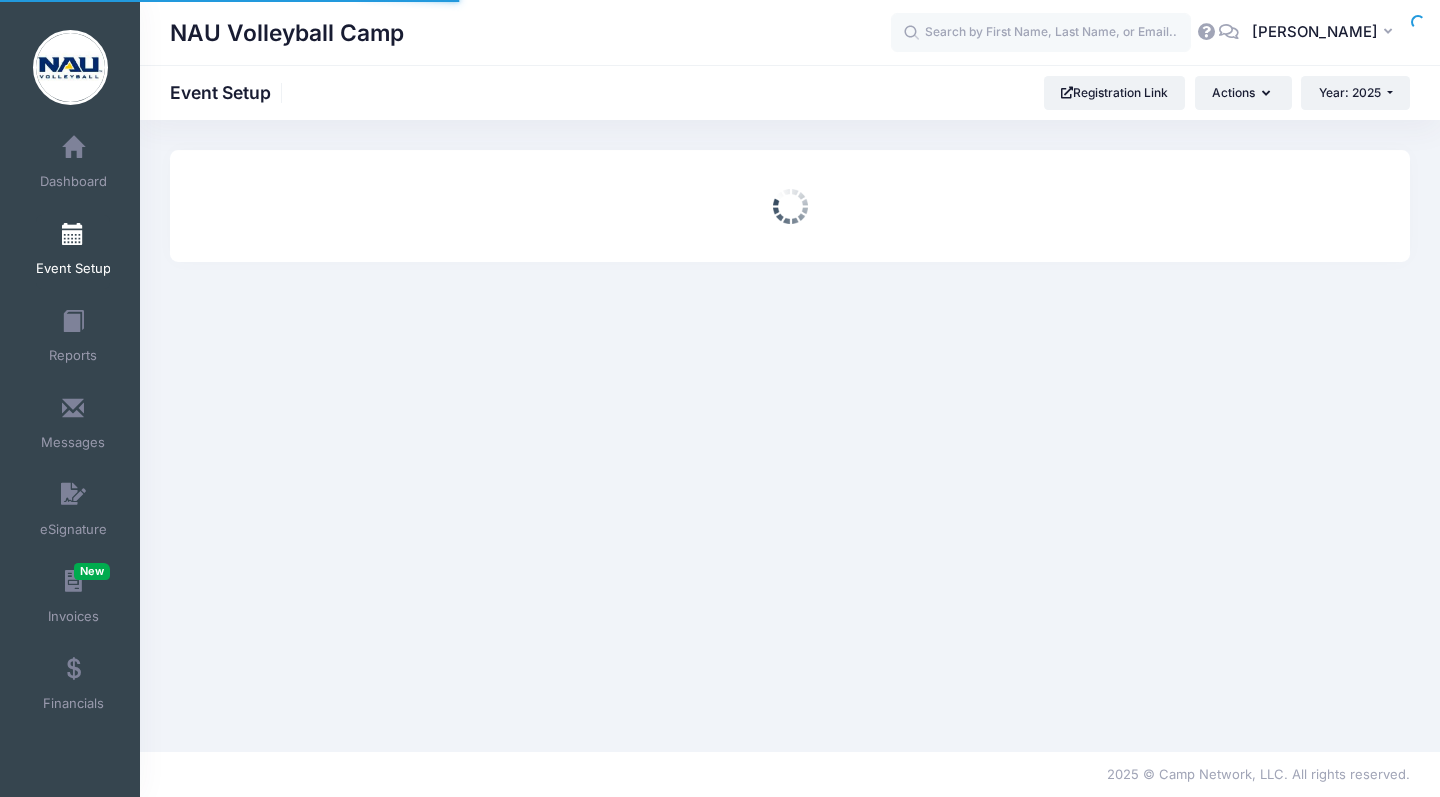 scroll, scrollTop: 0, scrollLeft: 0, axis: both 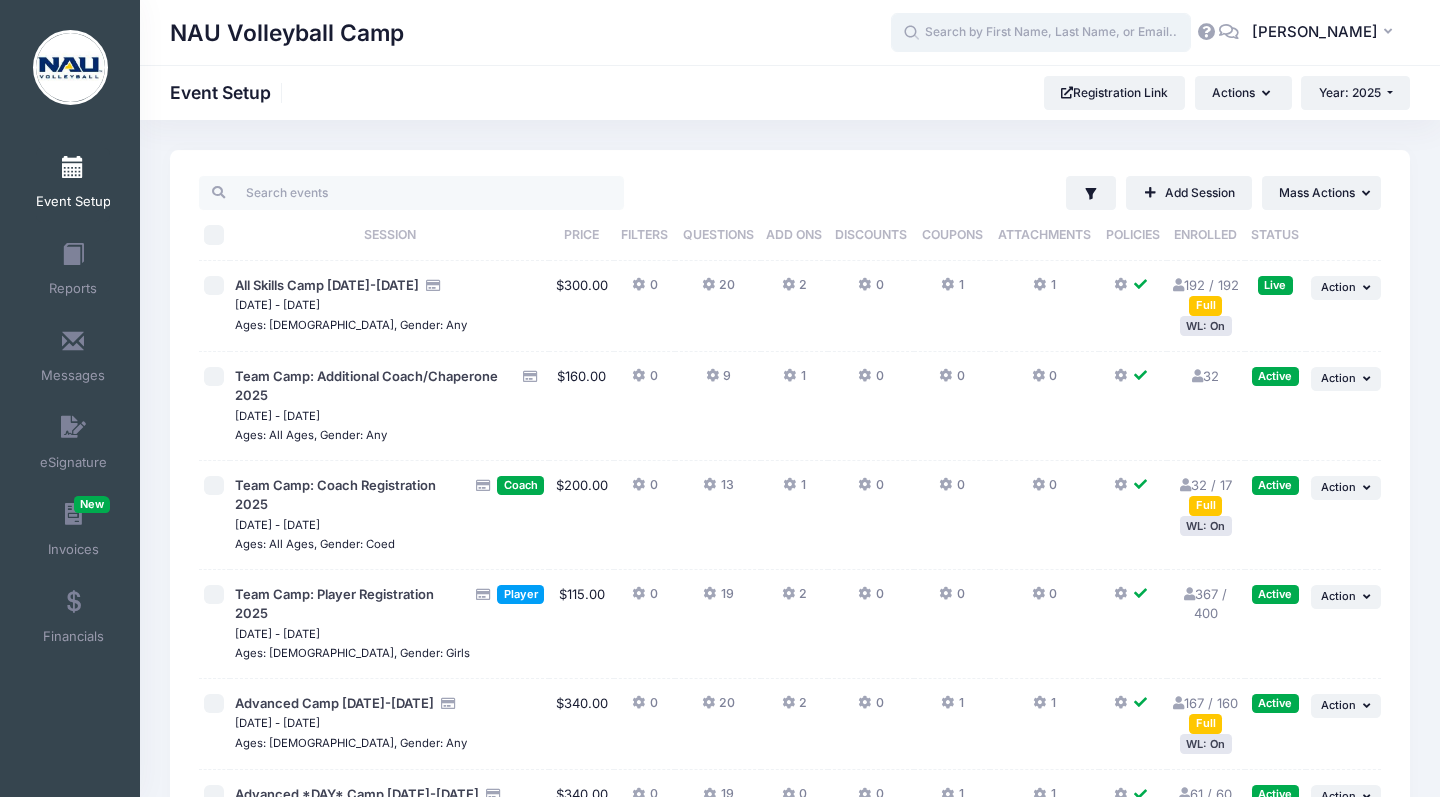 click at bounding box center (1041, 33) 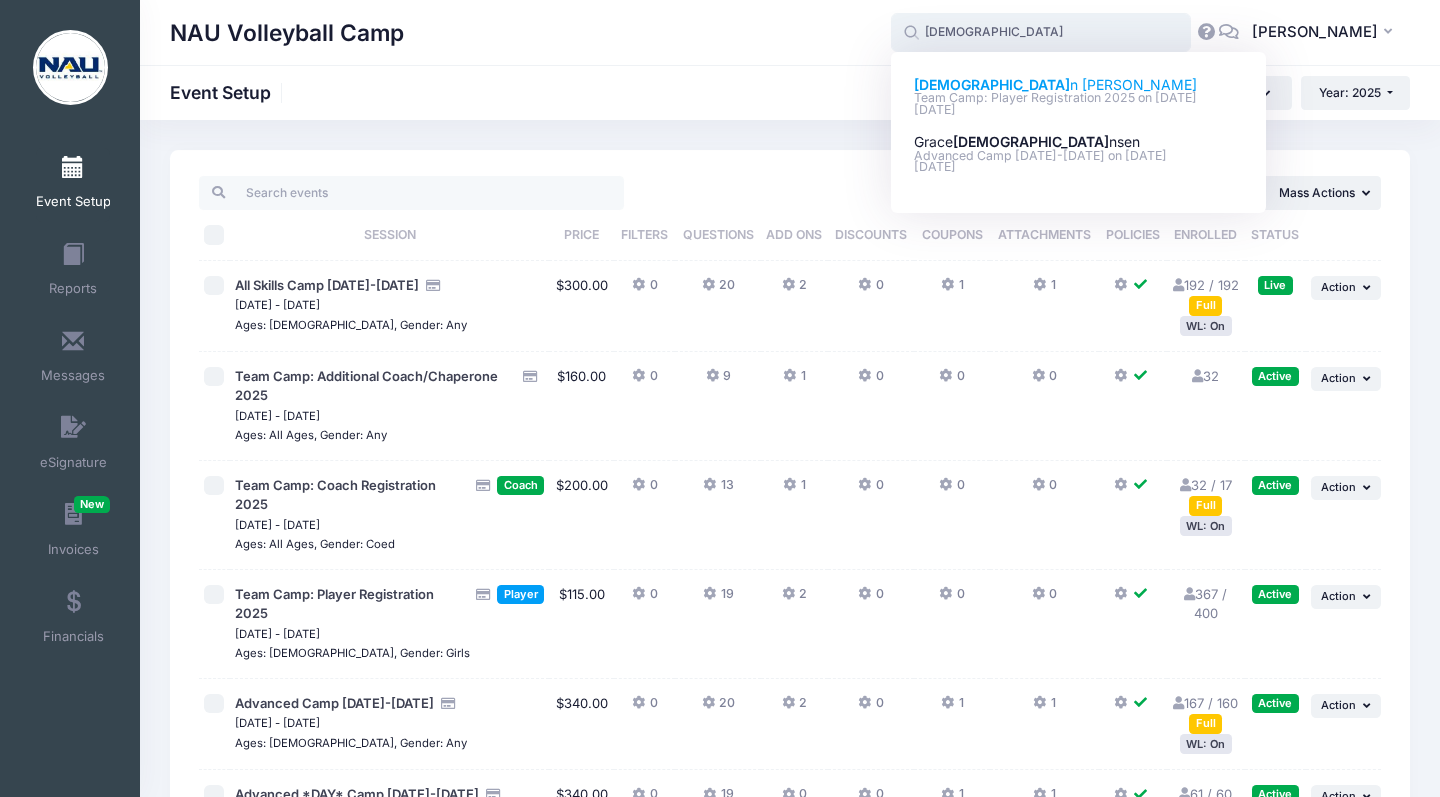 click on "[DEMOGRAPHIC_DATA][PERSON_NAME]" at bounding box center (1079, 85) 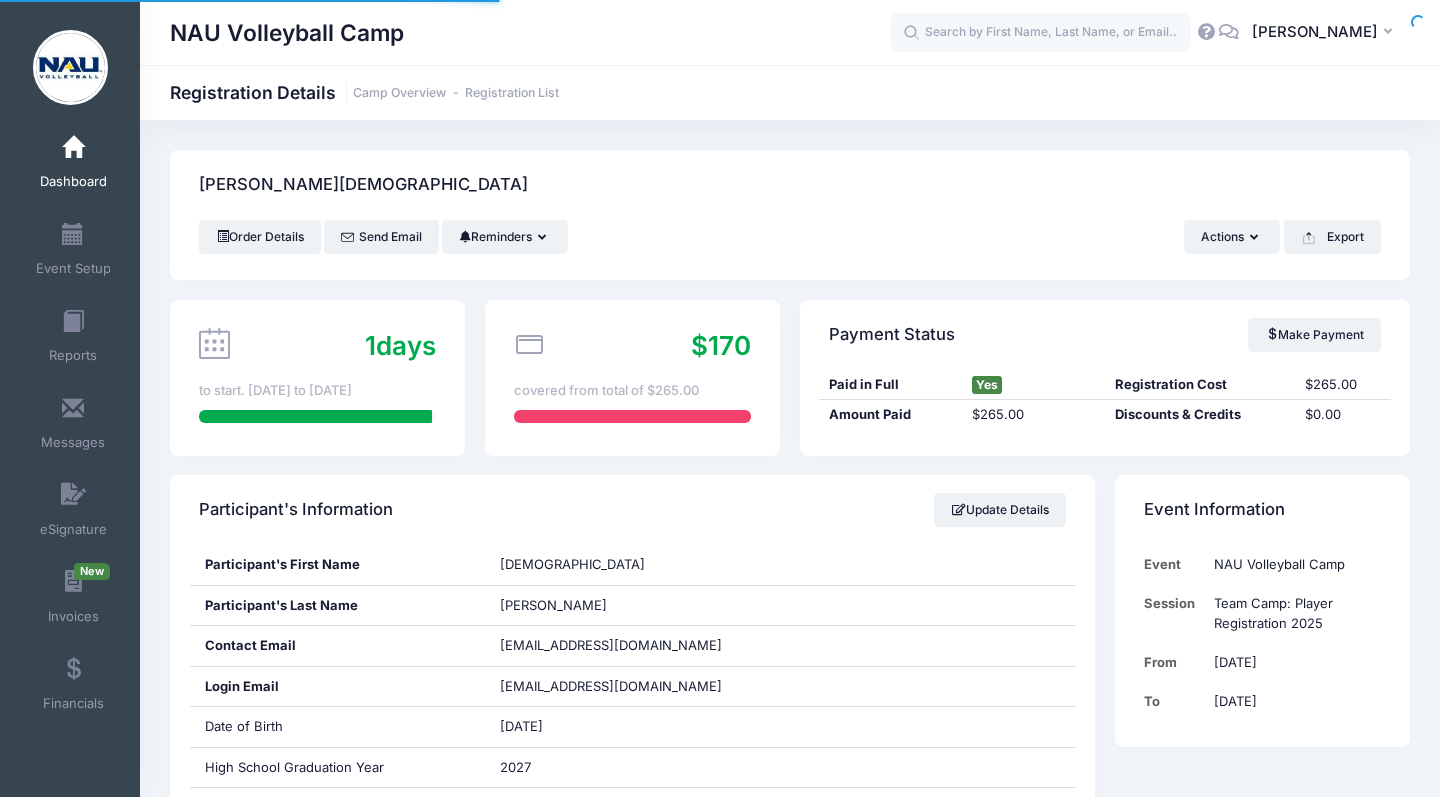 scroll, scrollTop: 0, scrollLeft: 0, axis: both 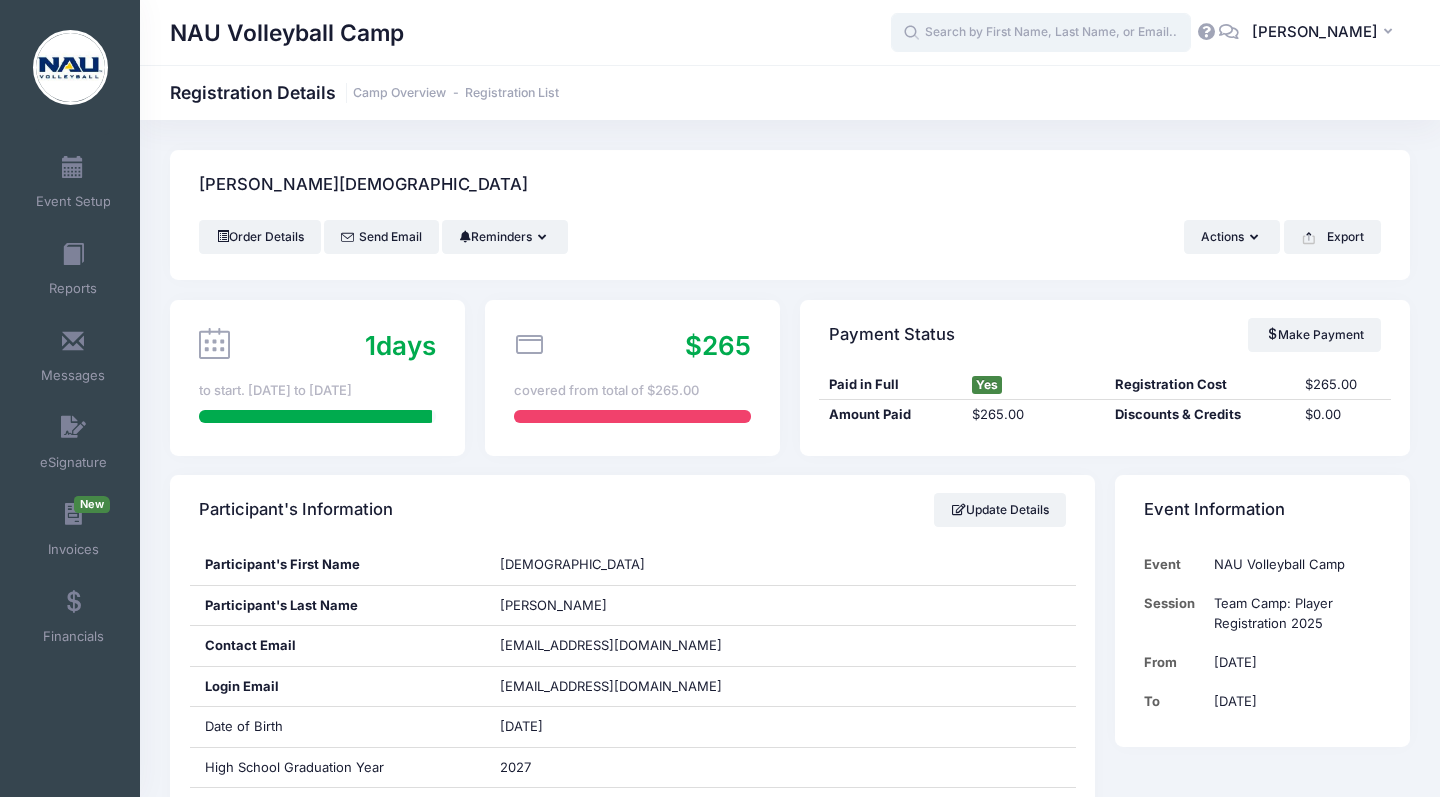 click at bounding box center (1041, 33) 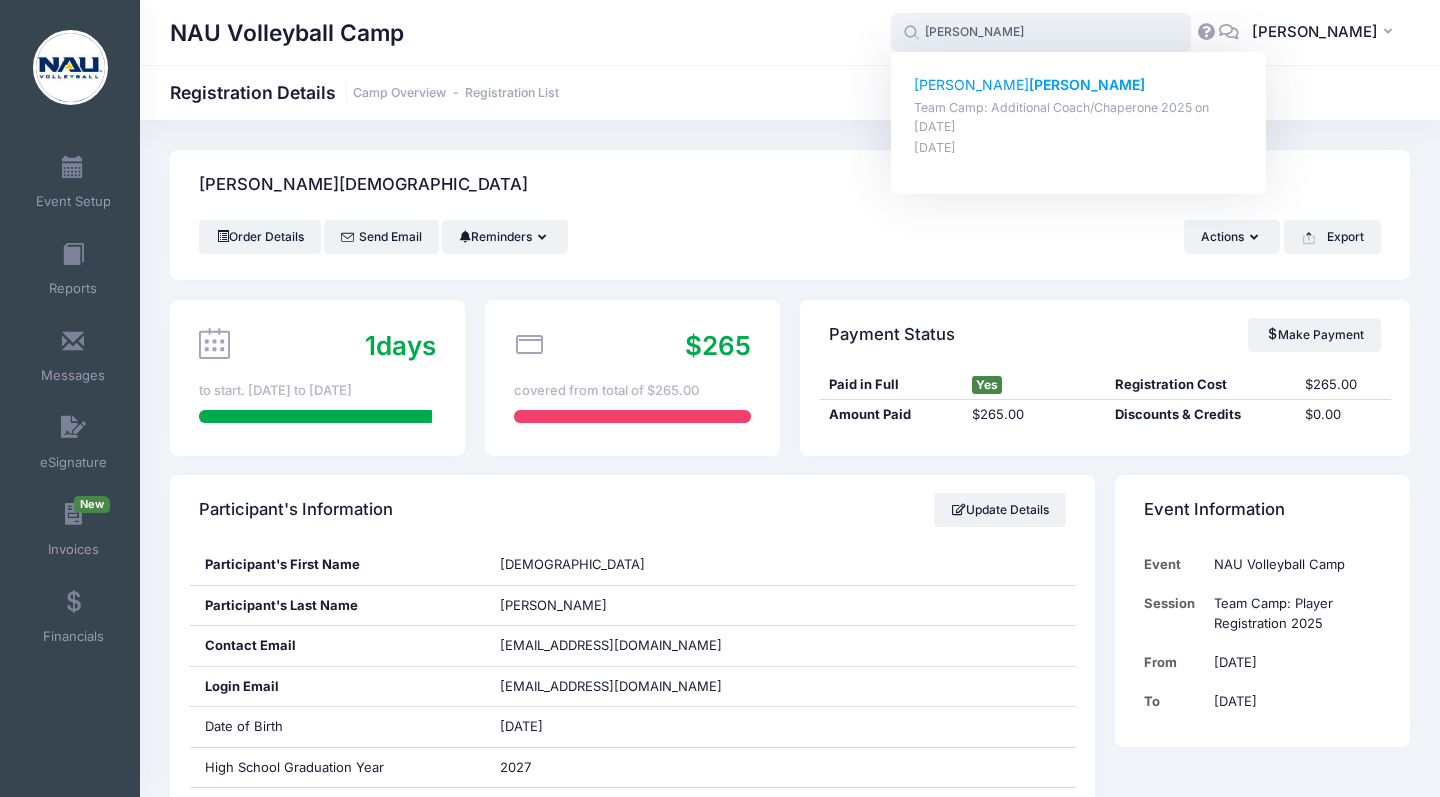 click on "[PERSON_NAME]" at bounding box center [1087, 84] 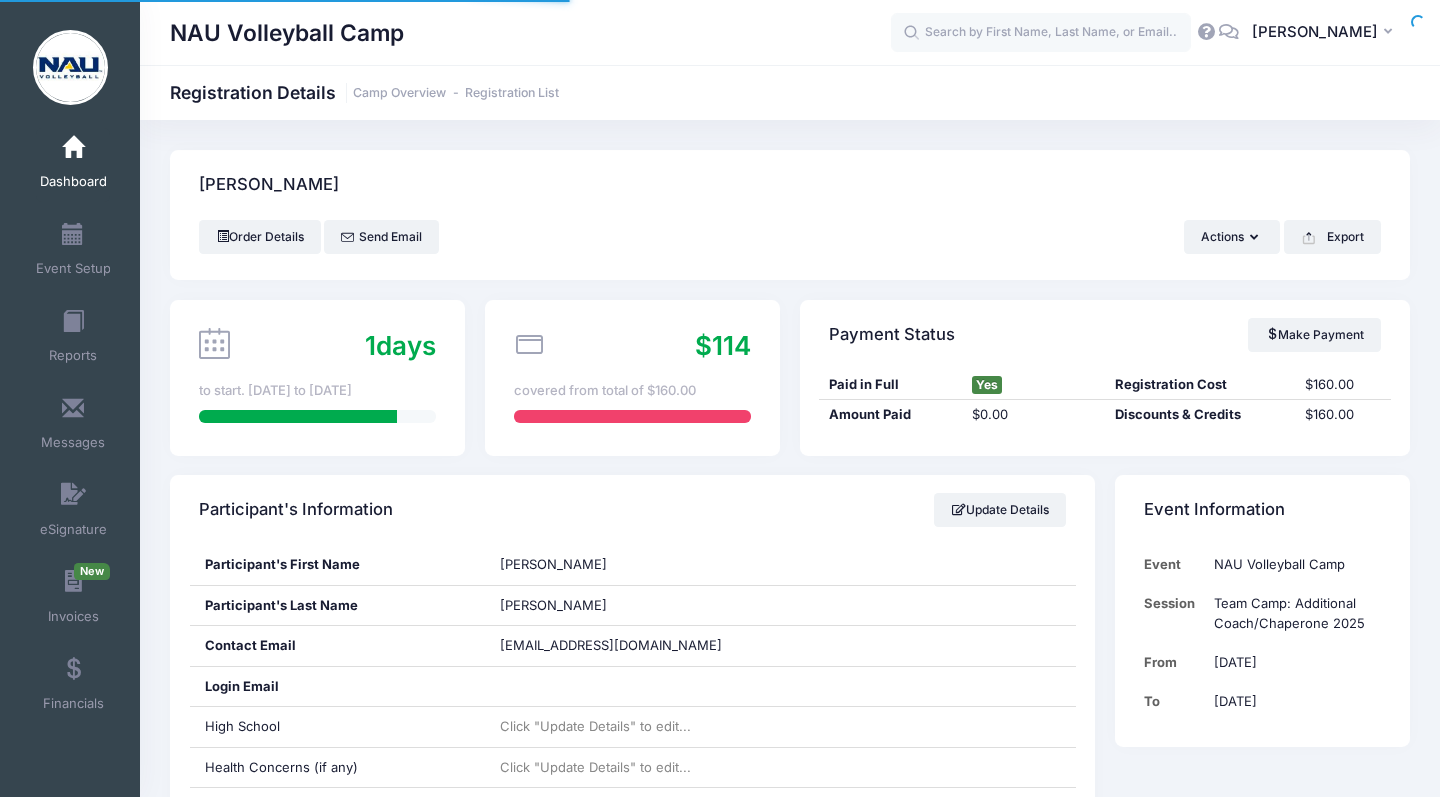 scroll, scrollTop: 0, scrollLeft: 0, axis: both 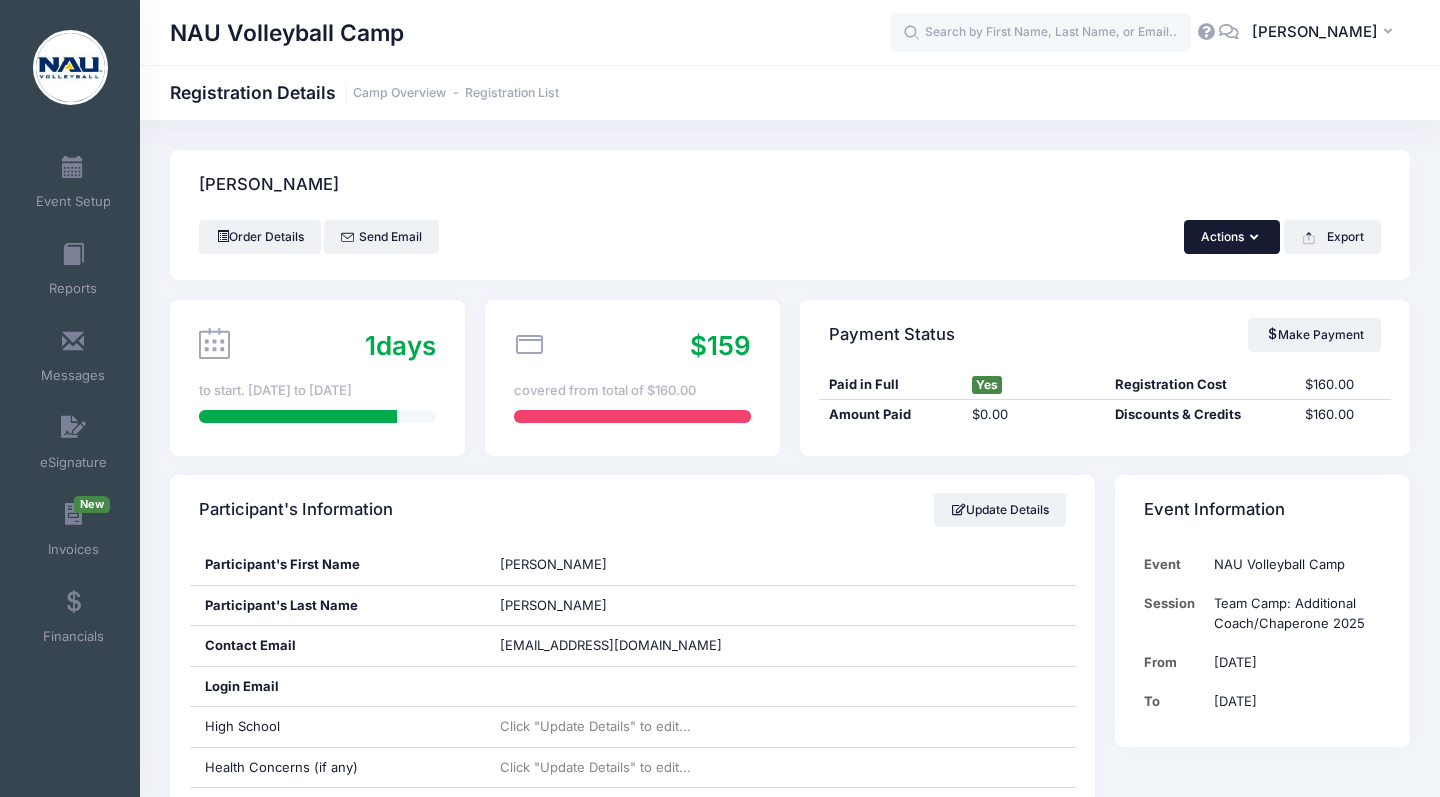 click on "Actions" at bounding box center [1232, 237] 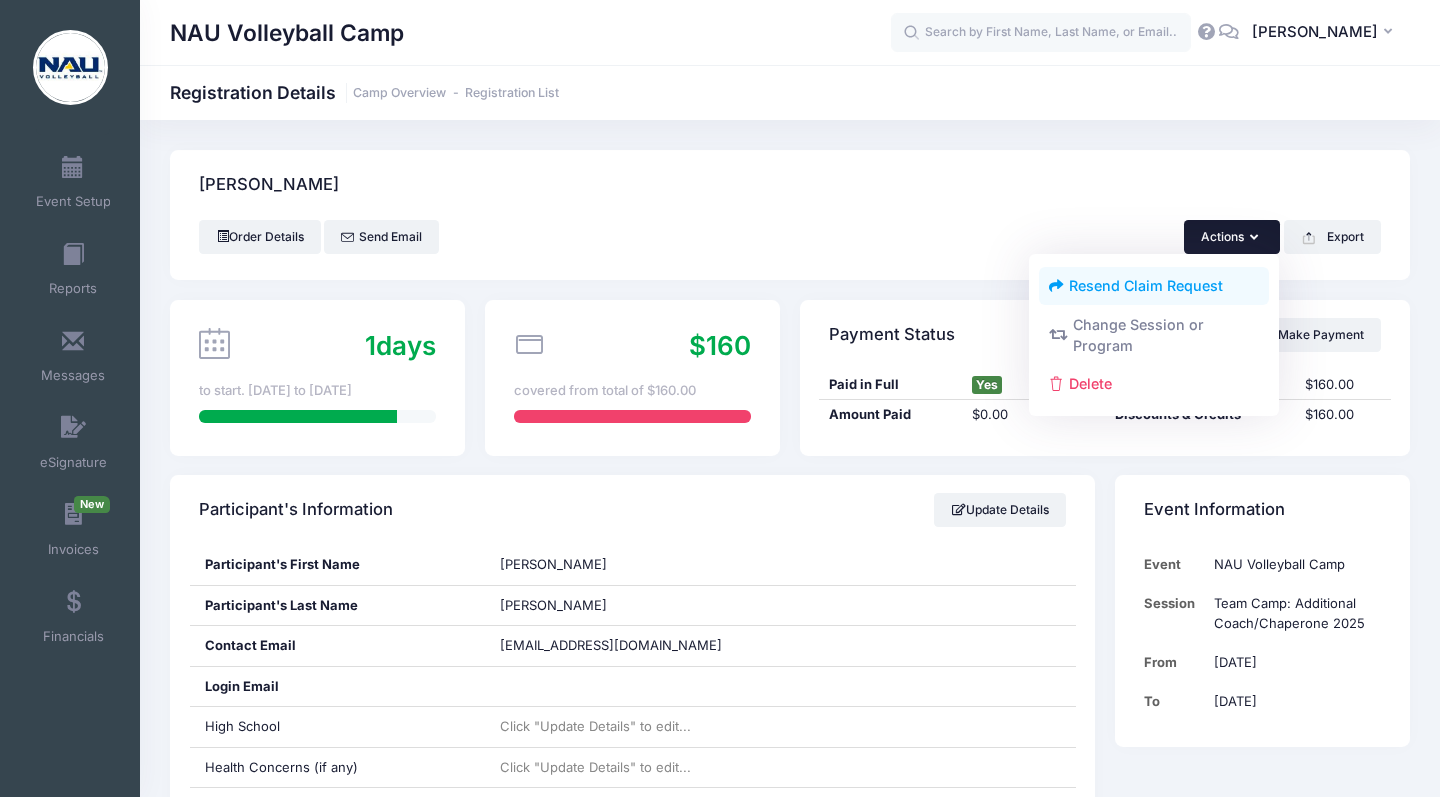 click on "Resend Claim Request" at bounding box center (1154, 286) 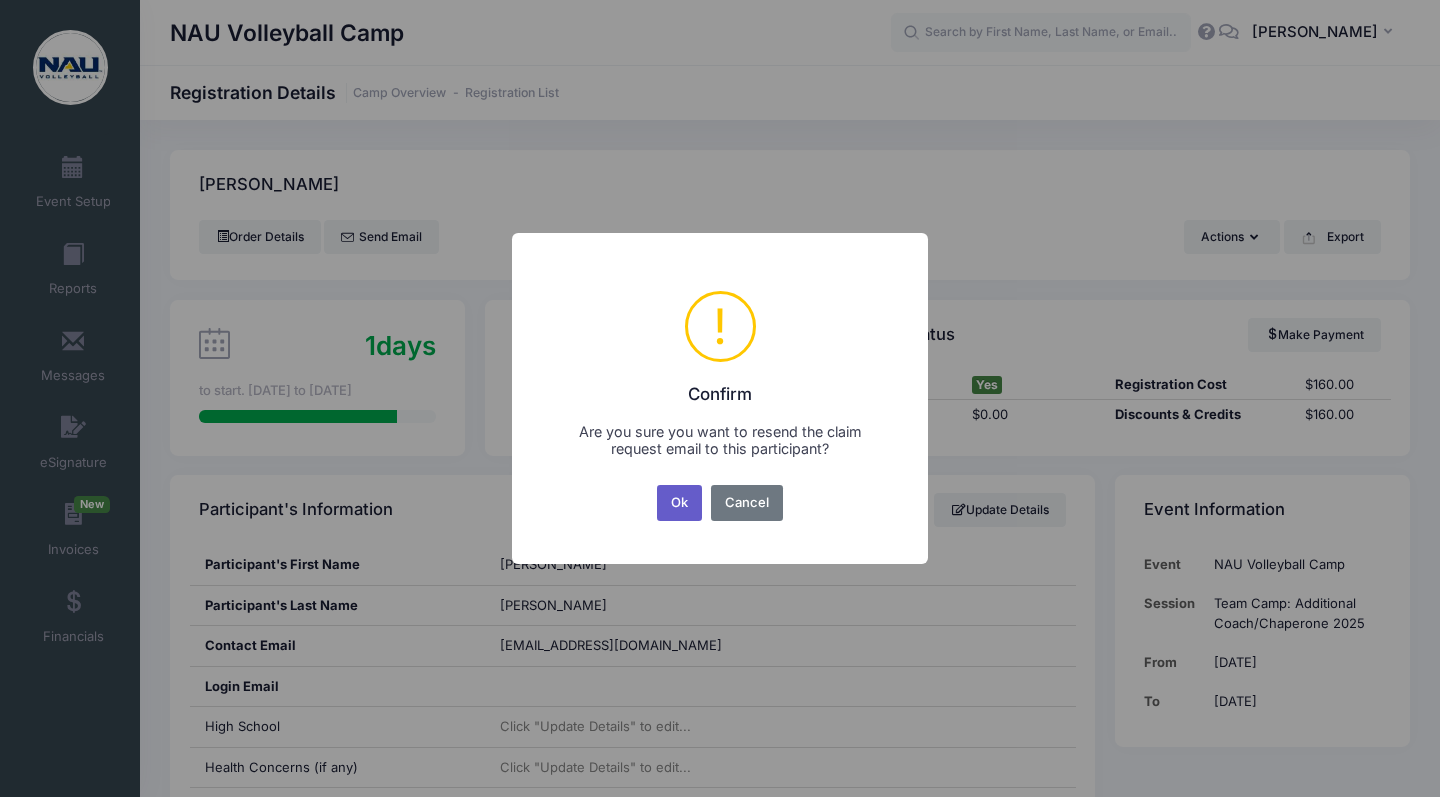 click on "Ok" at bounding box center (680, 503) 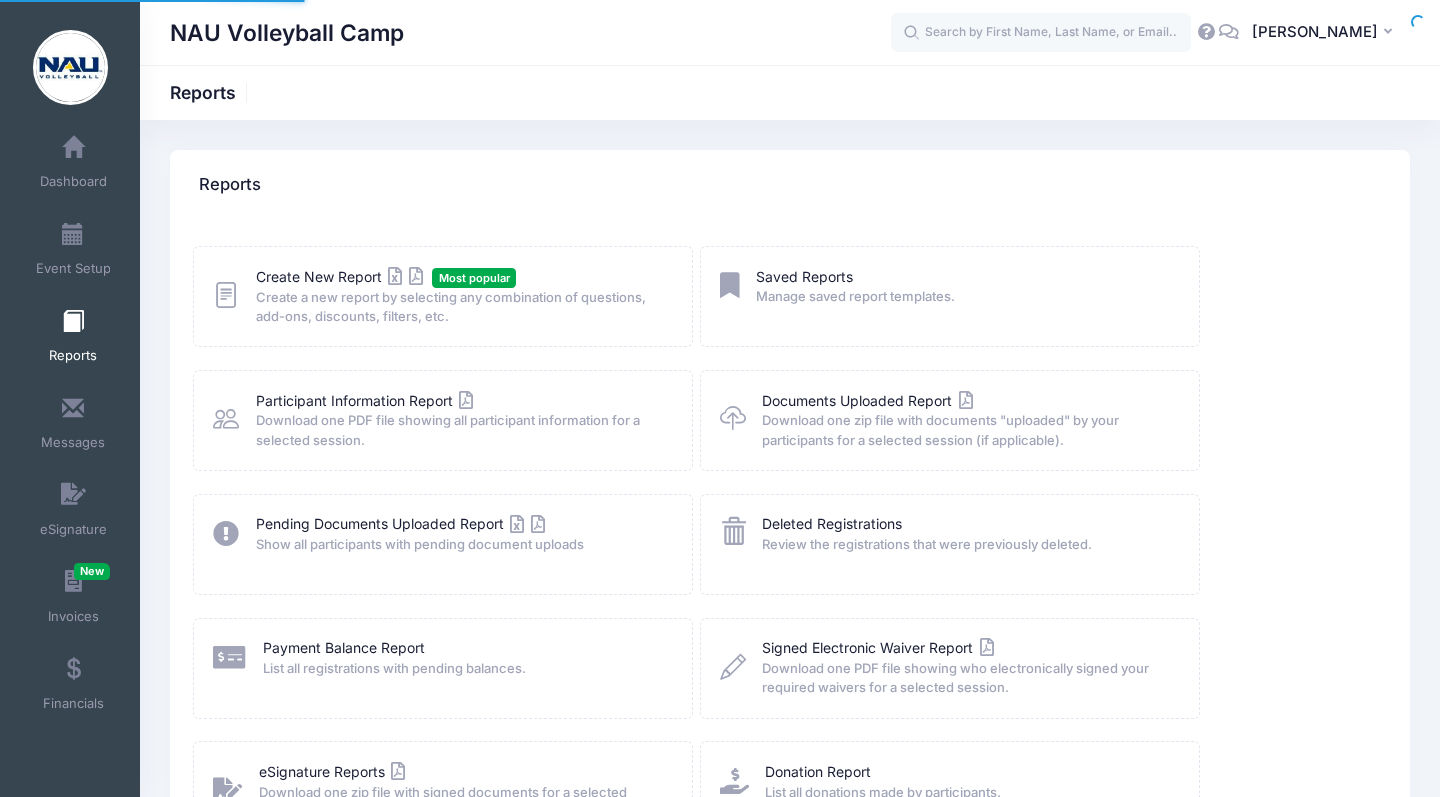 scroll, scrollTop: 0, scrollLeft: 0, axis: both 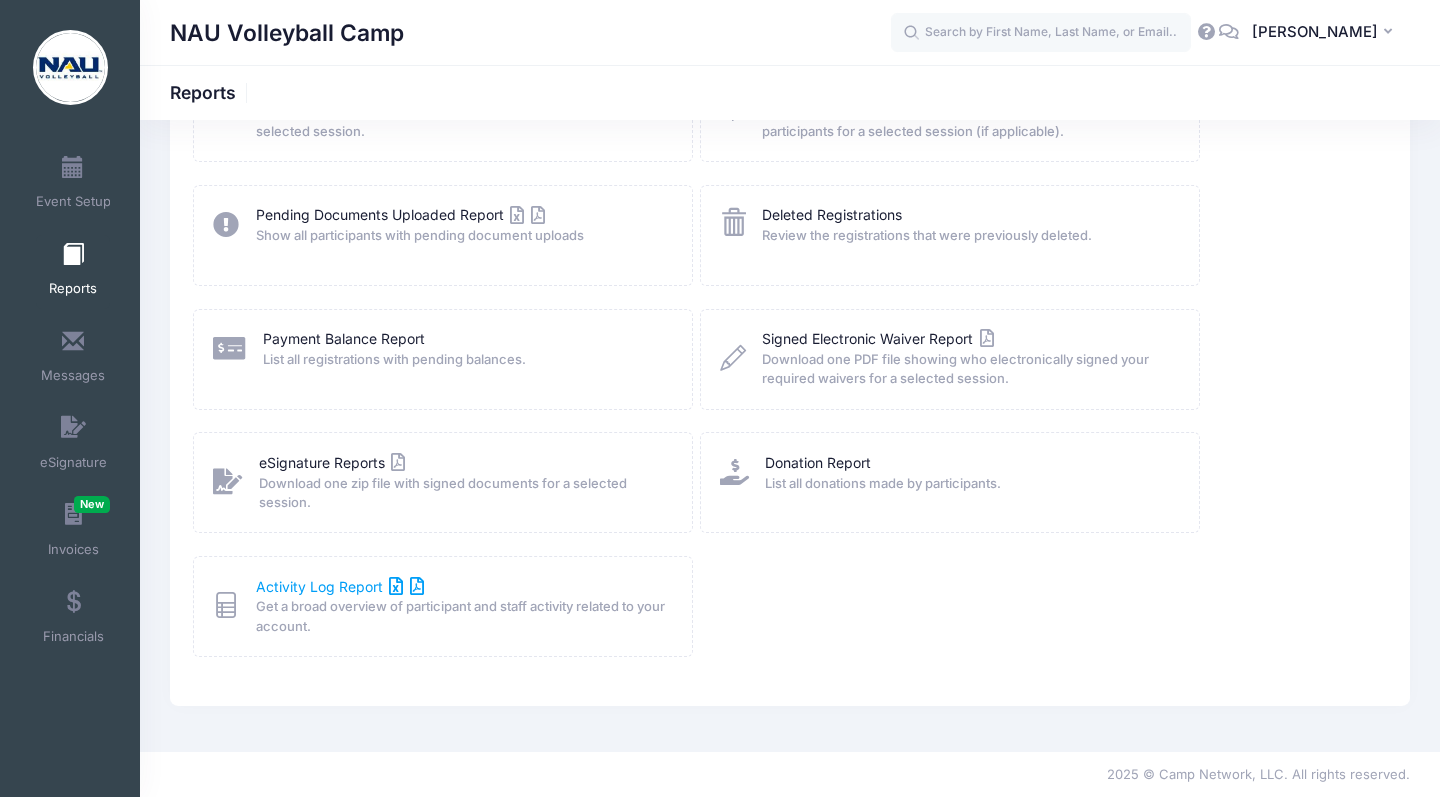 click on "Activity Log Report" at bounding box center (340, 586) 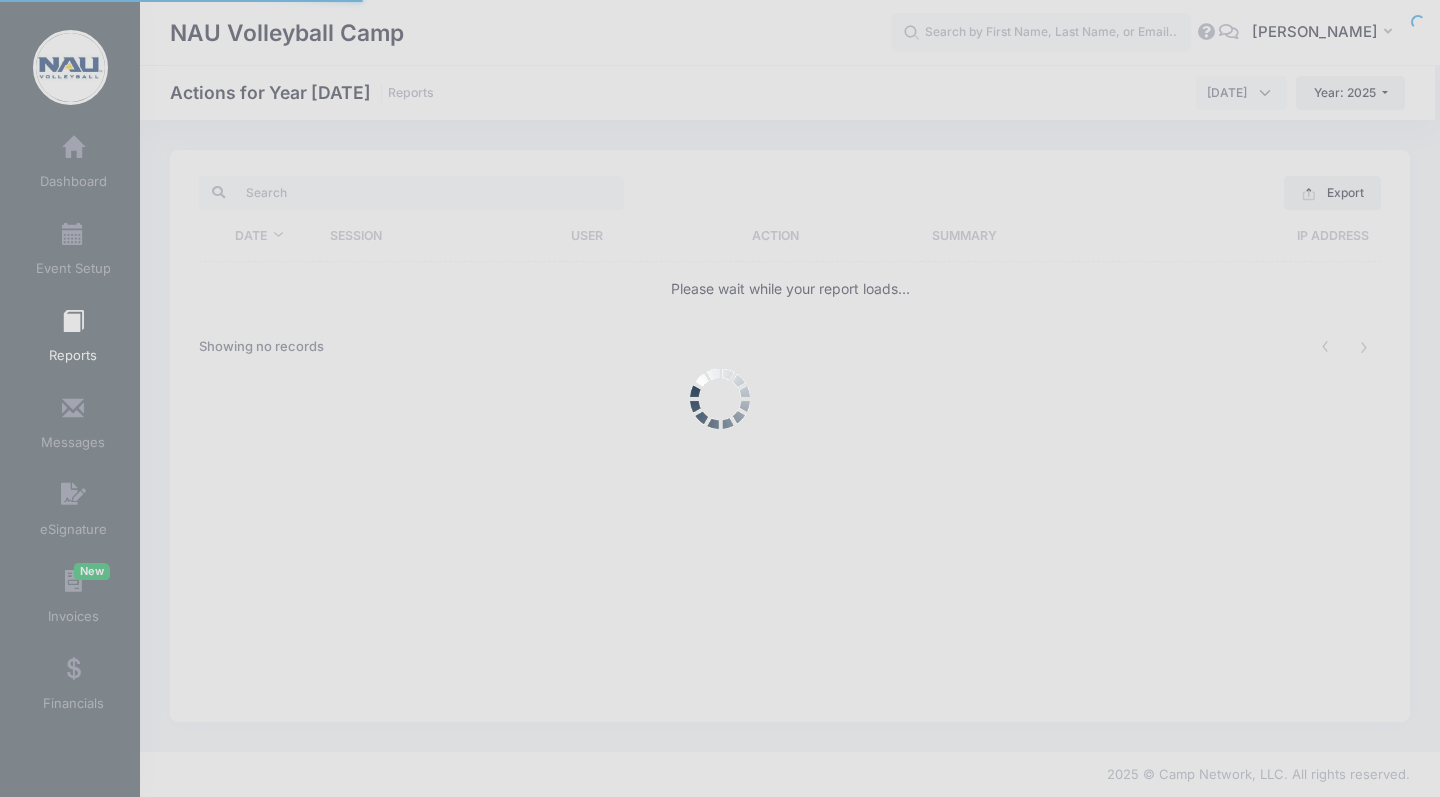 scroll, scrollTop: 0, scrollLeft: 0, axis: both 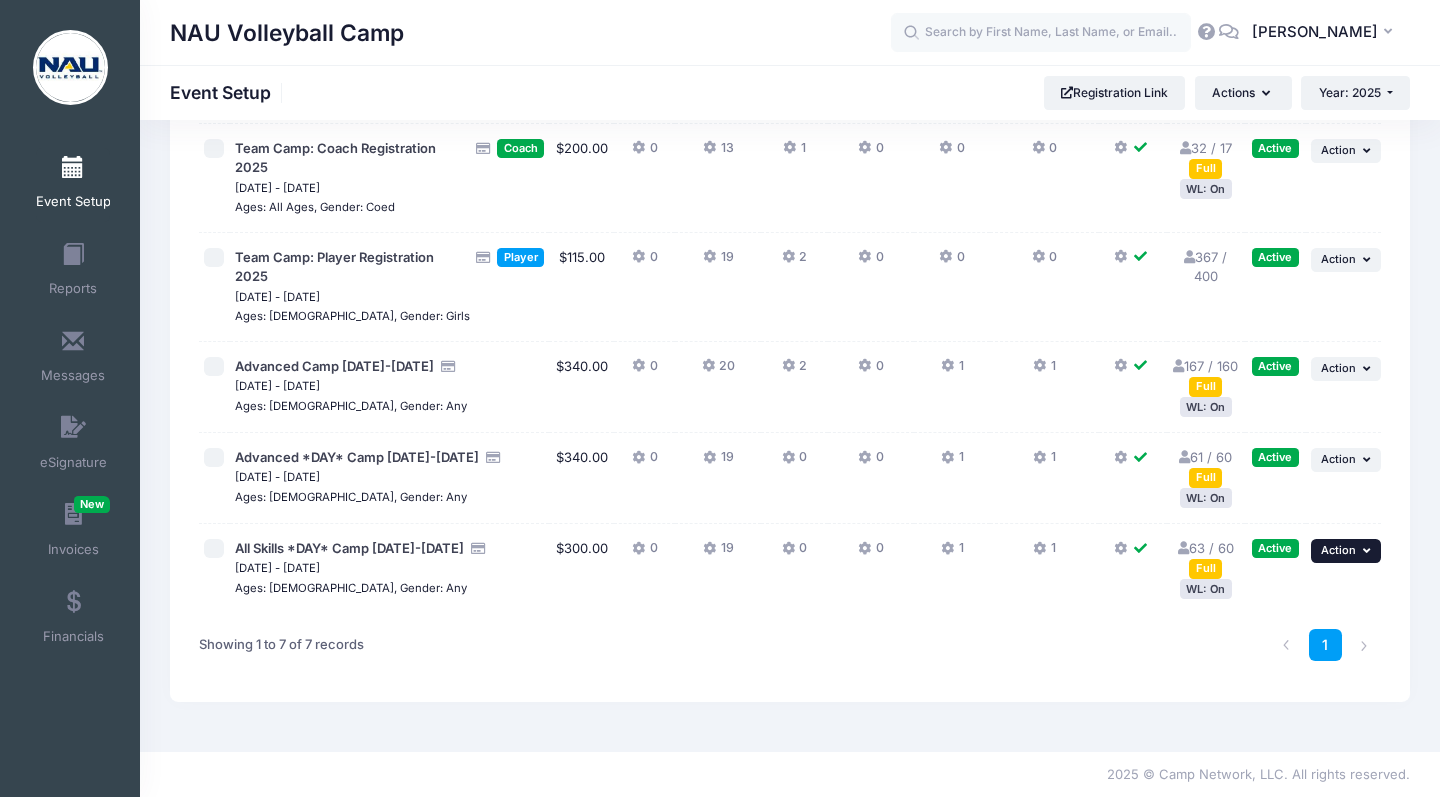 click on "... Action" at bounding box center (1346, 551) 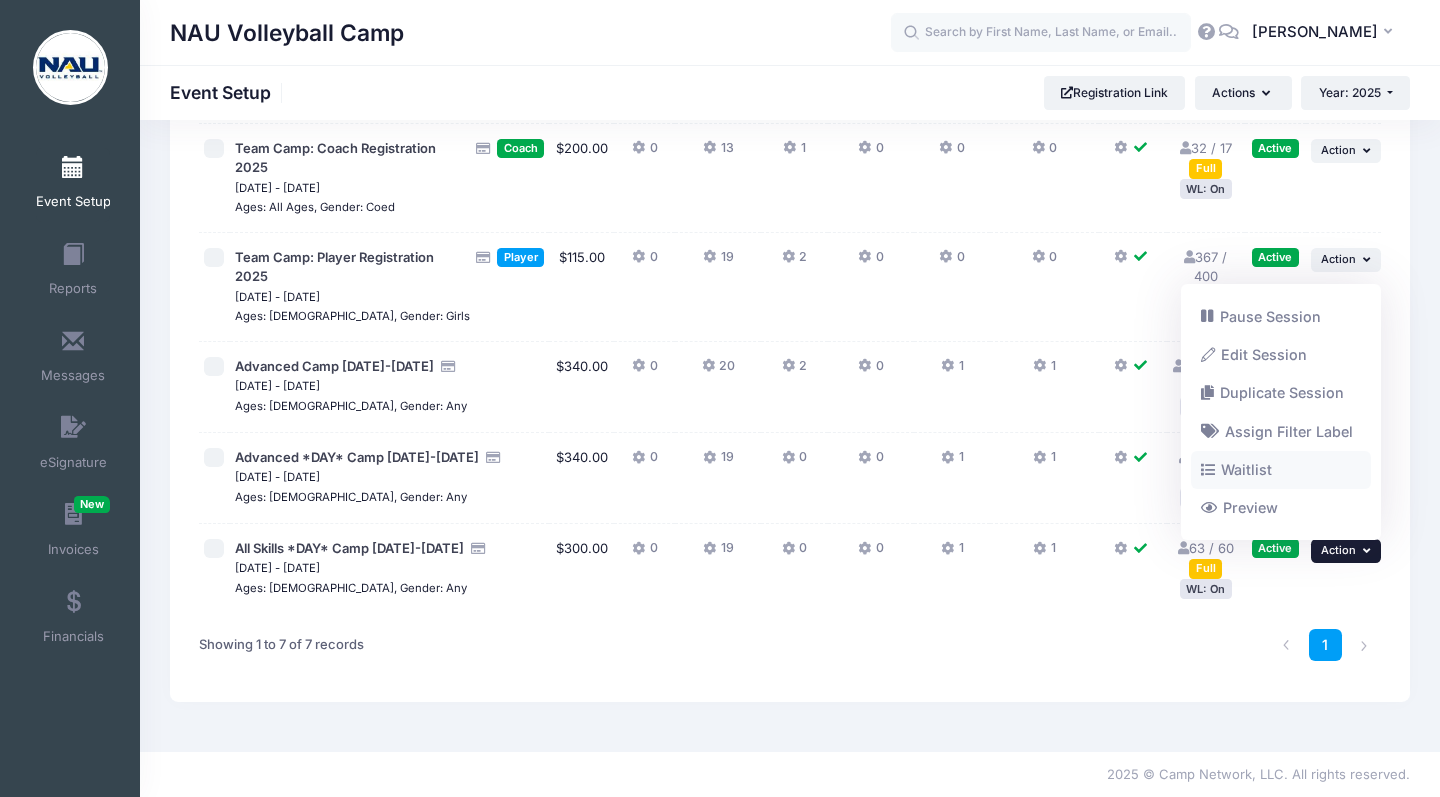 click on "Waitlist" at bounding box center (1281, 469) 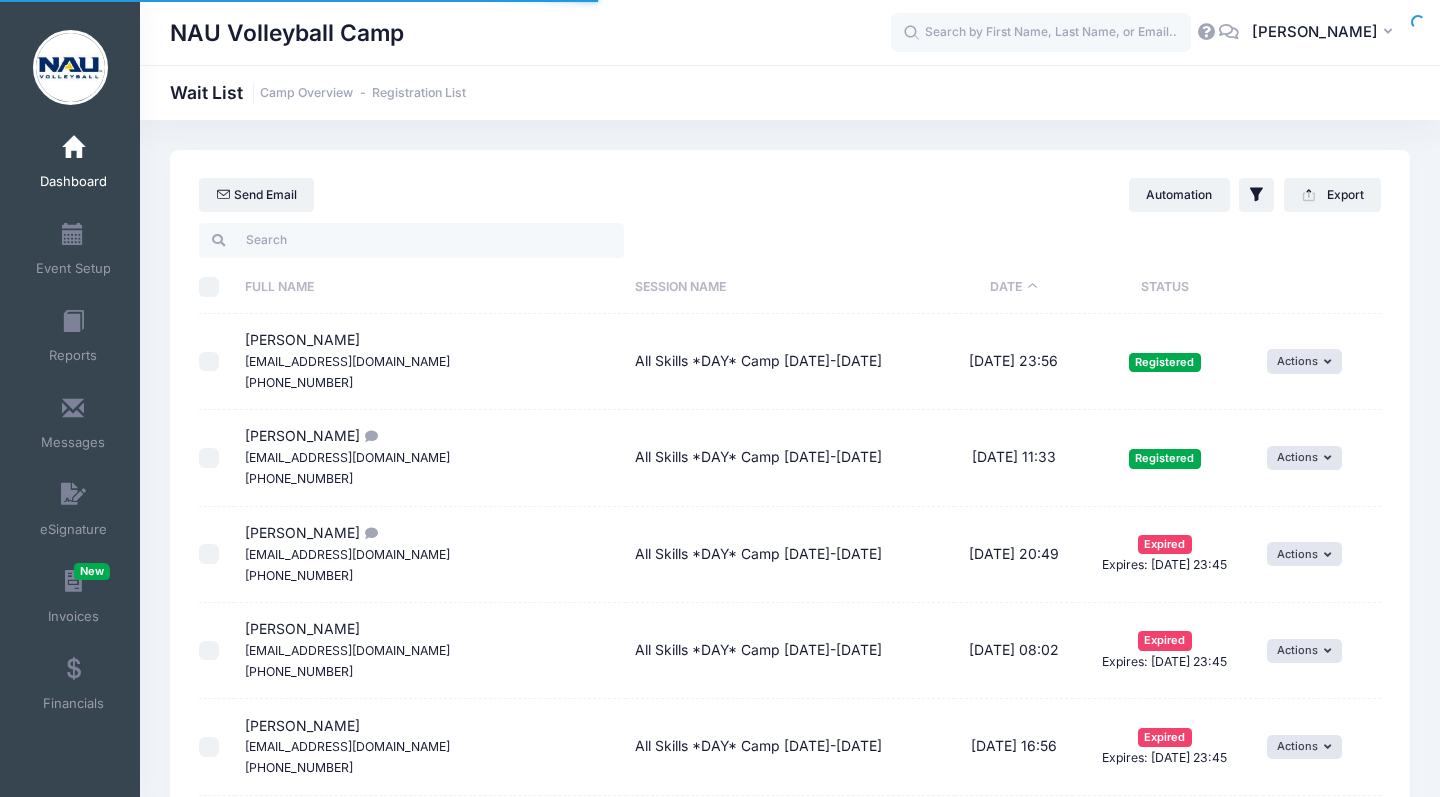 select on "50" 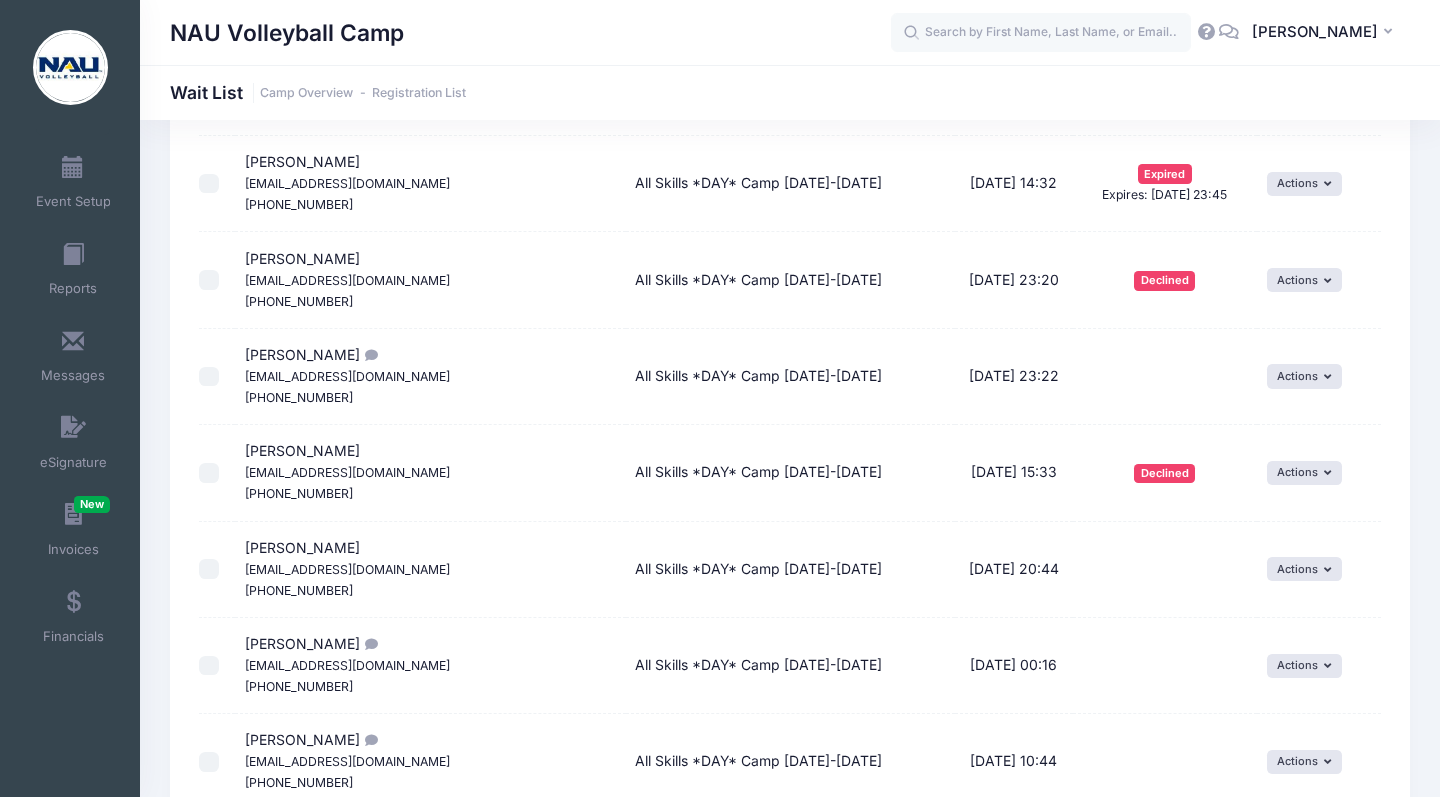 scroll, scrollTop: 1049, scrollLeft: 0, axis: vertical 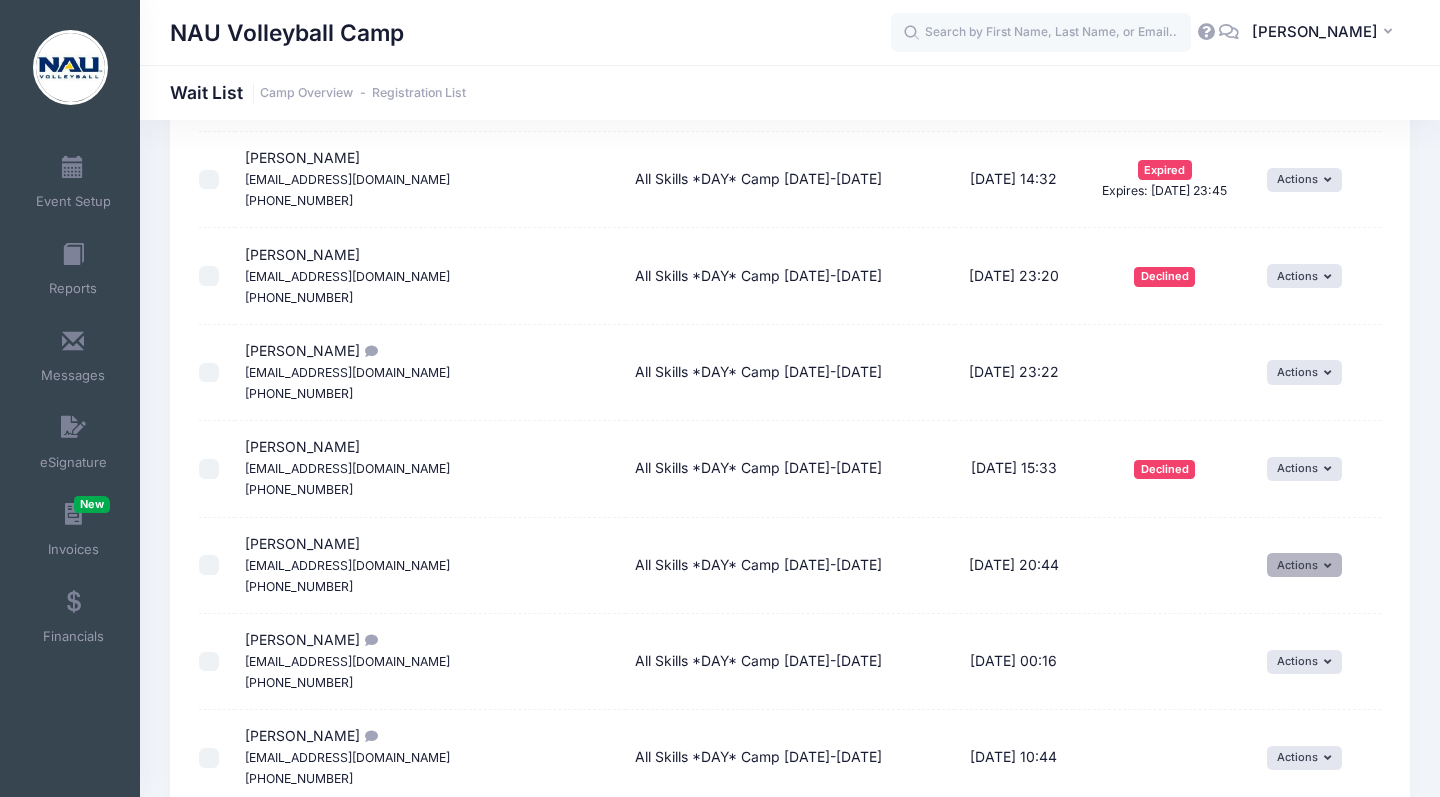 click on "Actions" at bounding box center (1305, 565) 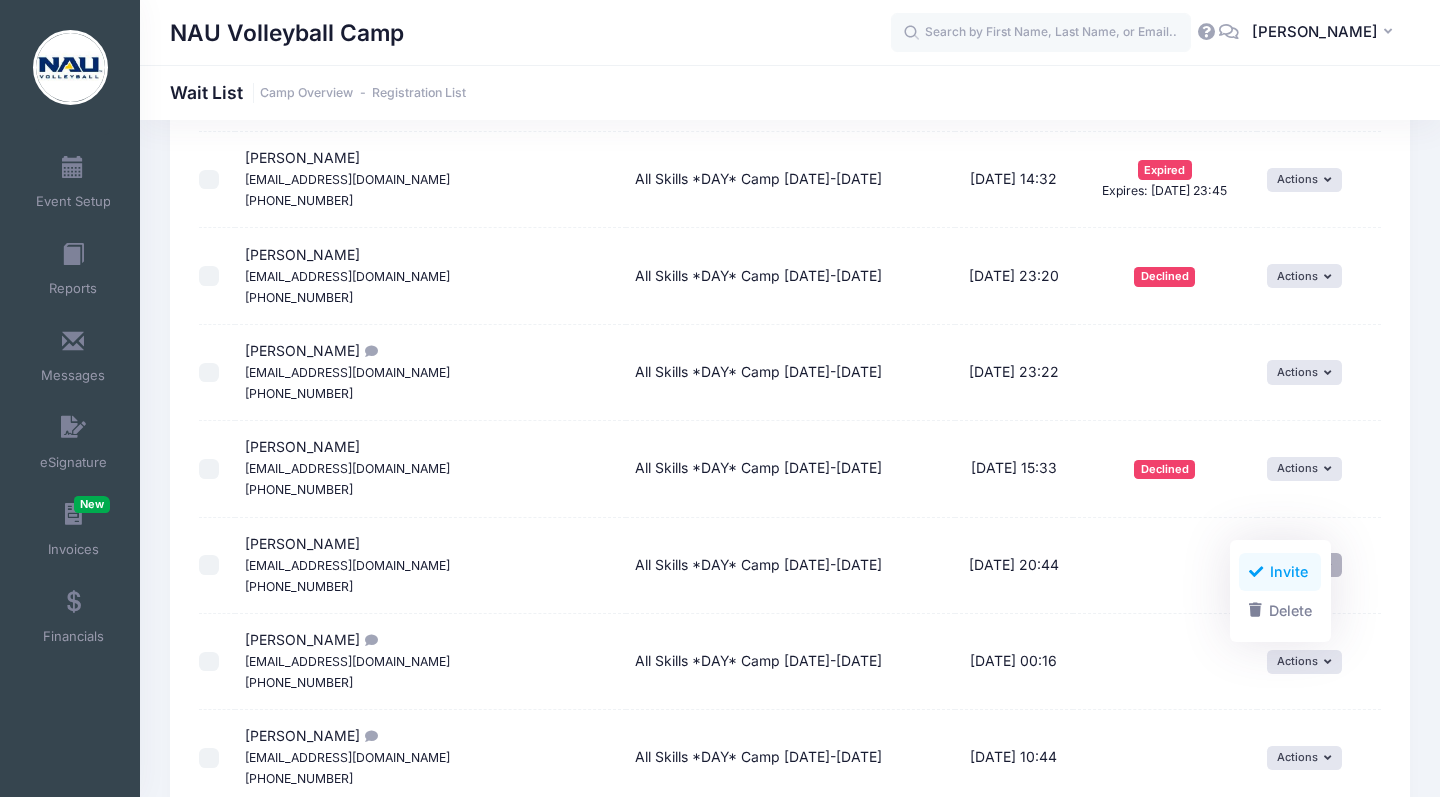click at bounding box center (1256, 572) 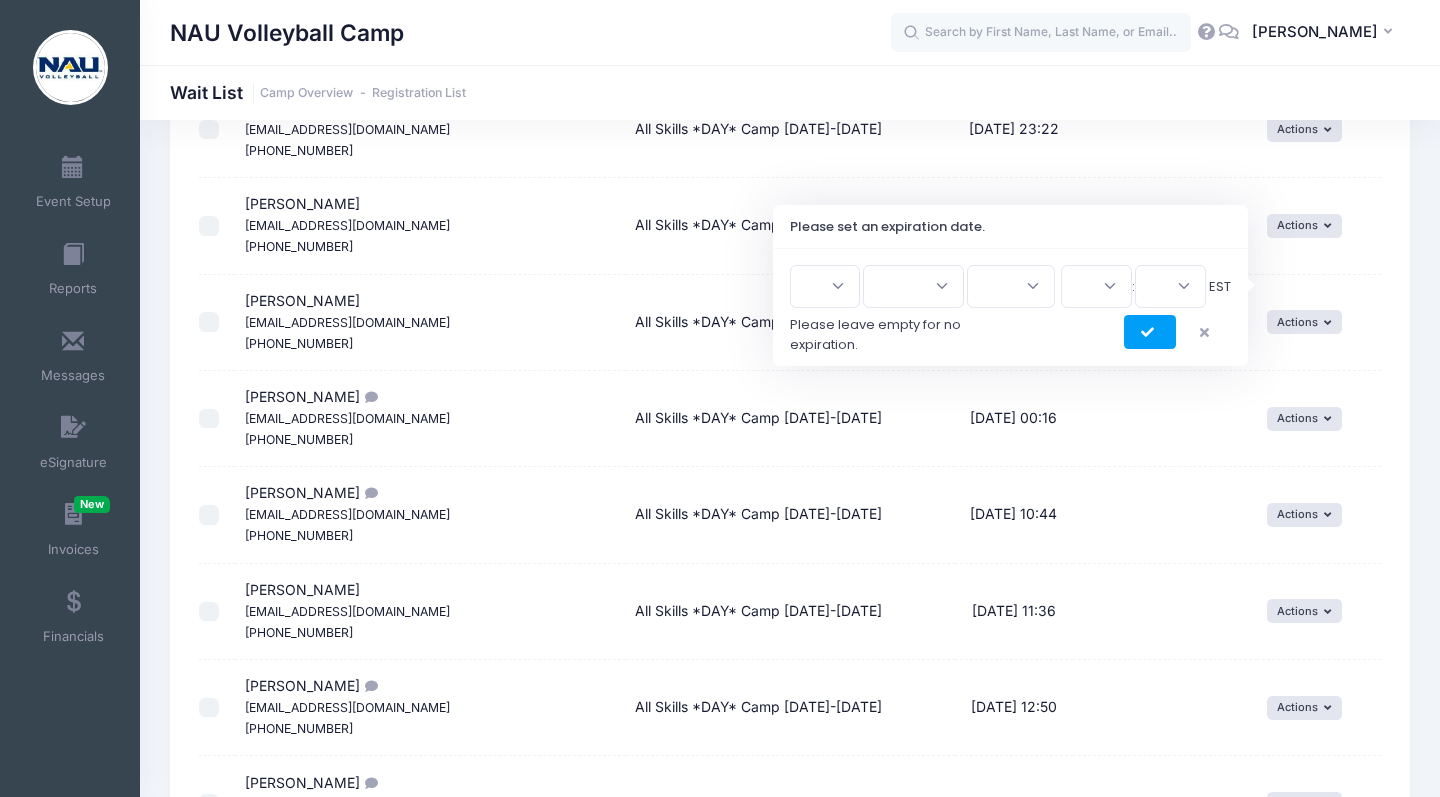 scroll, scrollTop: 1306, scrollLeft: 0, axis: vertical 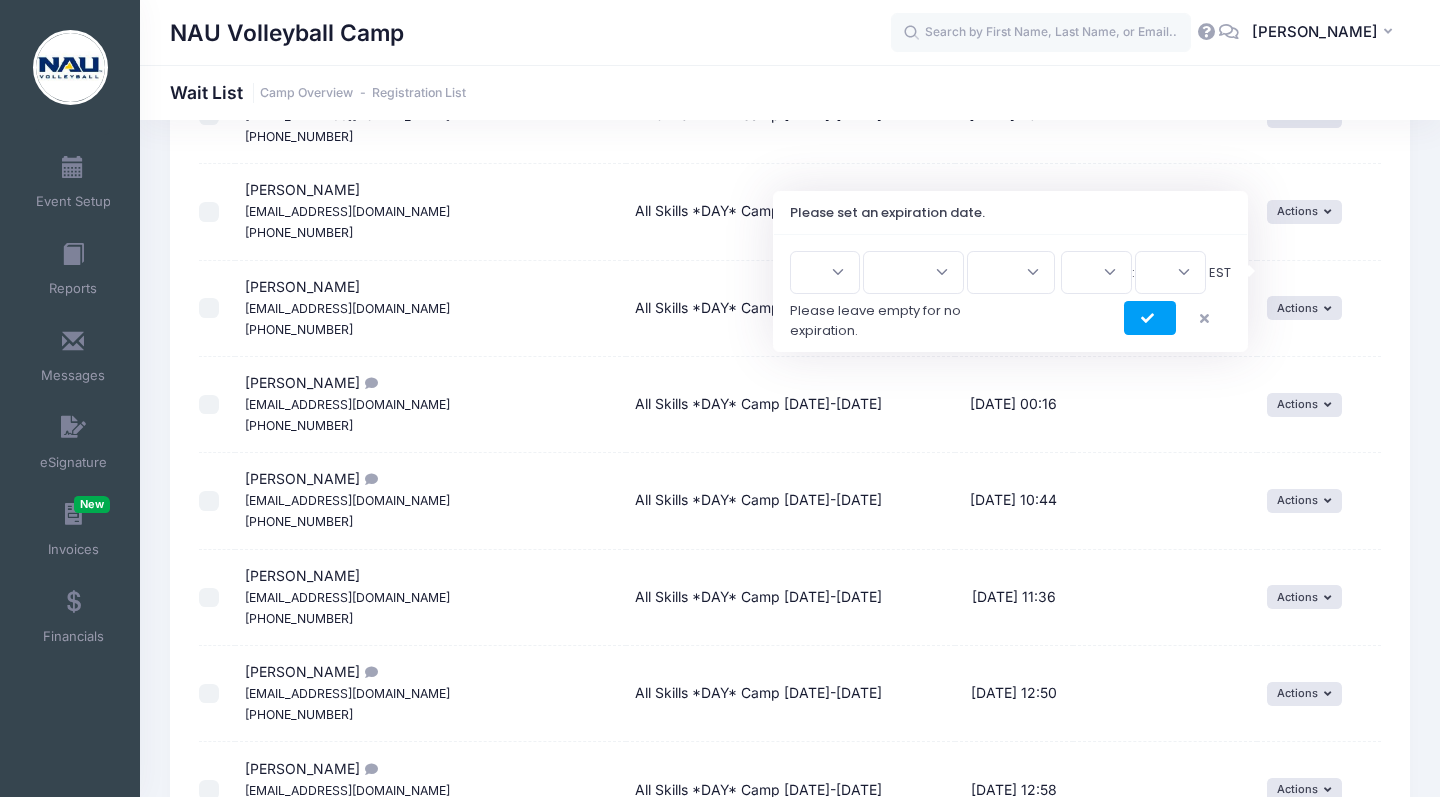 select on "16" 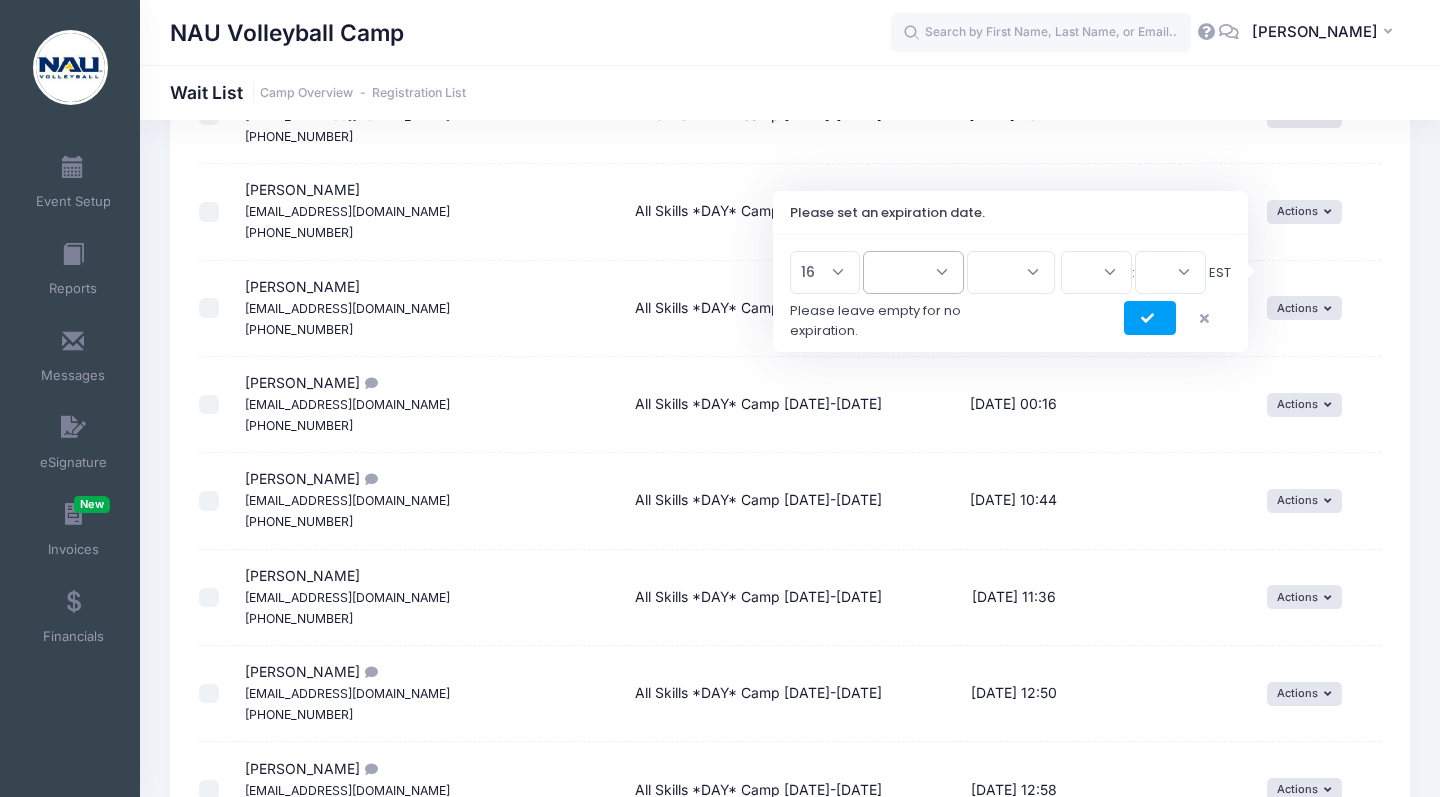 select on "6" 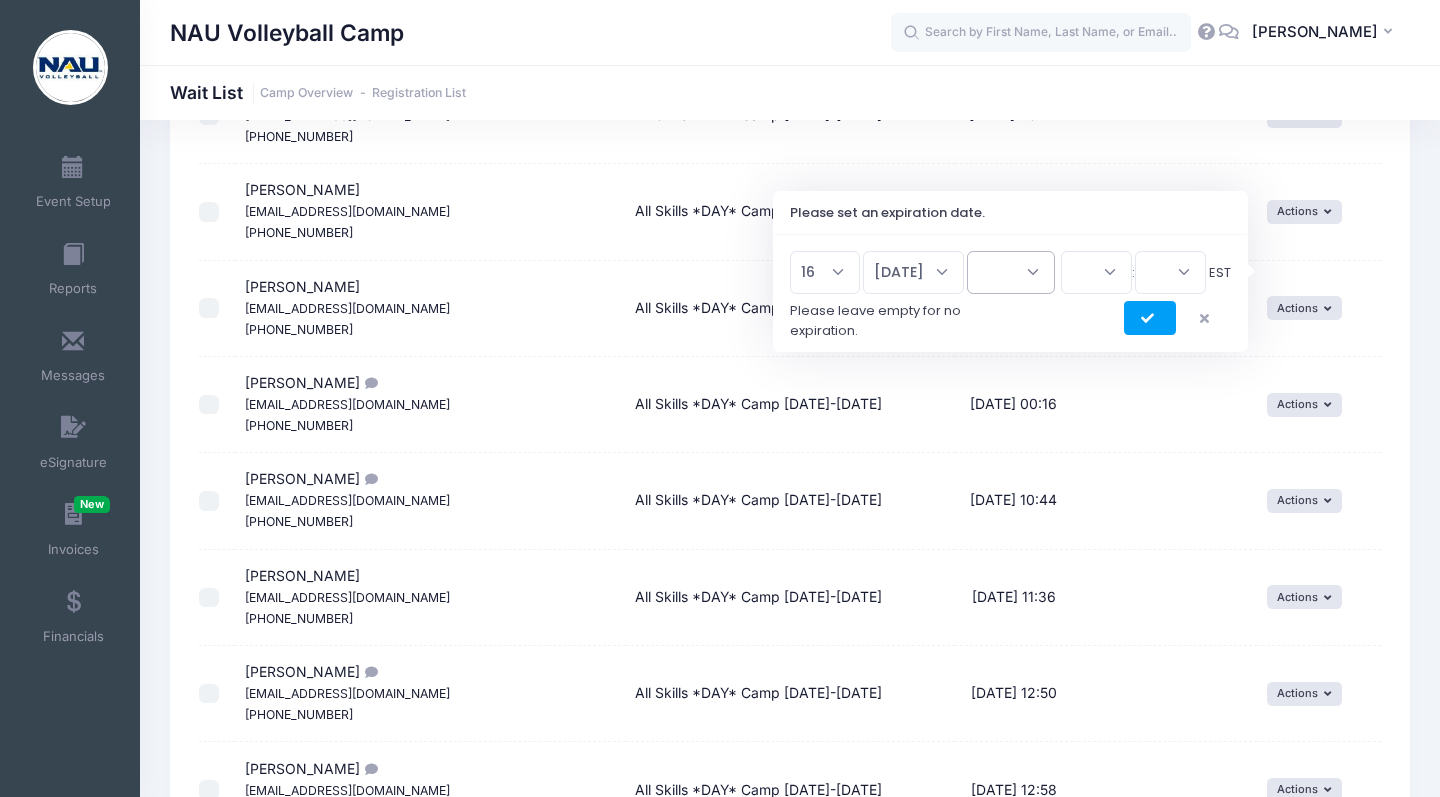 select on "2025" 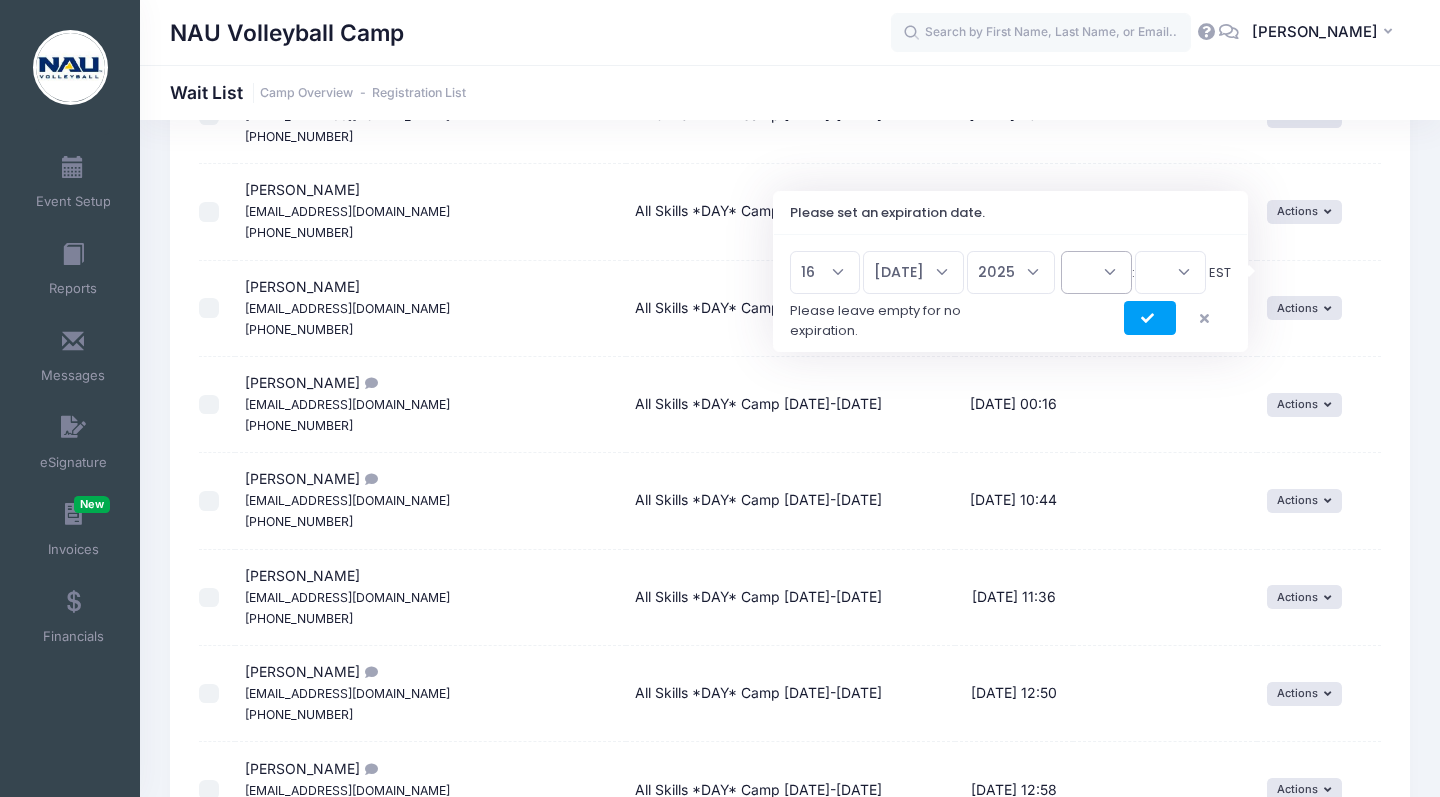 select on "23" 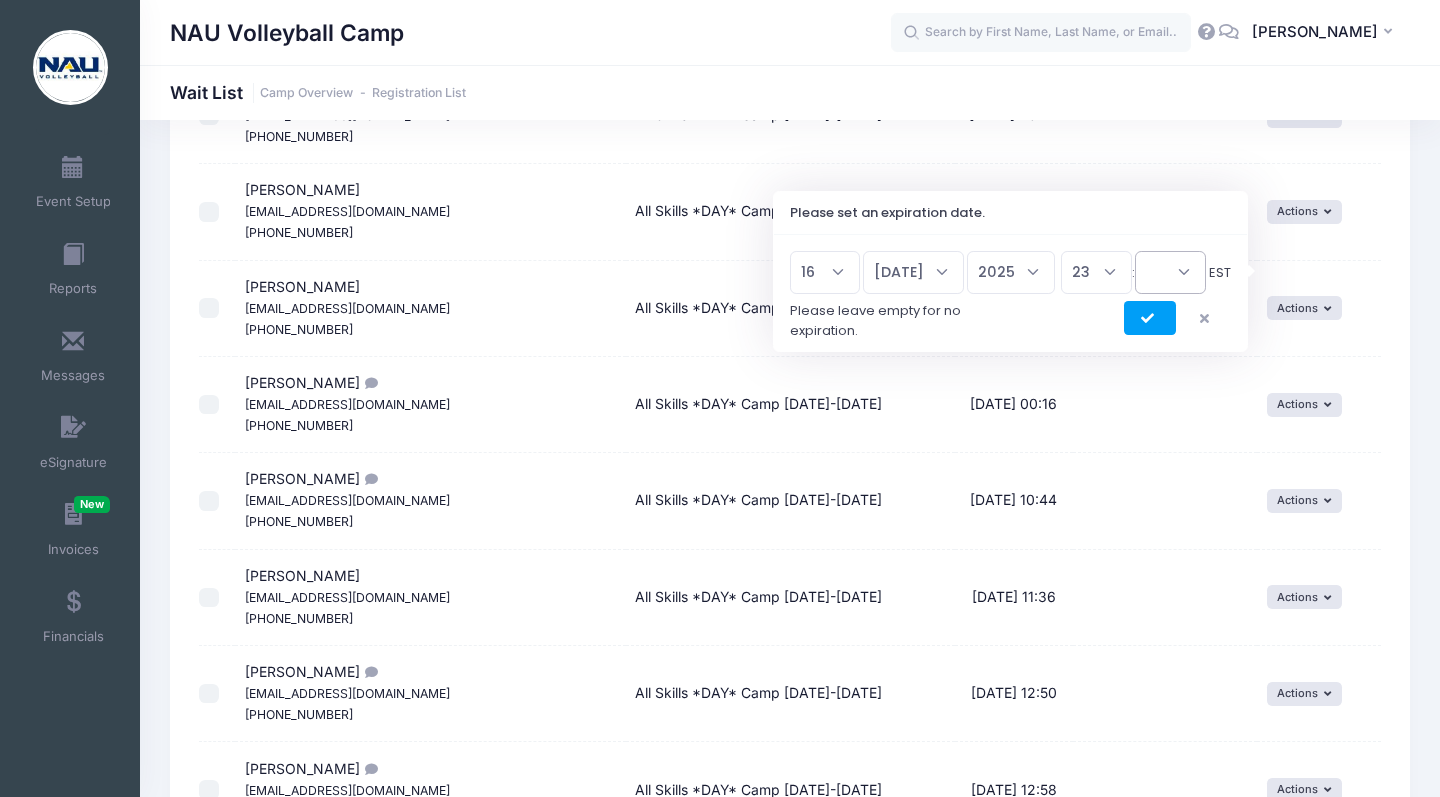 select on "45" 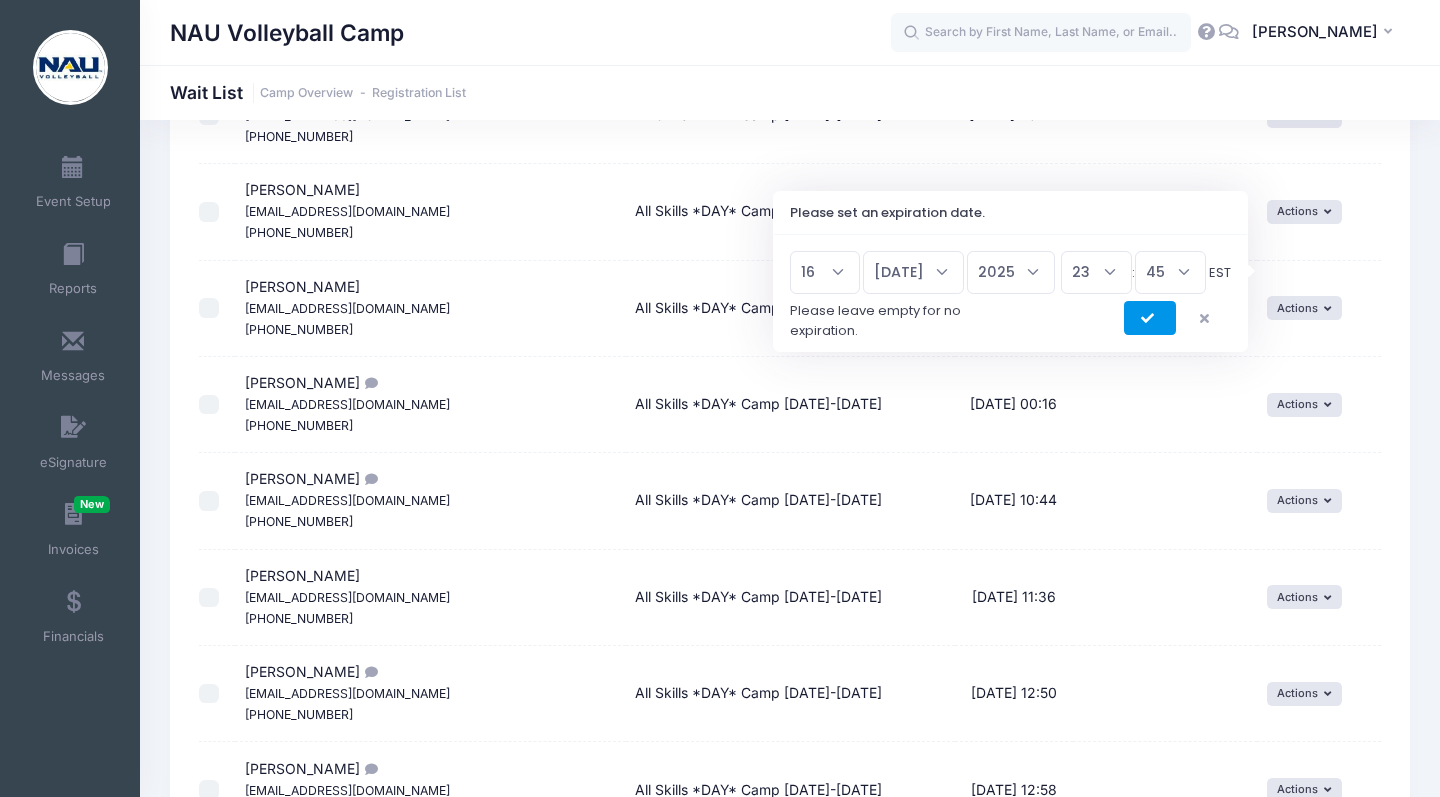 click at bounding box center (1150, 319) 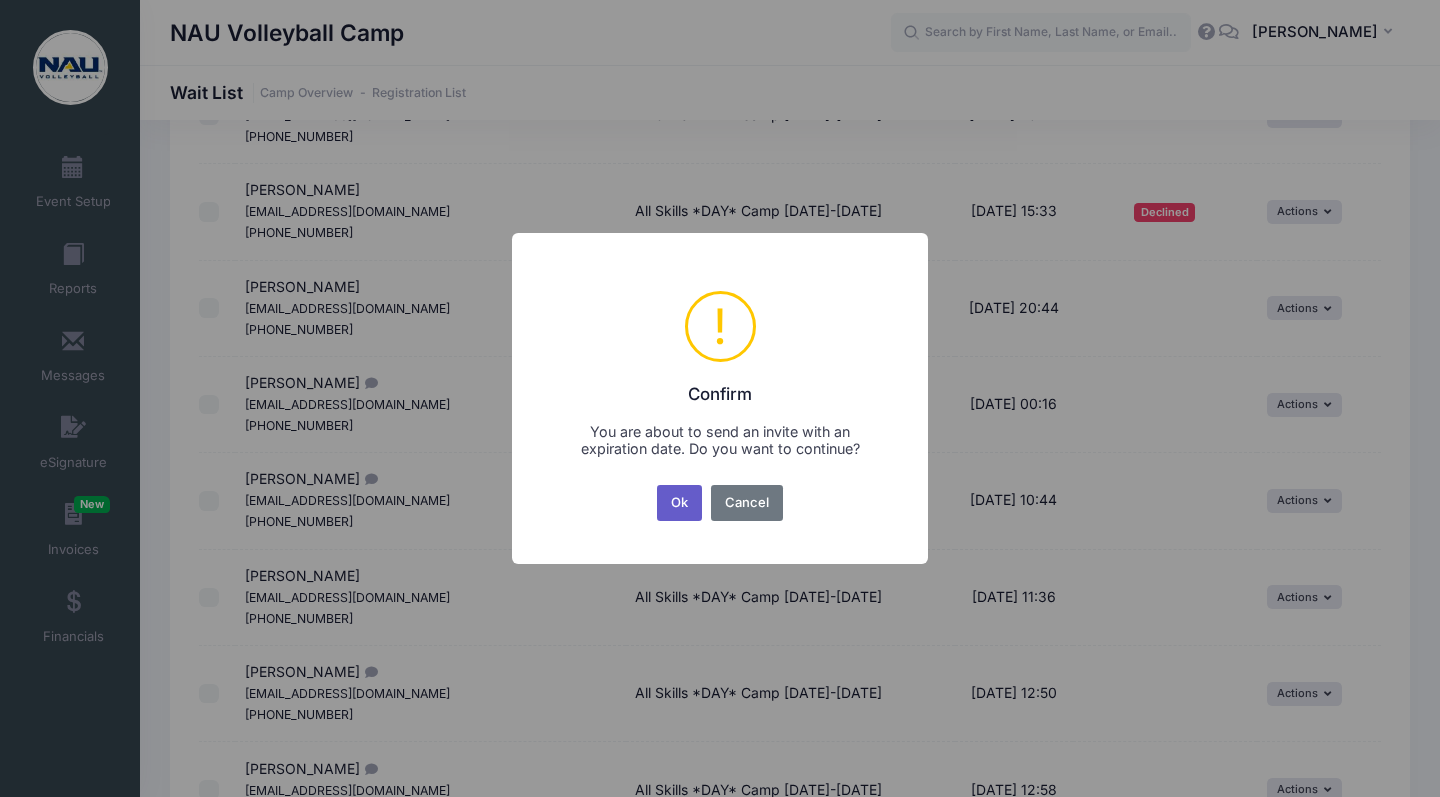 click on "Ok" at bounding box center (680, 503) 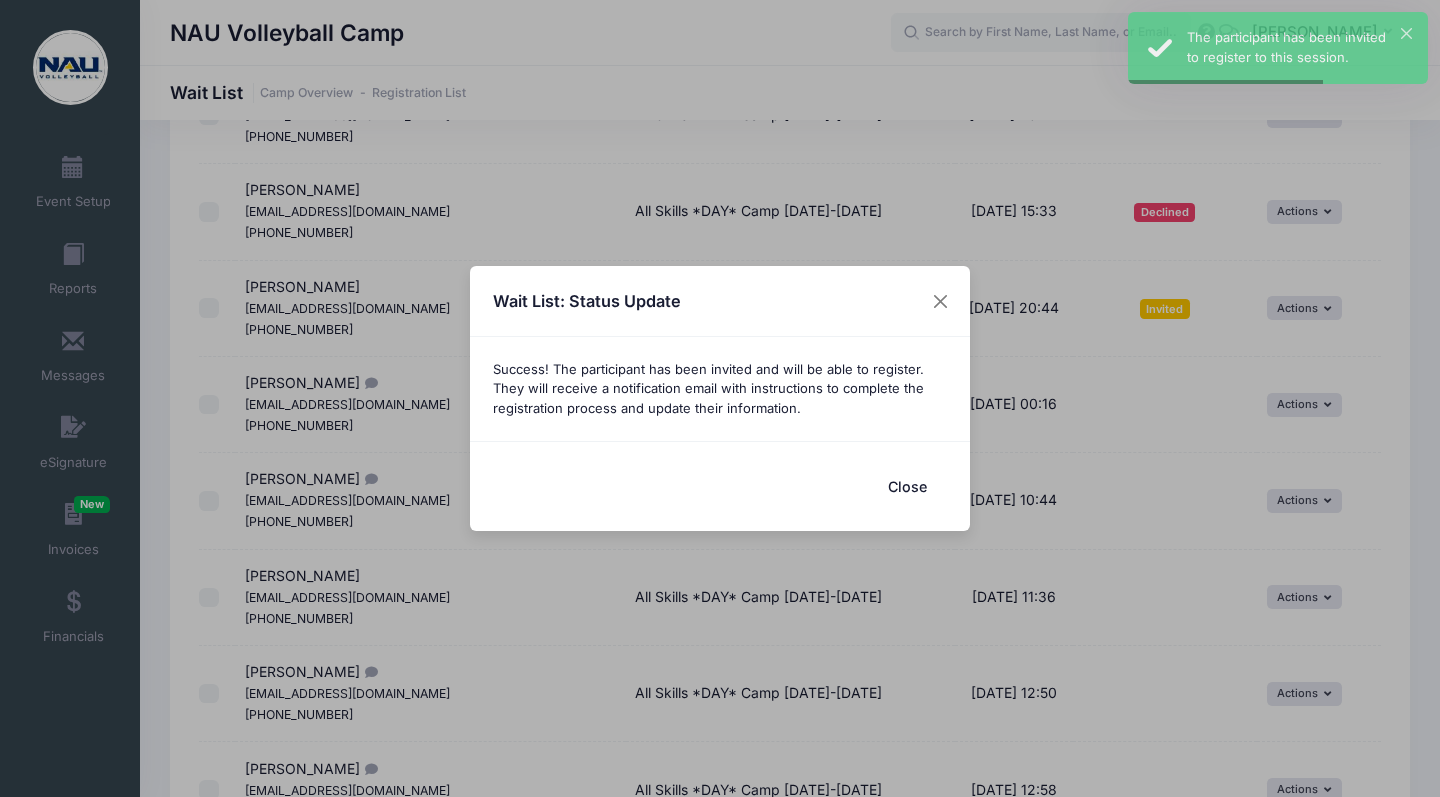 click on "Close" at bounding box center [907, 486] 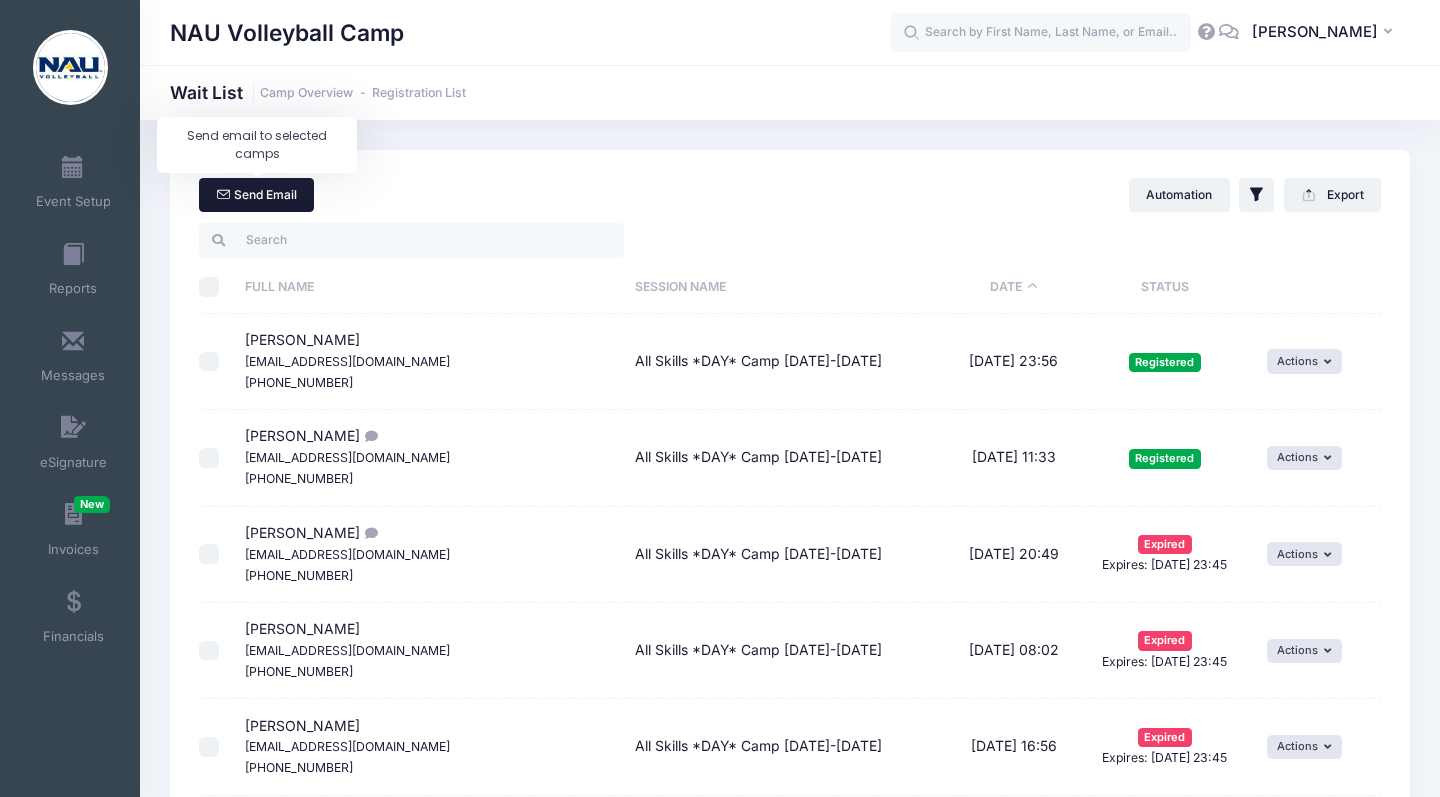 scroll, scrollTop: 0, scrollLeft: 0, axis: both 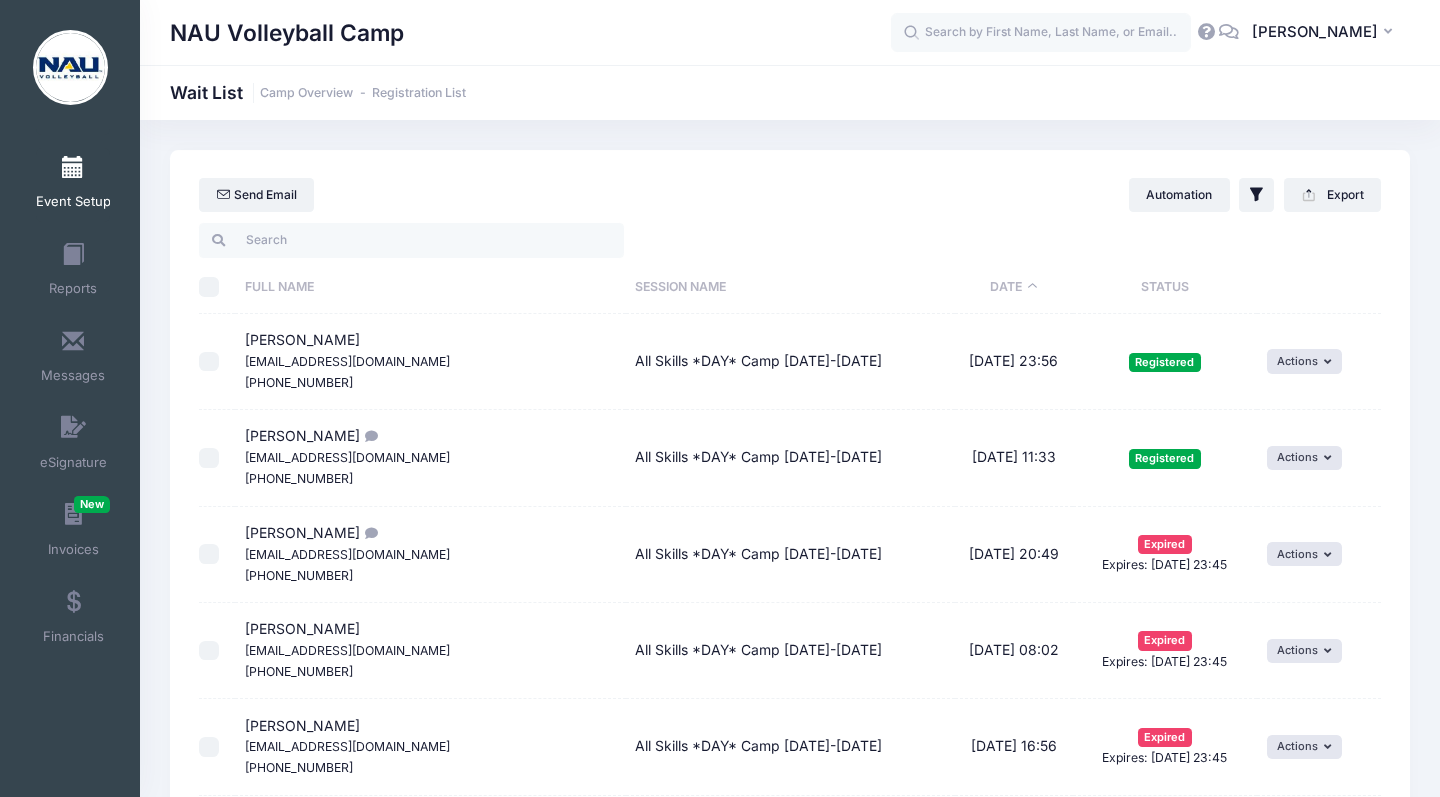 click on "Event Setup" at bounding box center (73, 185) 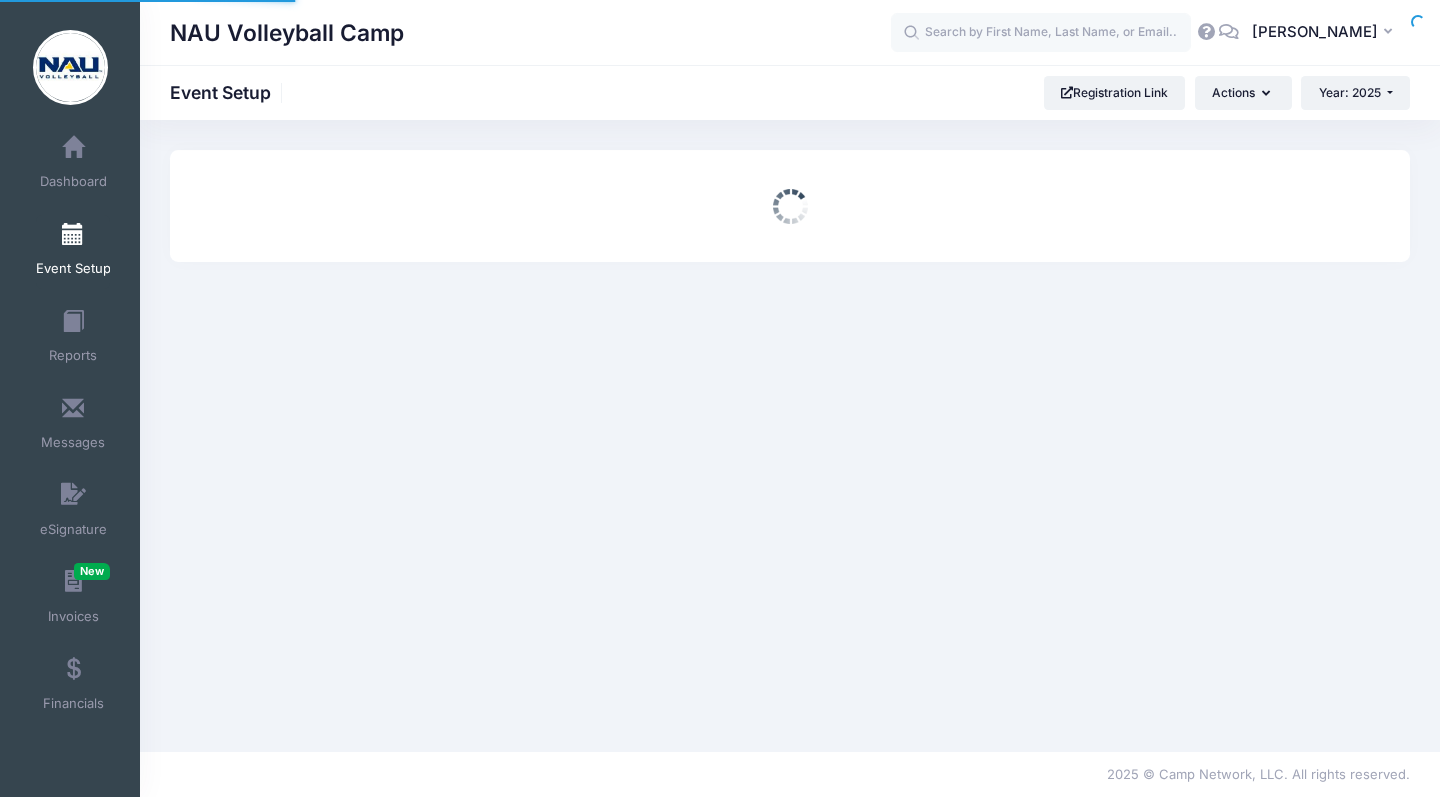 scroll, scrollTop: 0, scrollLeft: 0, axis: both 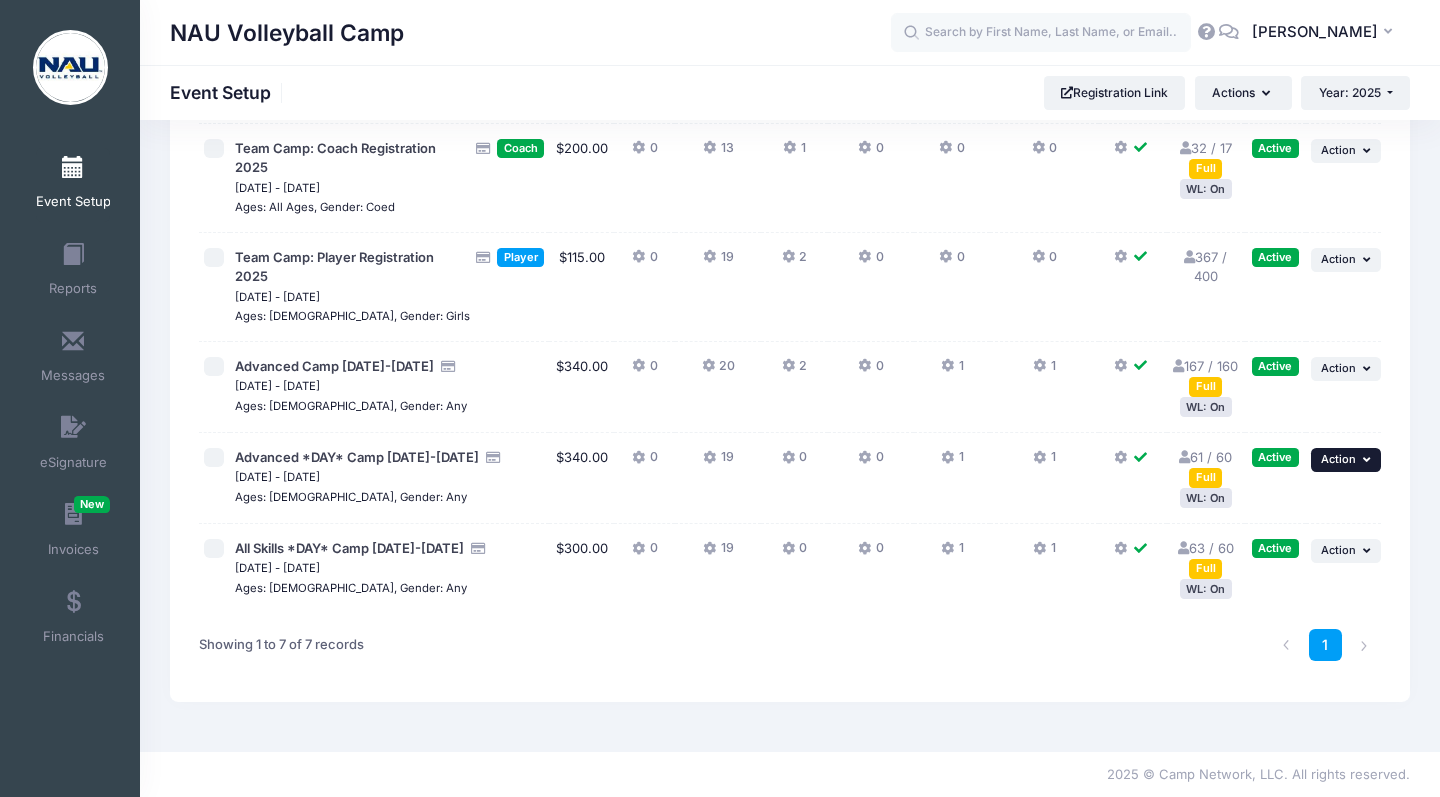 click on "Action" at bounding box center (1338, 459) 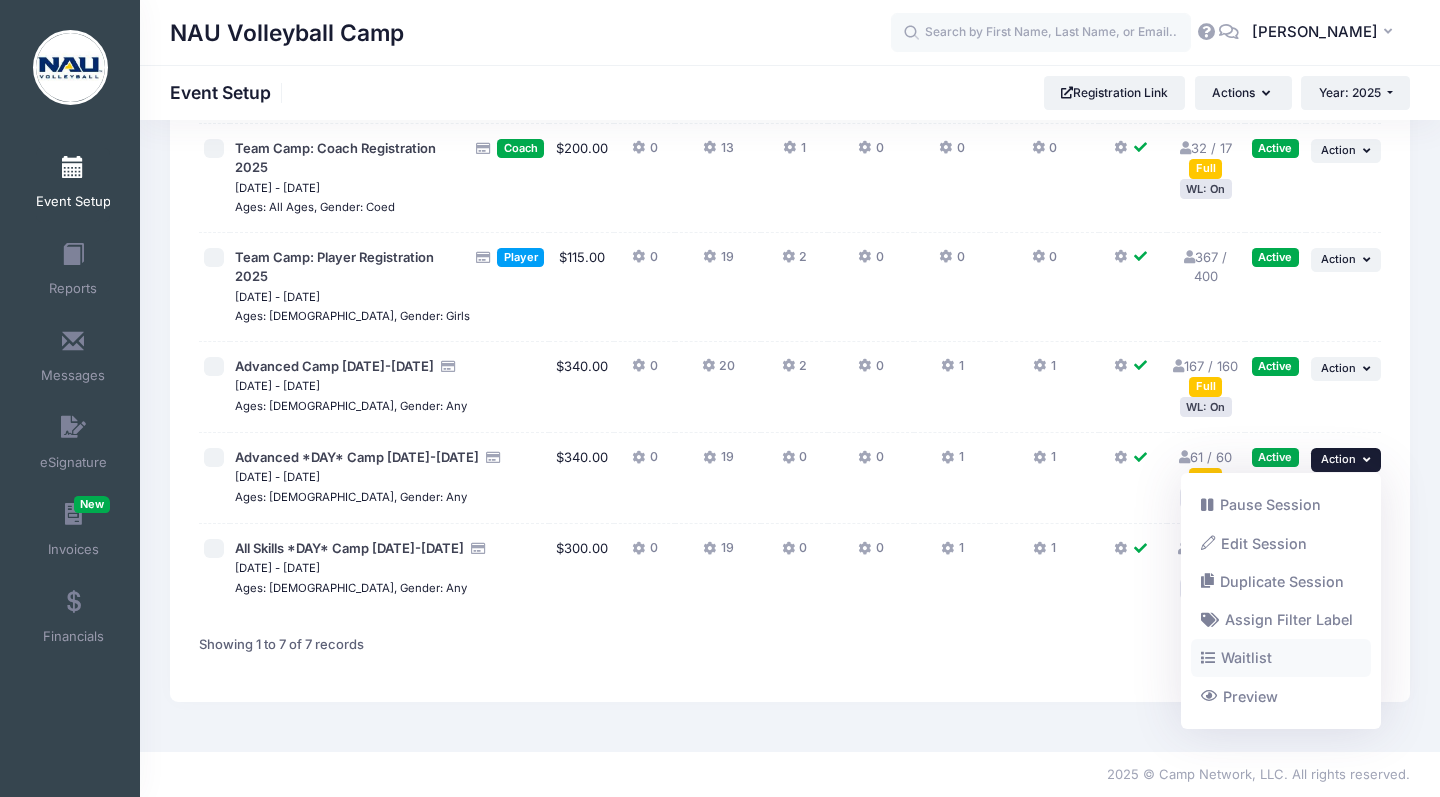 click on "Waitlist" at bounding box center (1281, 658) 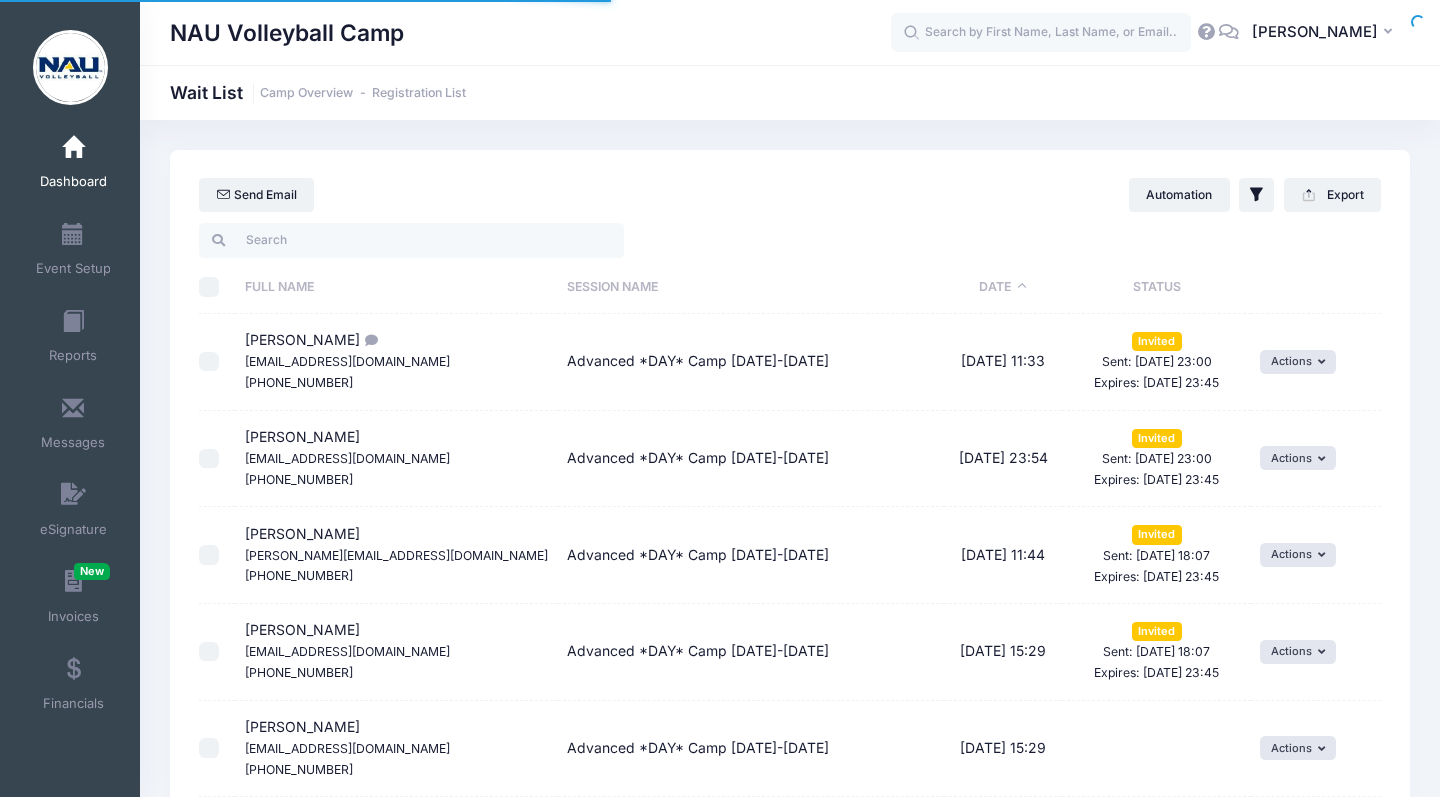 select on "50" 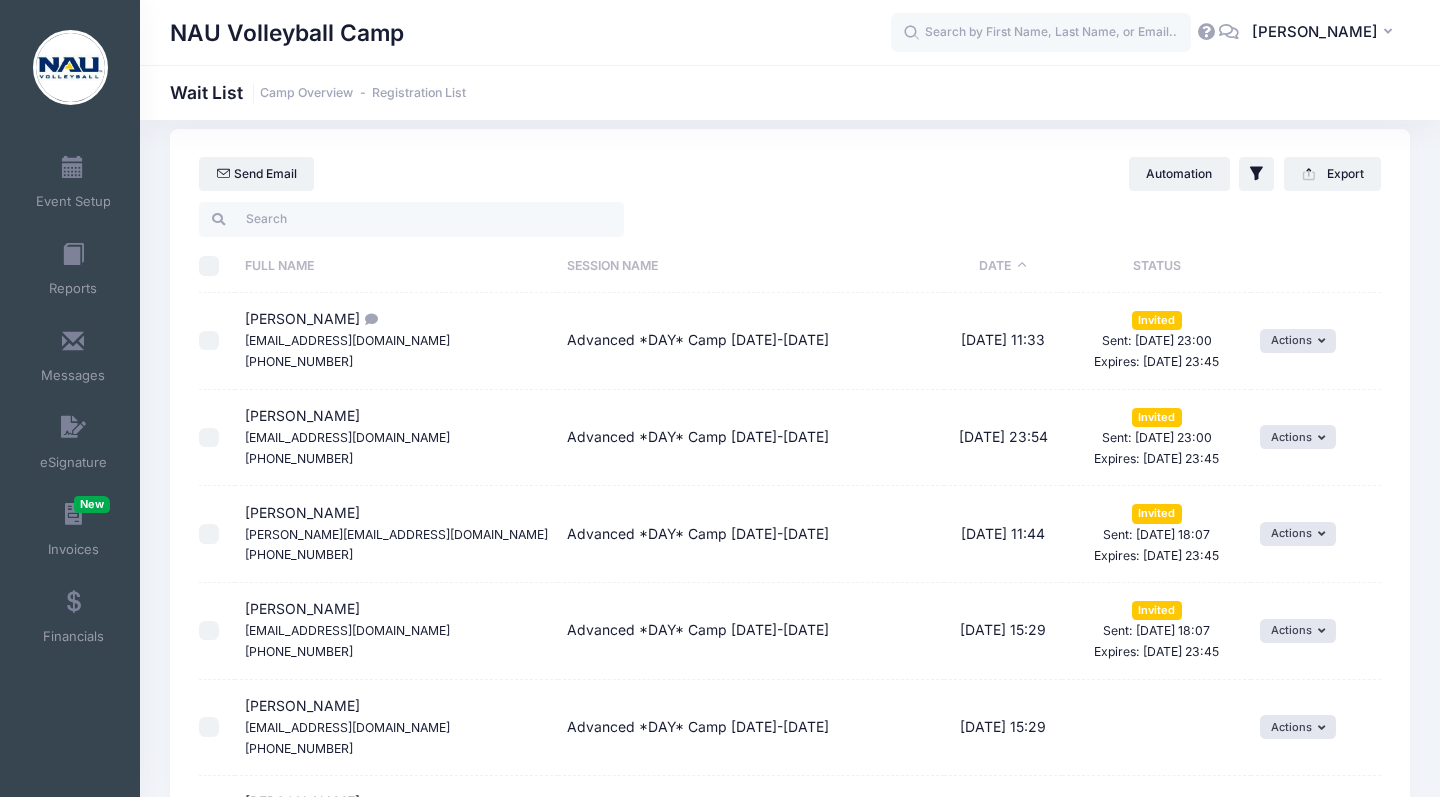 scroll, scrollTop: 23, scrollLeft: 0, axis: vertical 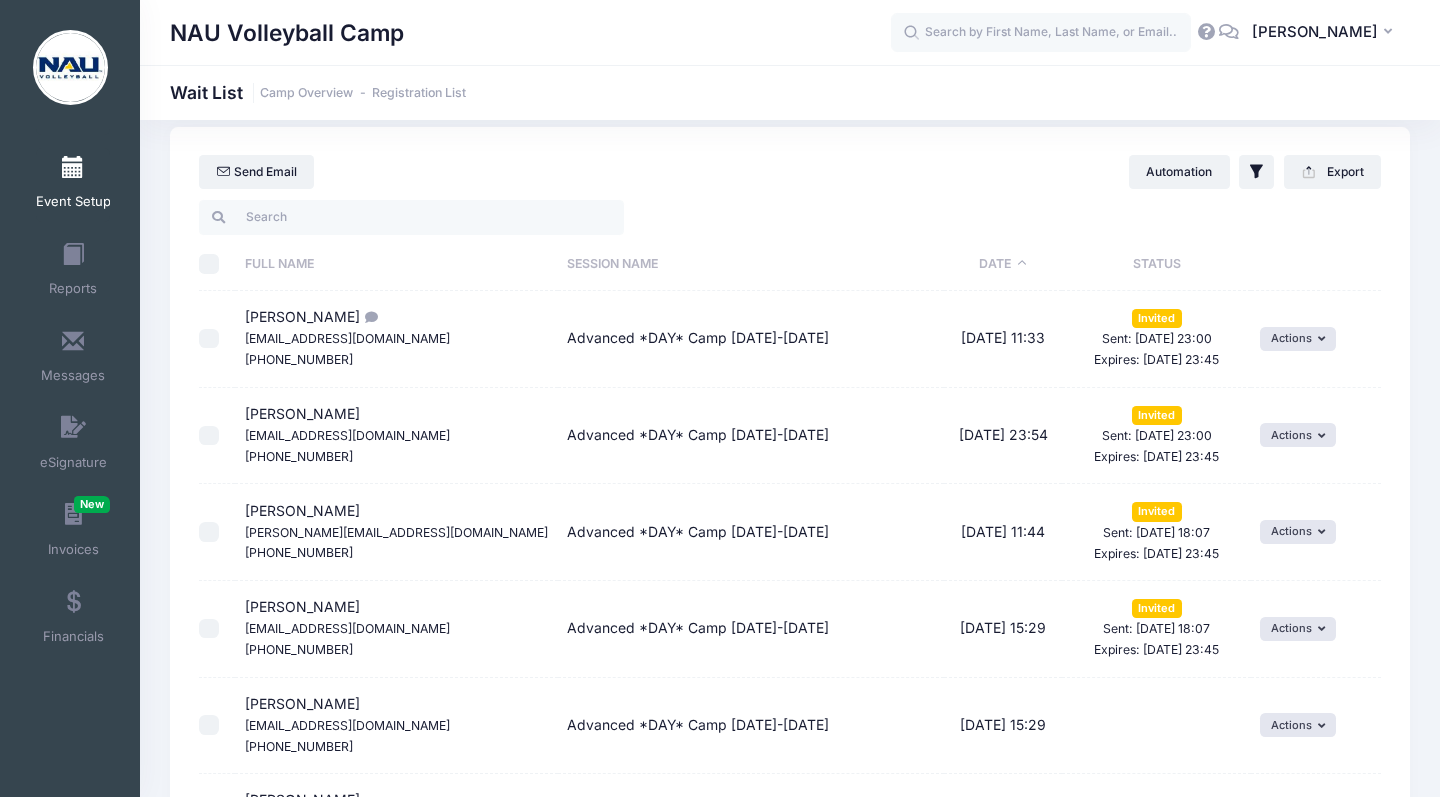 click at bounding box center (73, 168) 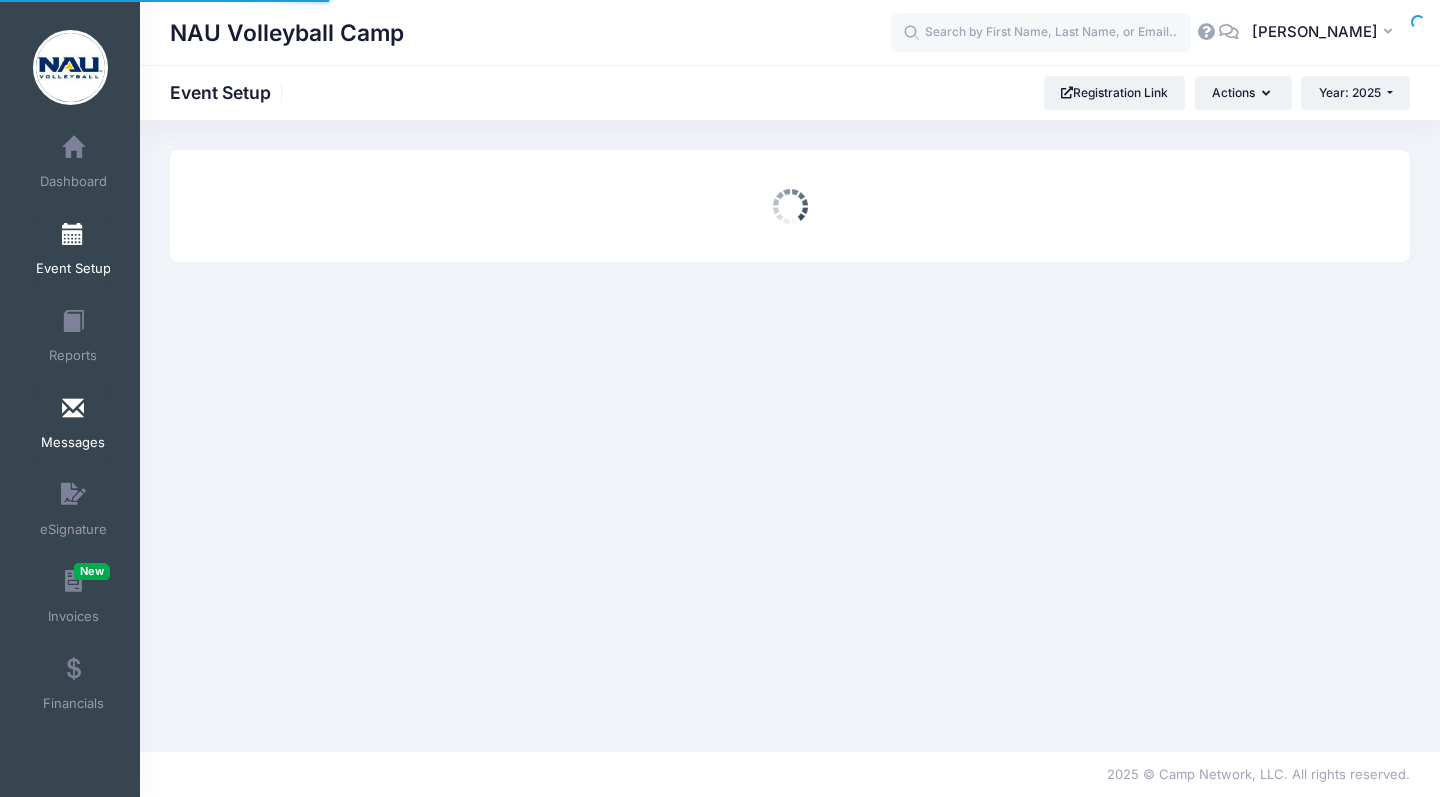 scroll, scrollTop: 0, scrollLeft: 0, axis: both 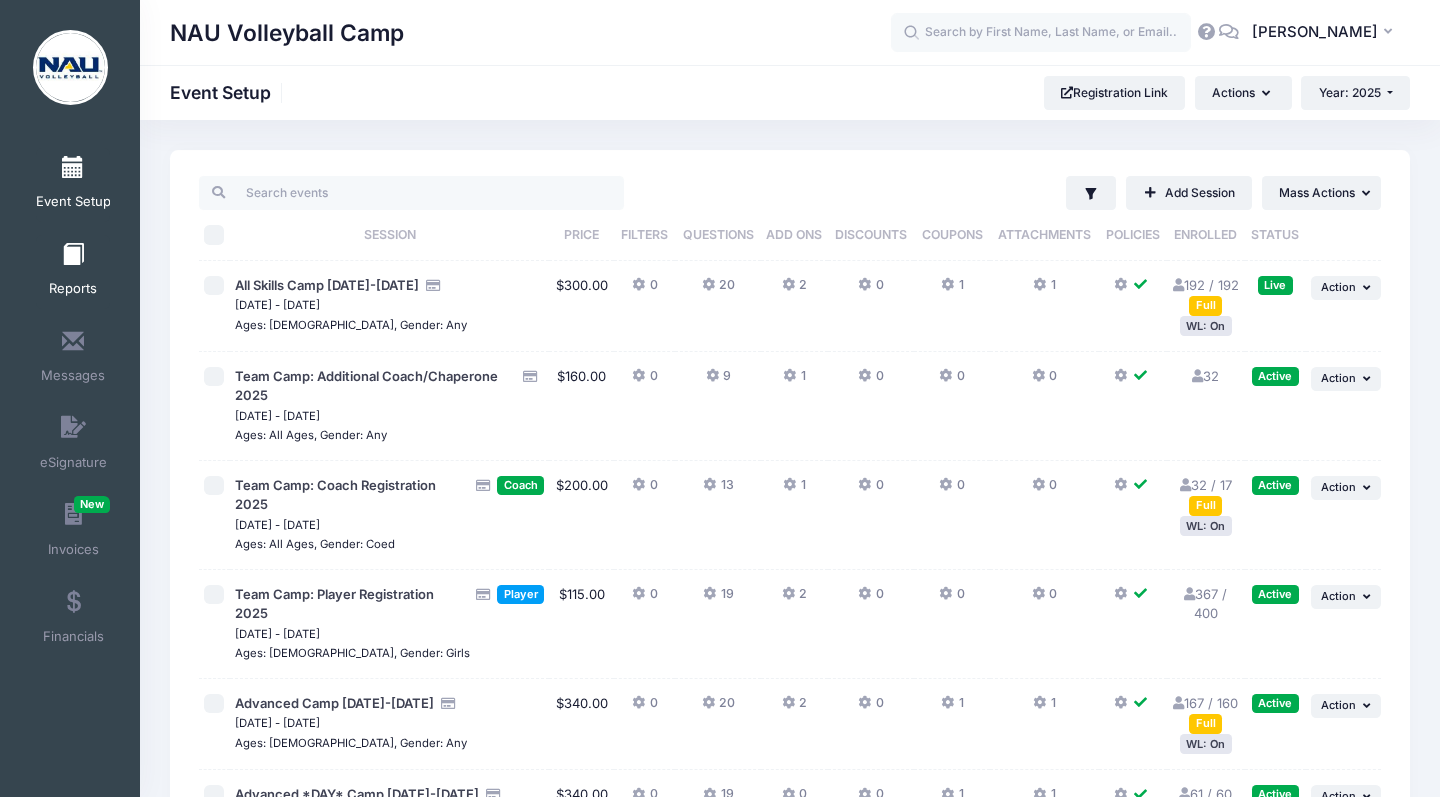 click at bounding box center [73, 255] 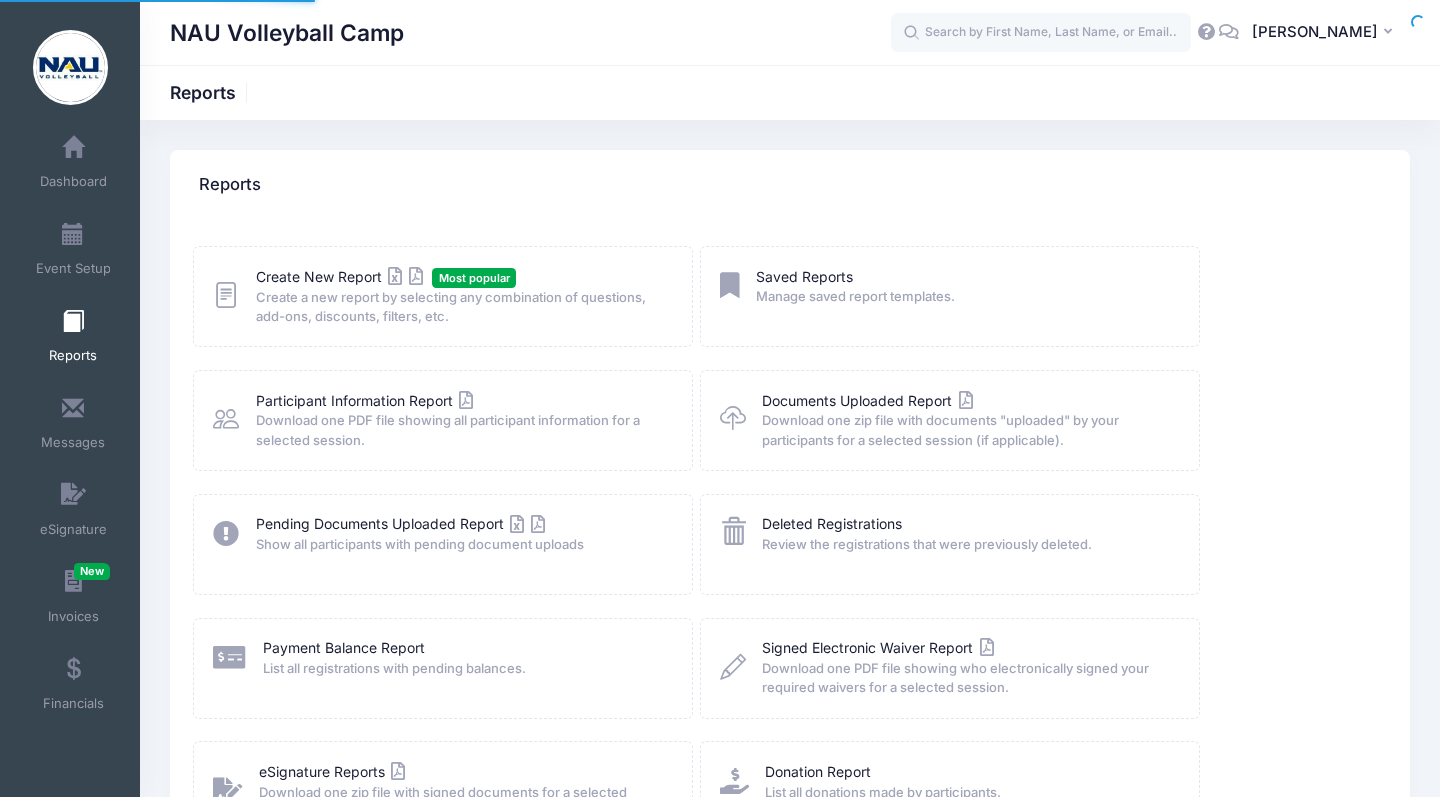 scroll, scrollTop: 0, scrollLeft: 0, axis: both 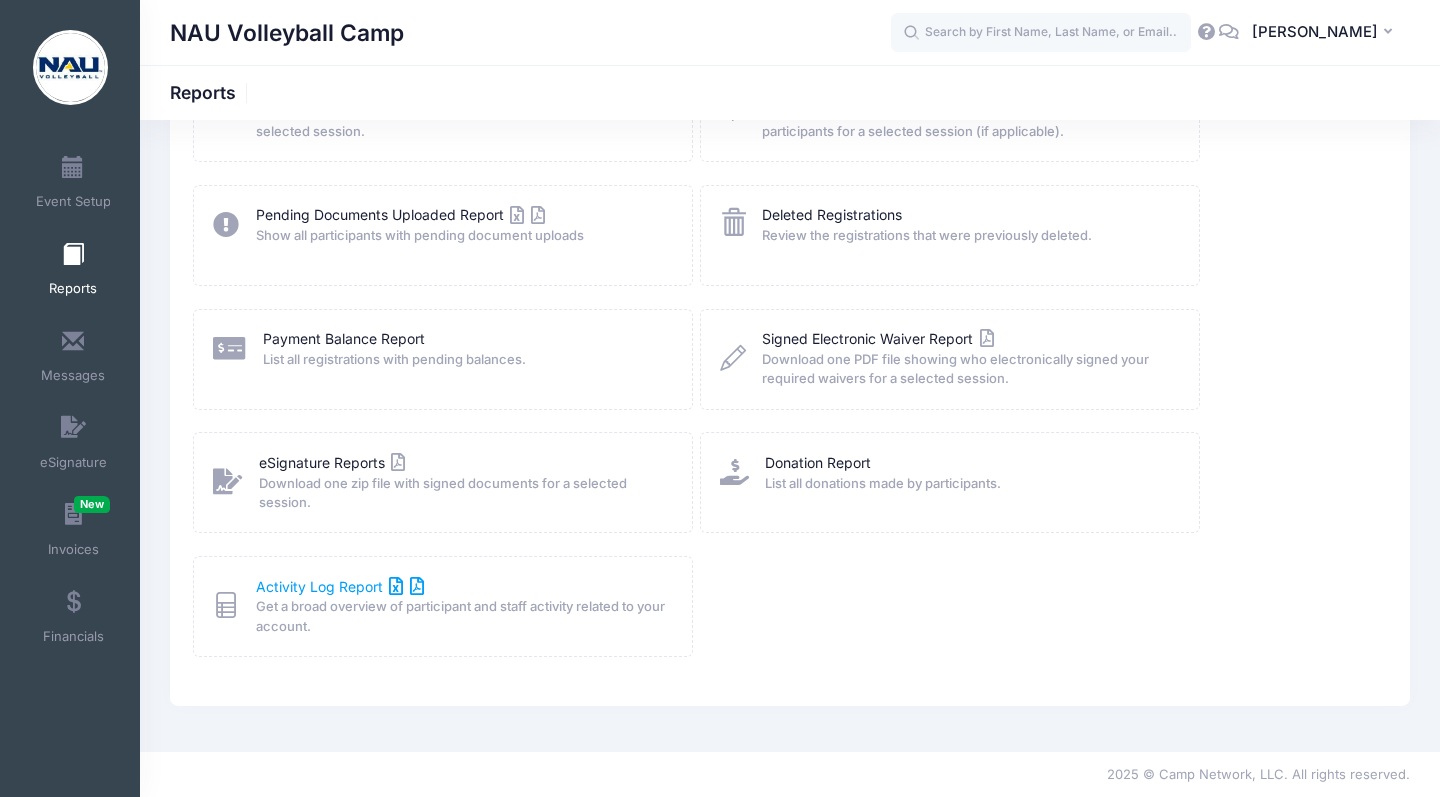 click on "Activity Log Report" at bounding box center [340, 586] 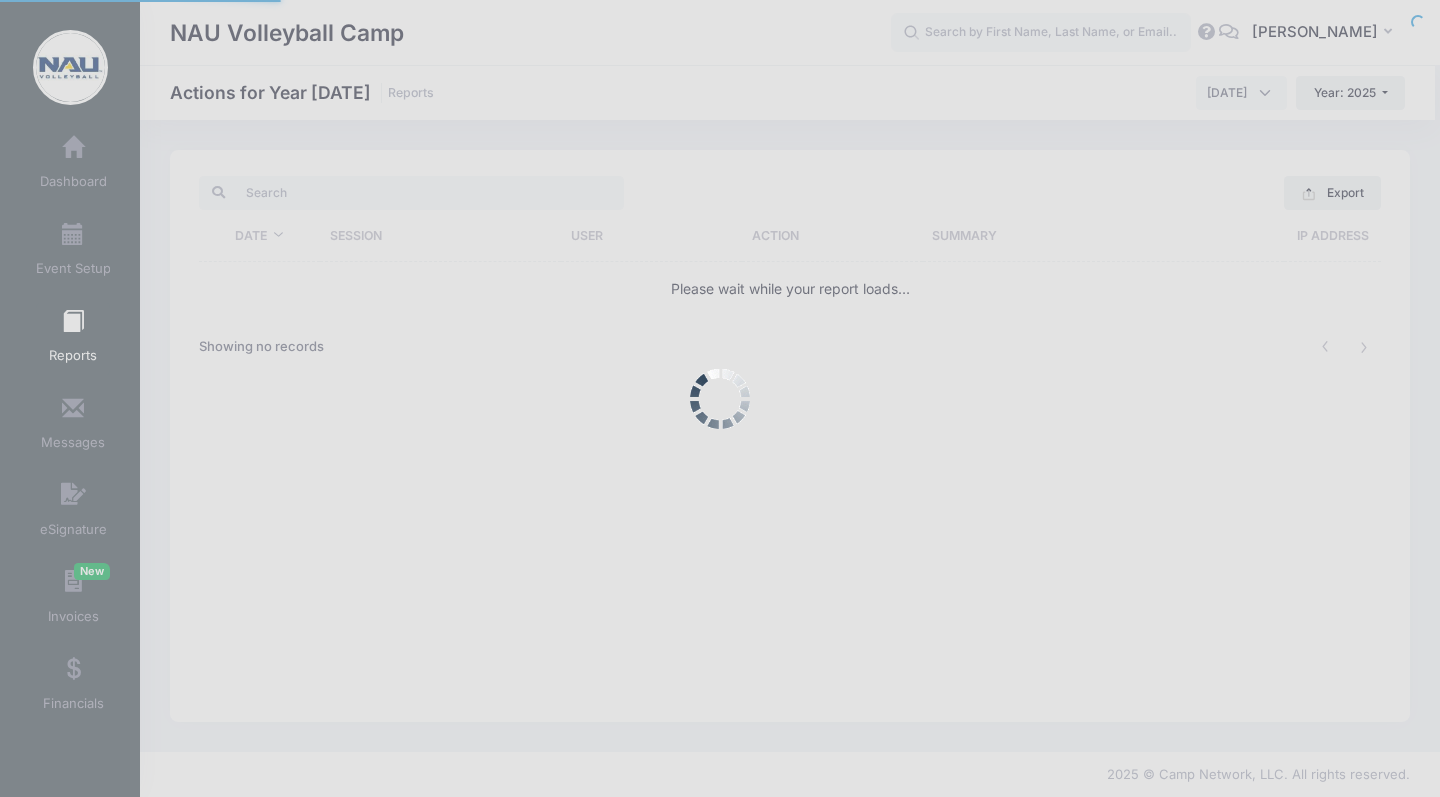 scroll, scrollTop: 0, scrollLeft: 0, axis: both 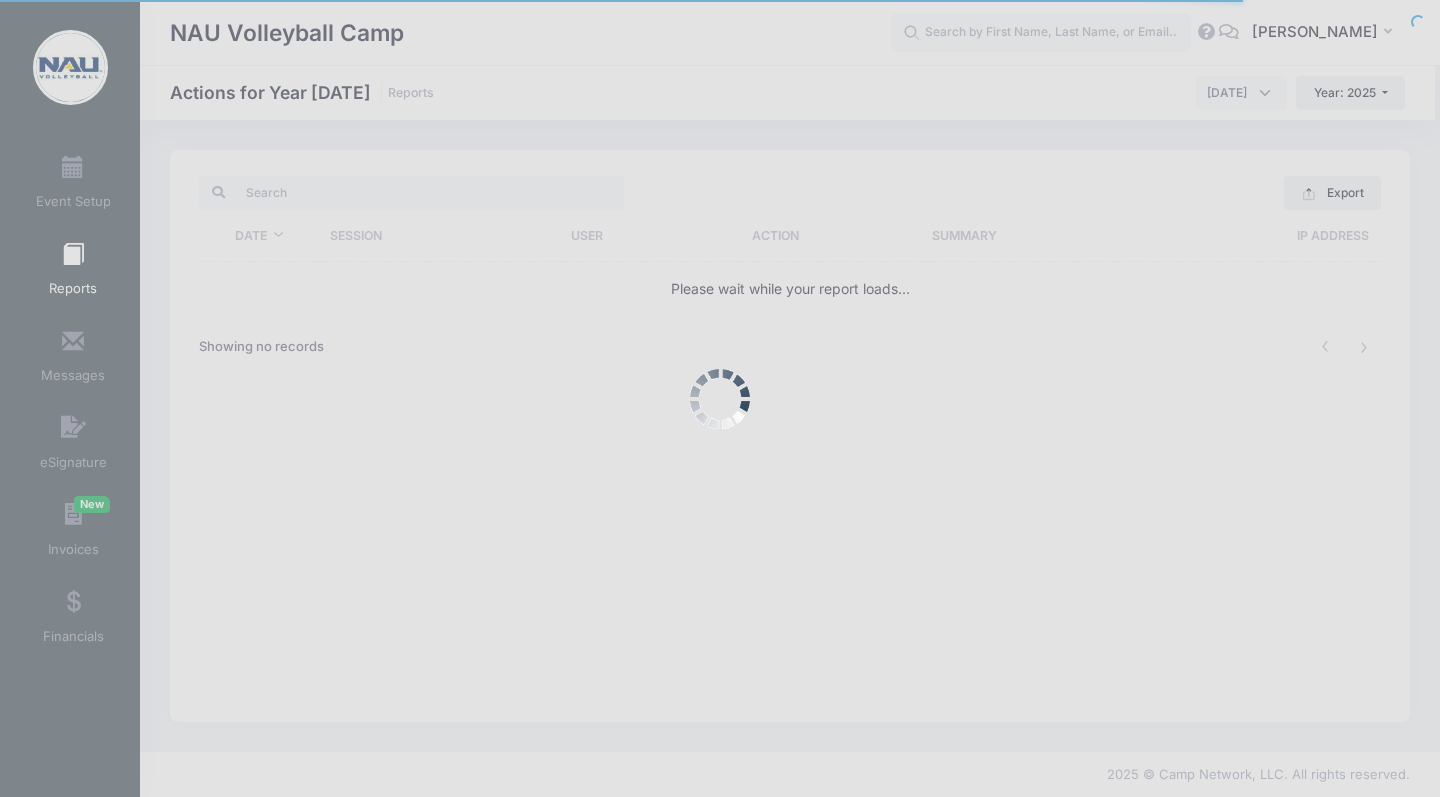 click at bounding box center (720, 398) 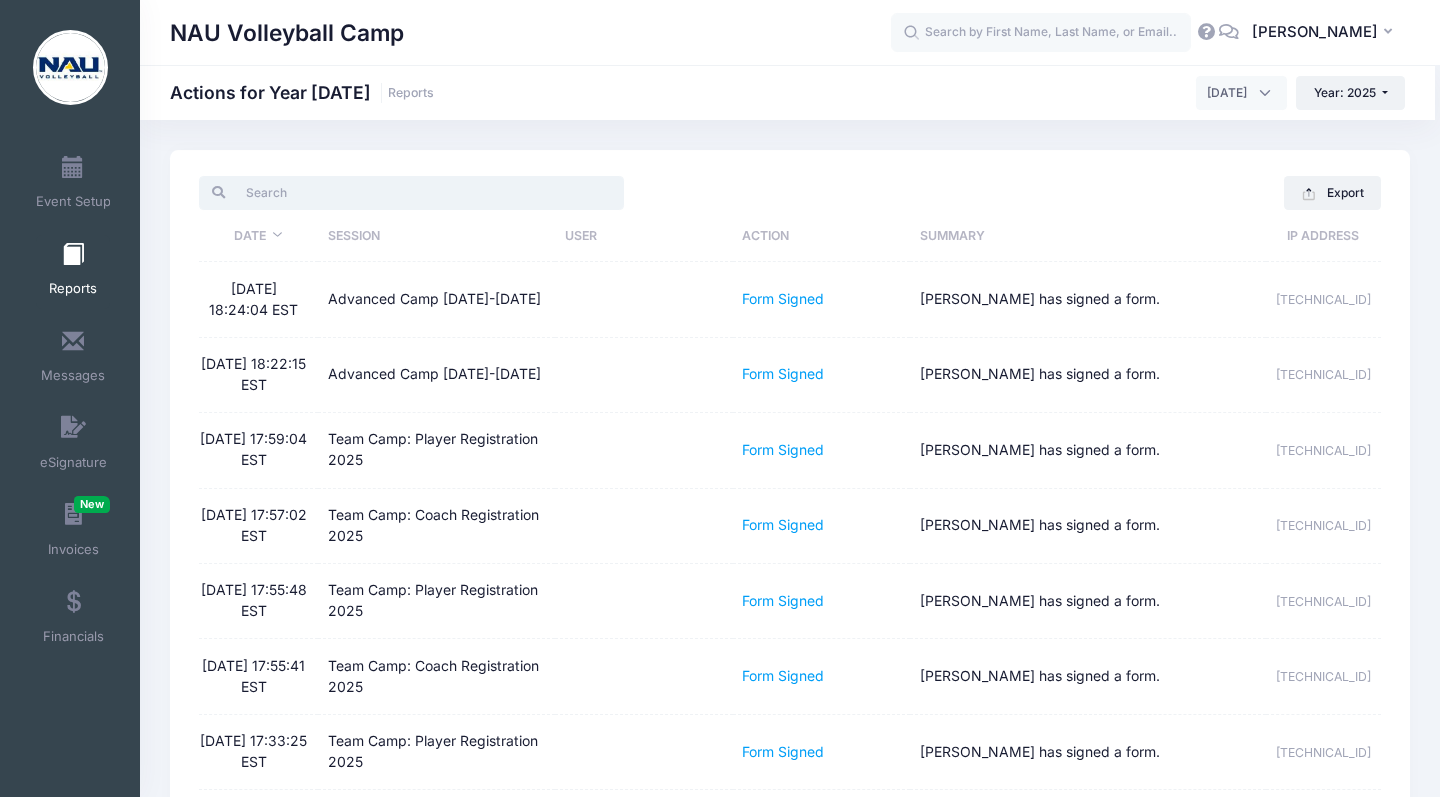 click at bounding box center [411, 193] 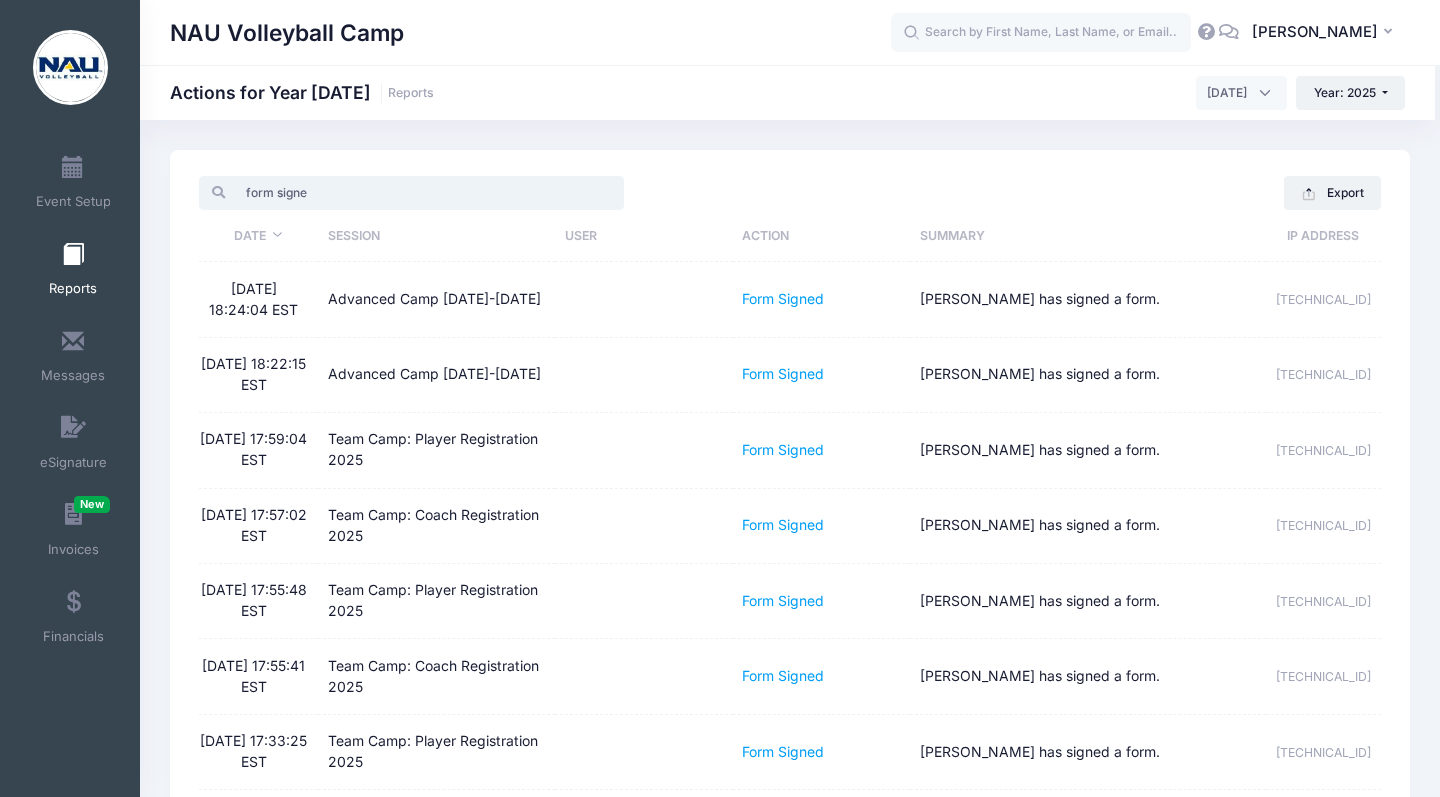 type on "form signed" 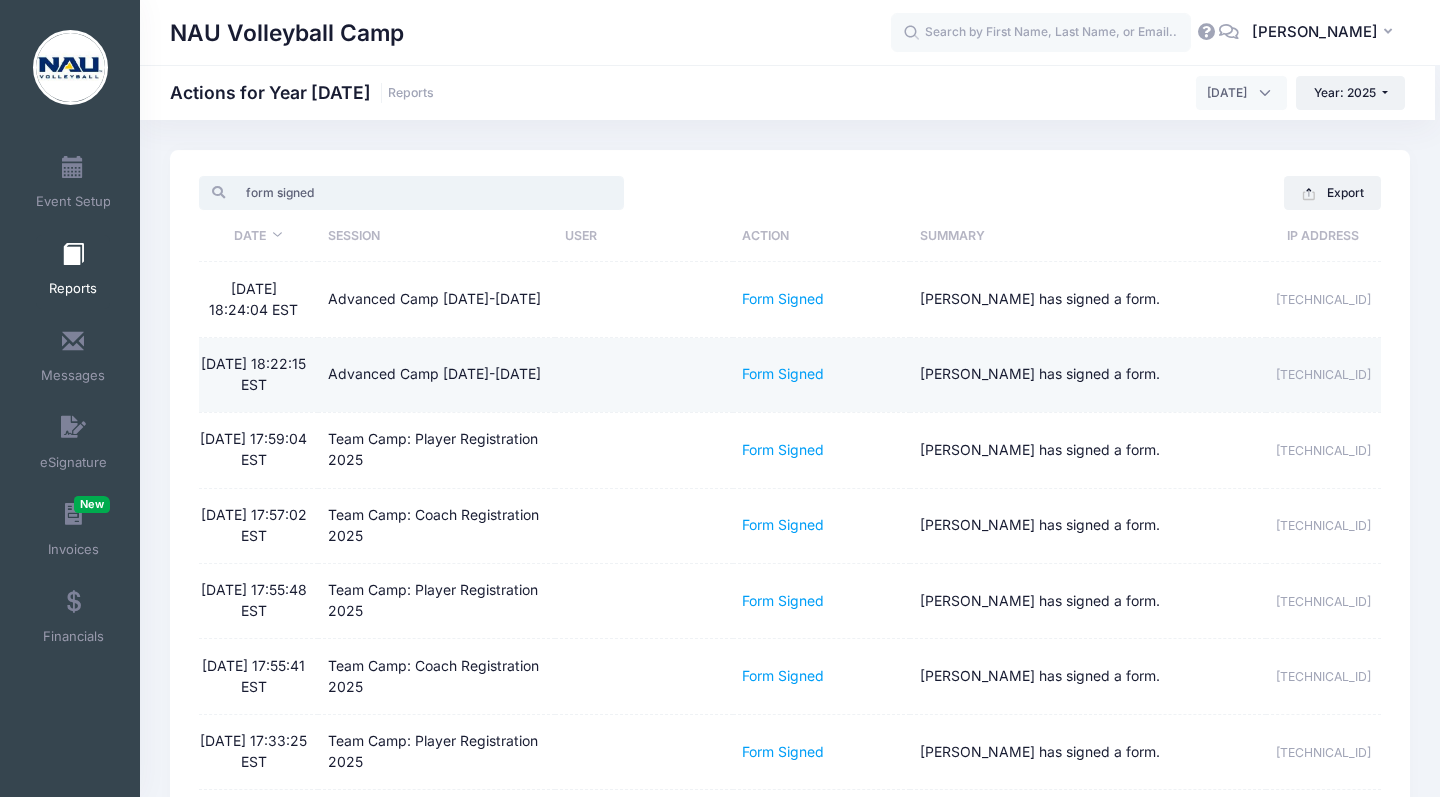 scroll, scrollTop: 0, scrollLeft: 0, axis: both 